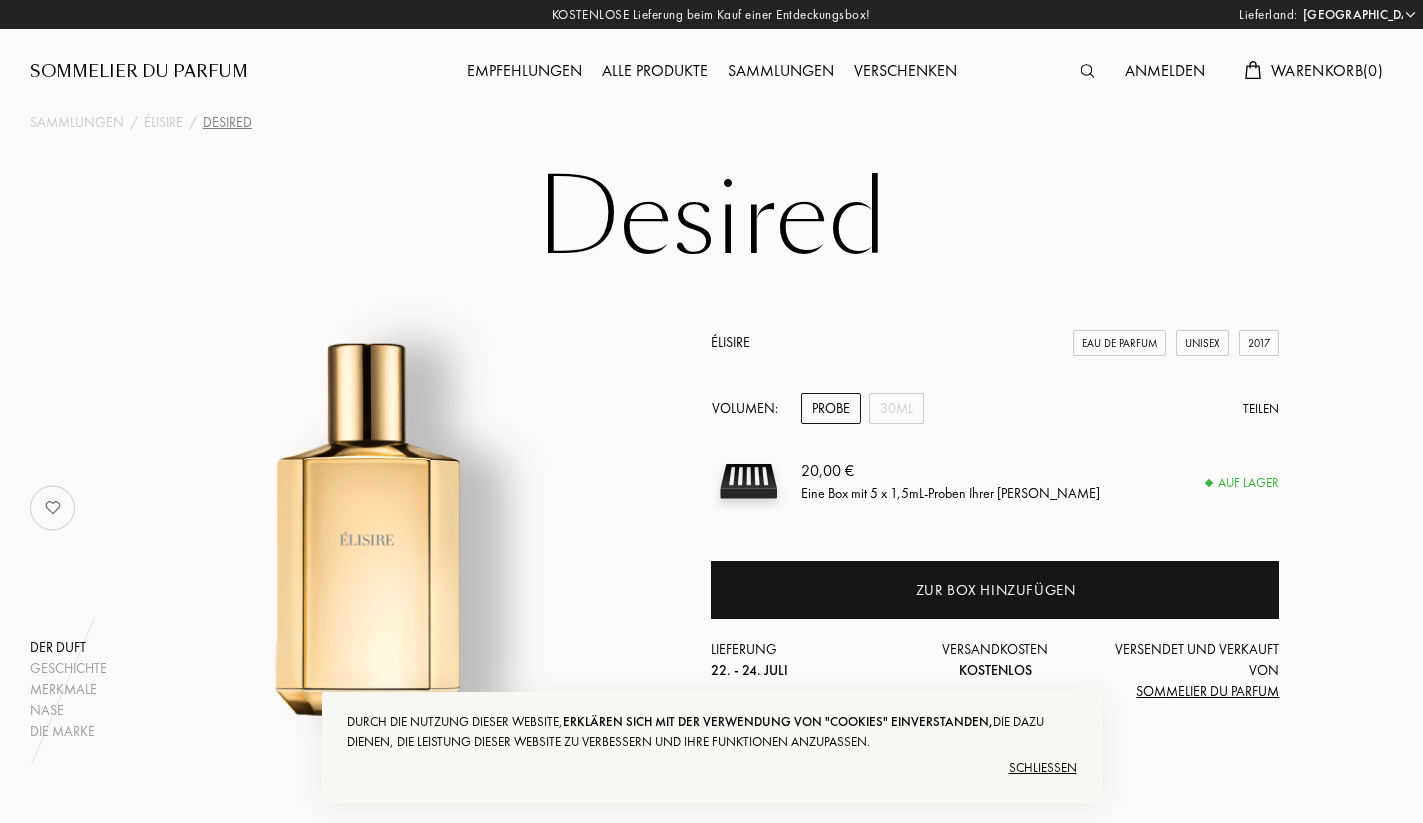 select on "DE" 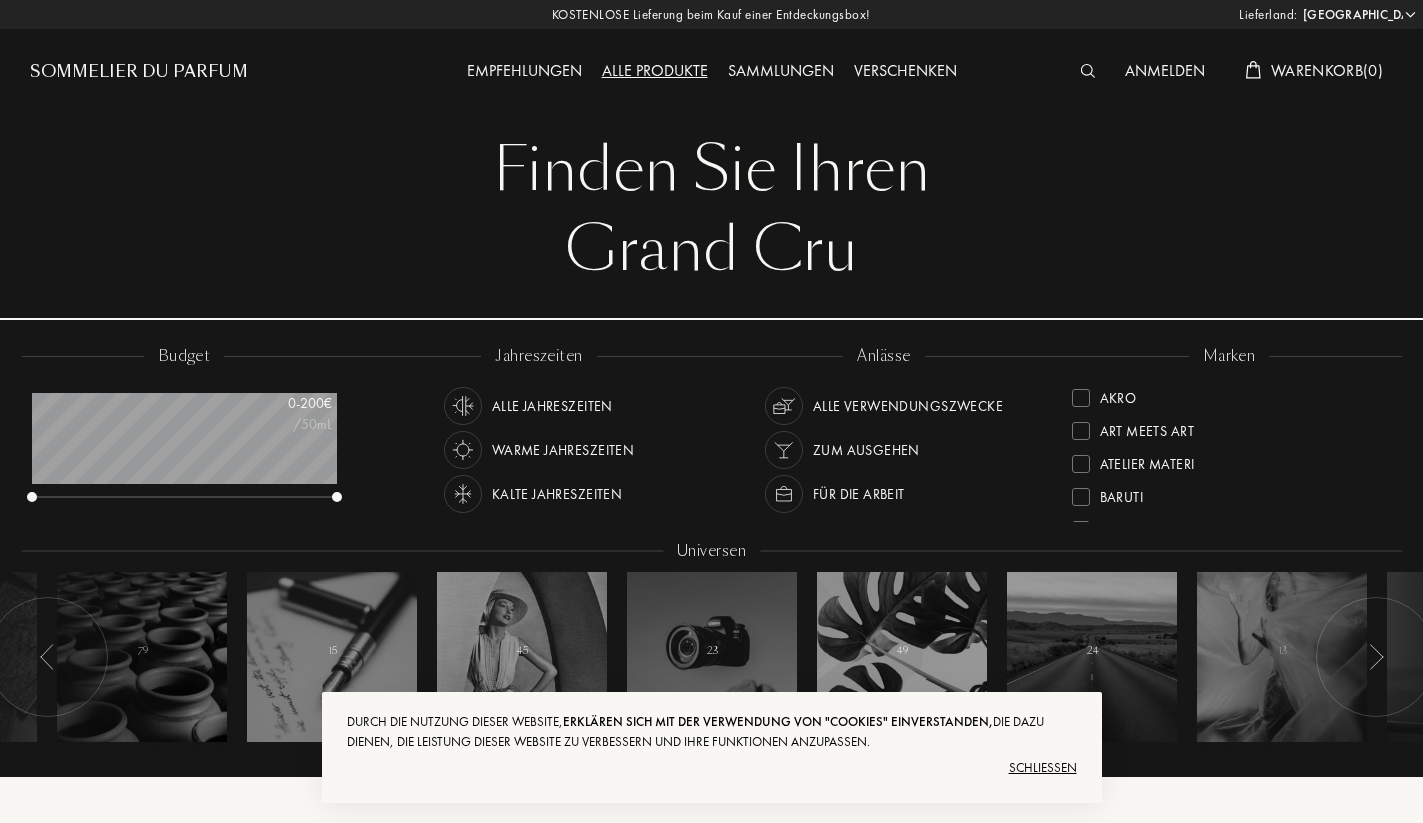 select on "DE" 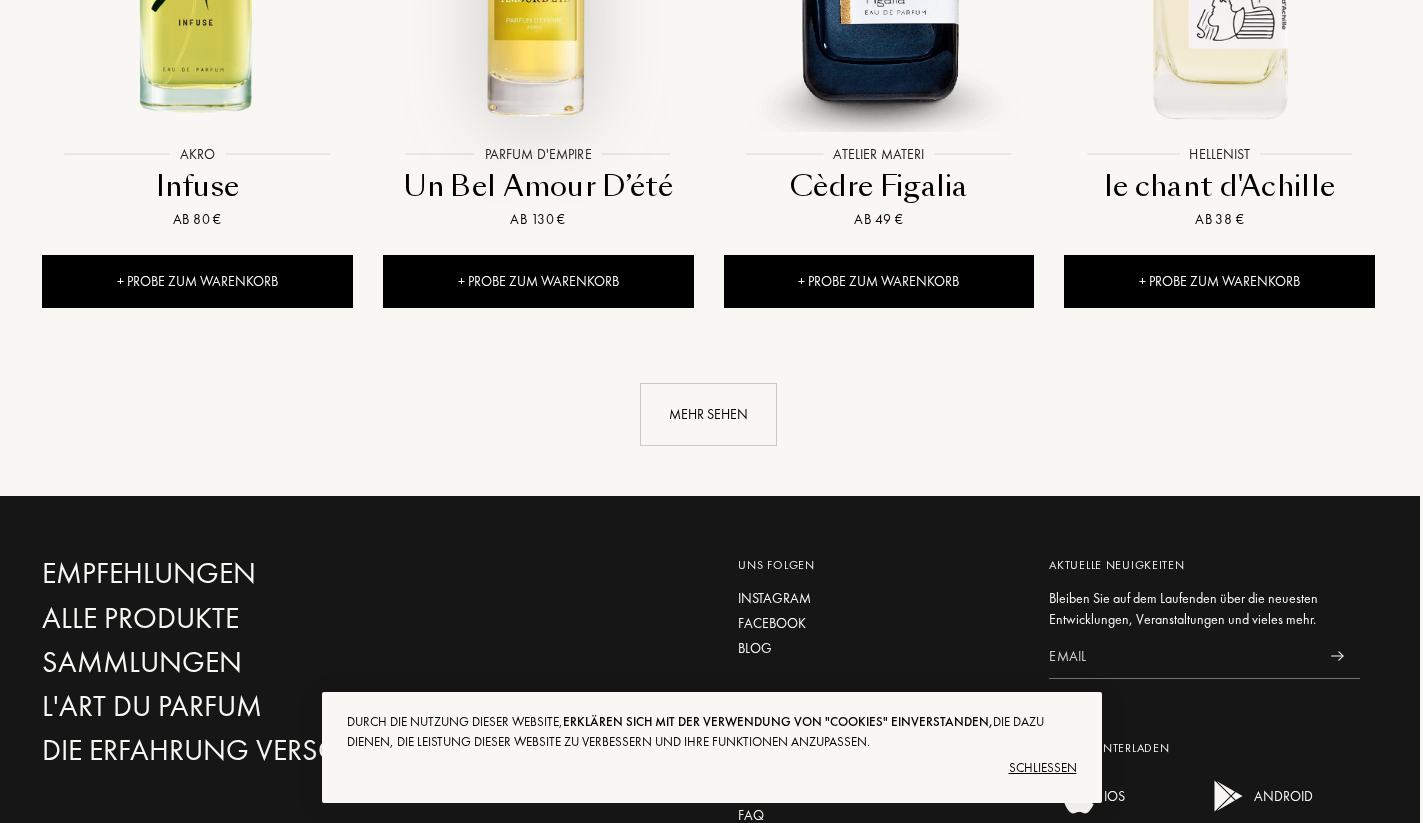 scroll, scrollTop: 2307, scrollLeft: 3, axis: both 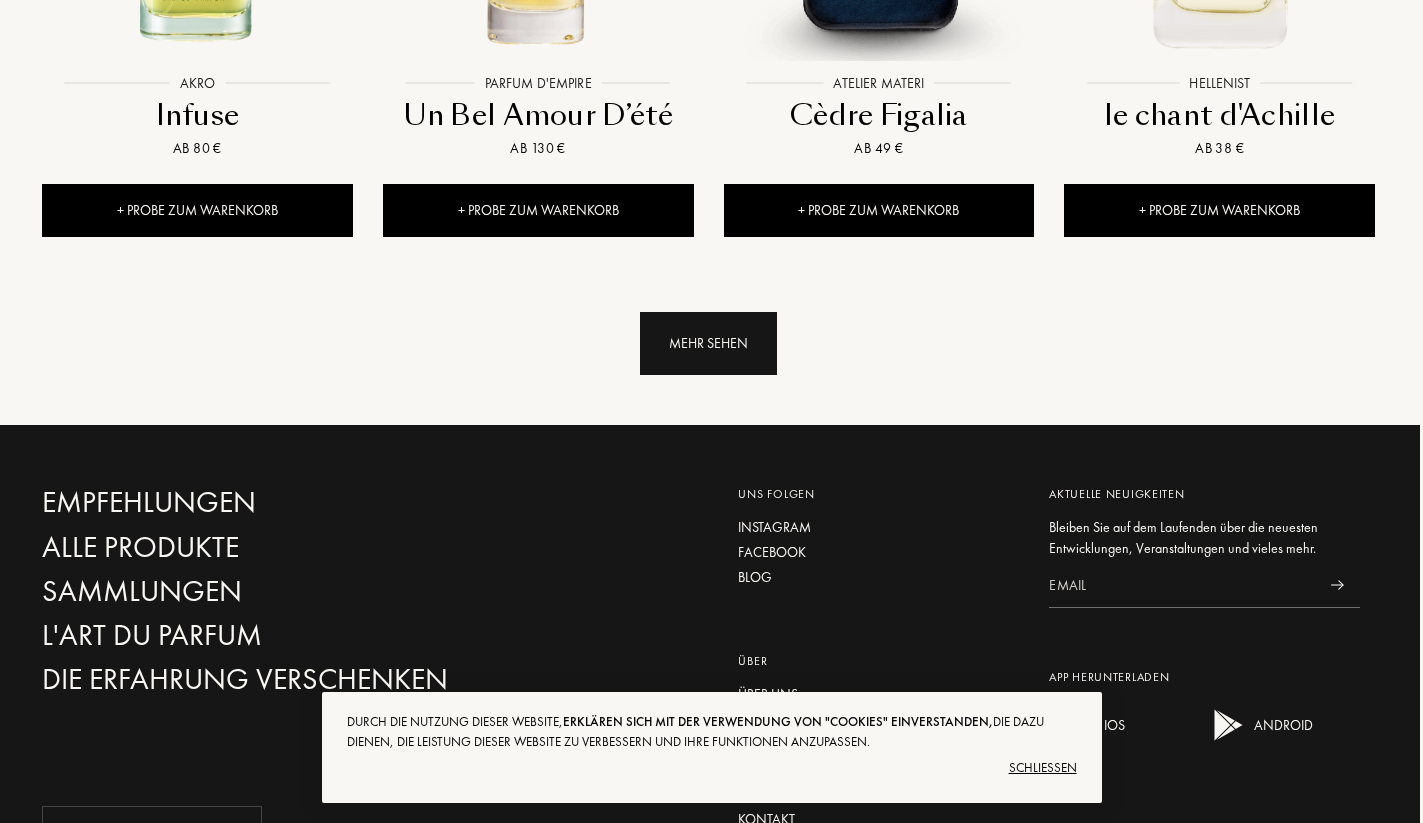click on "Mehr sehen" at bounding box center [708, 343] 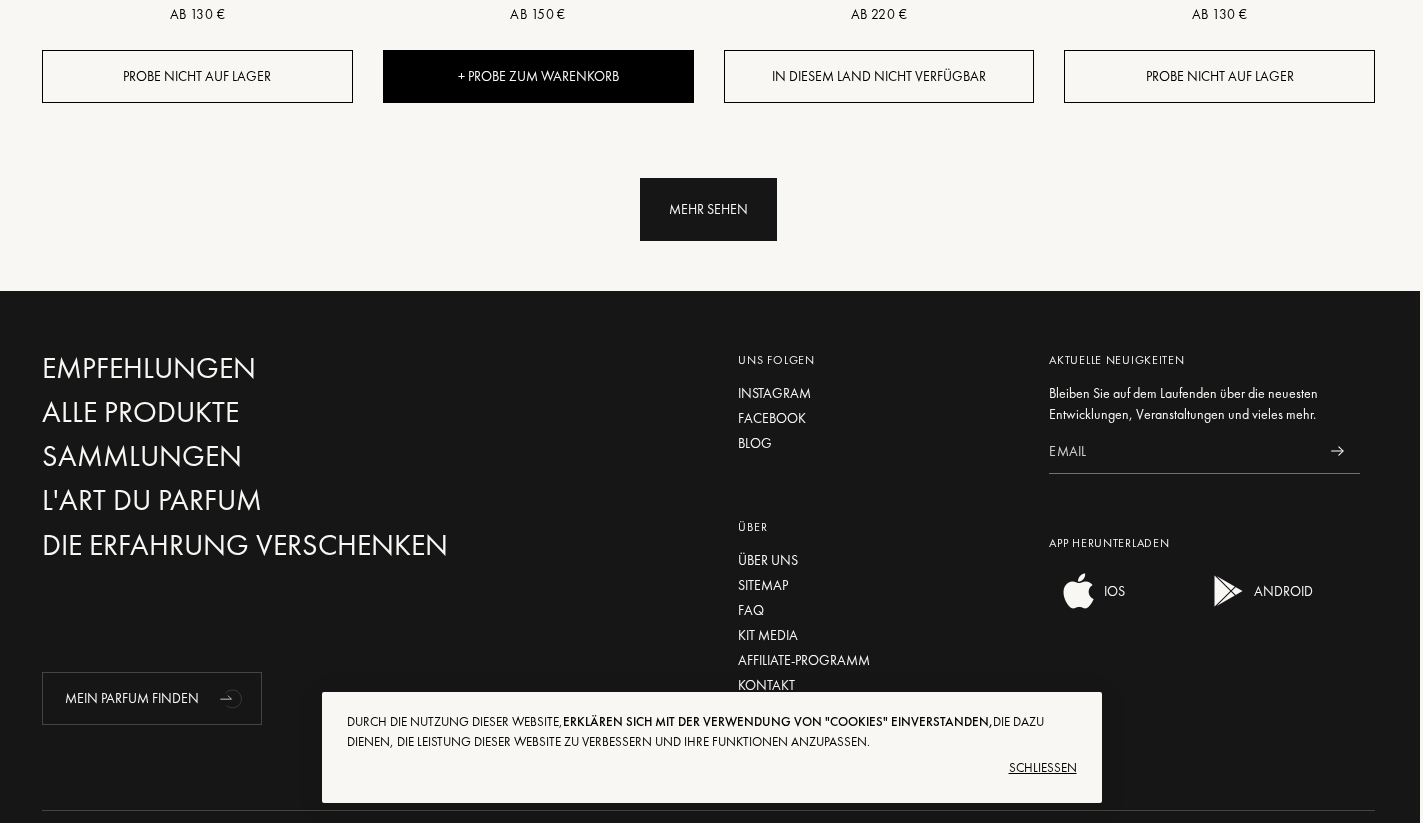 scroll, scrollTop: 4099, scrollLeft: 3, axis: both 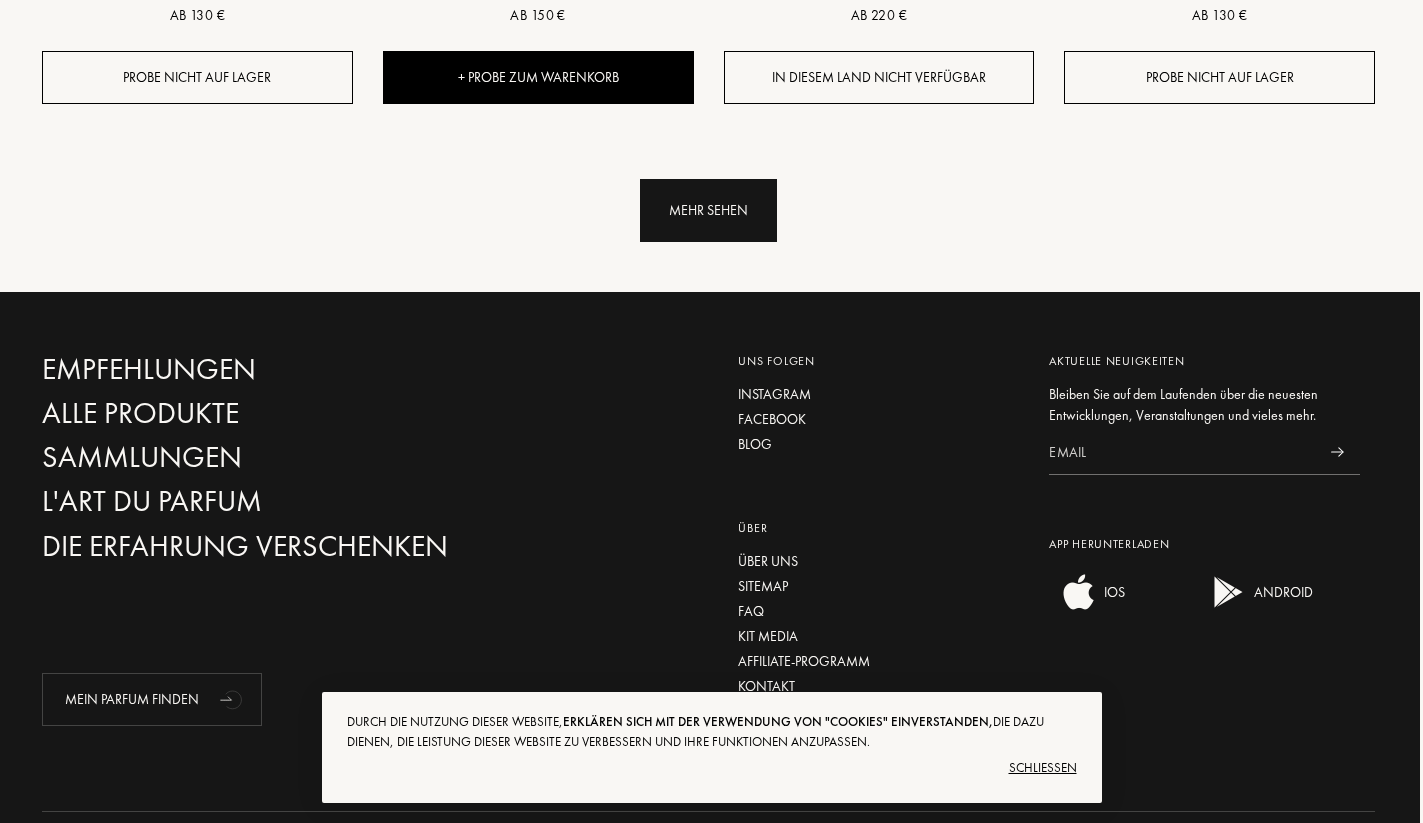 click on "Mehr sehen" at bounding box center (708, 210) 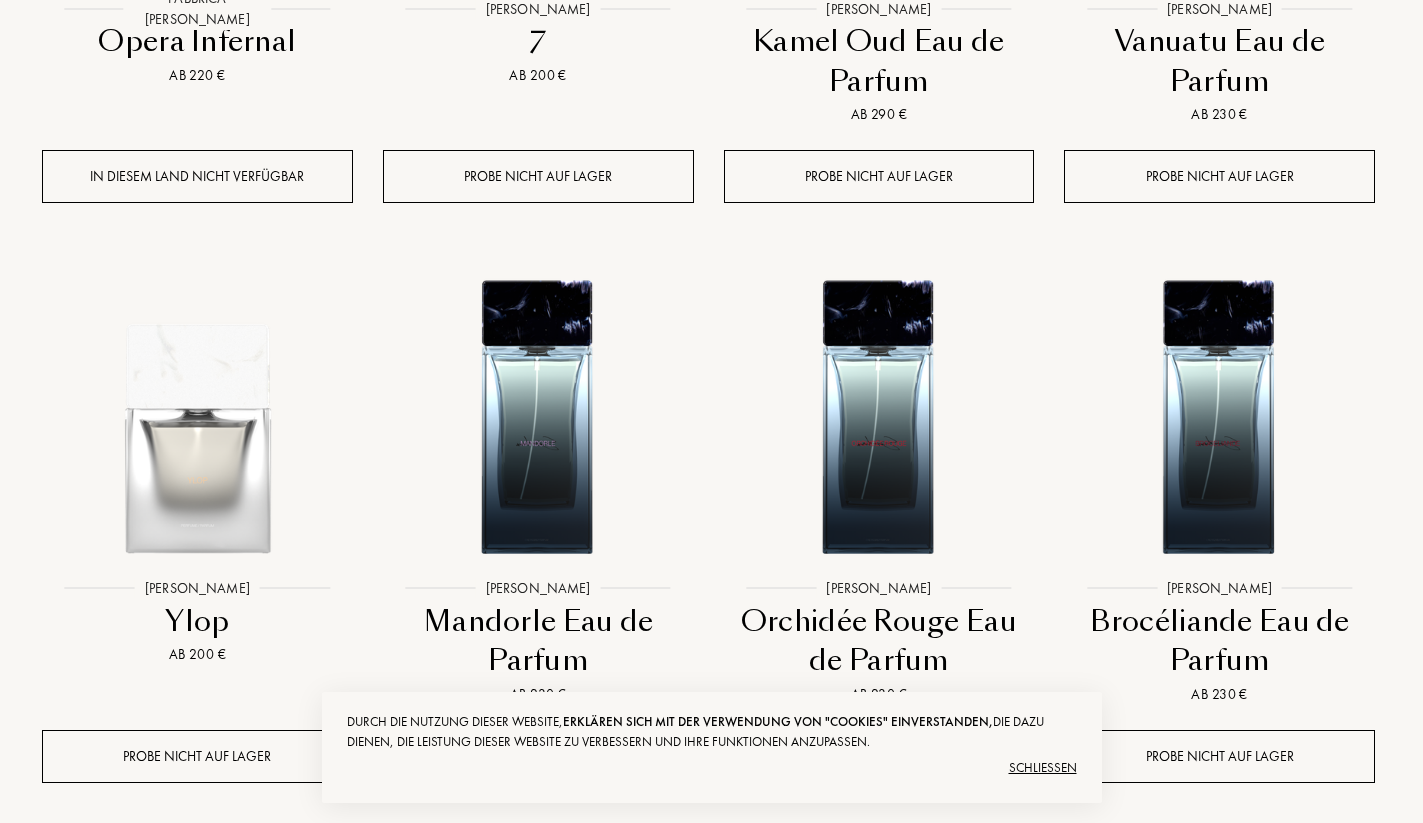 scroll, scrollTop: 4604, scrollLeft: 3, axis: both 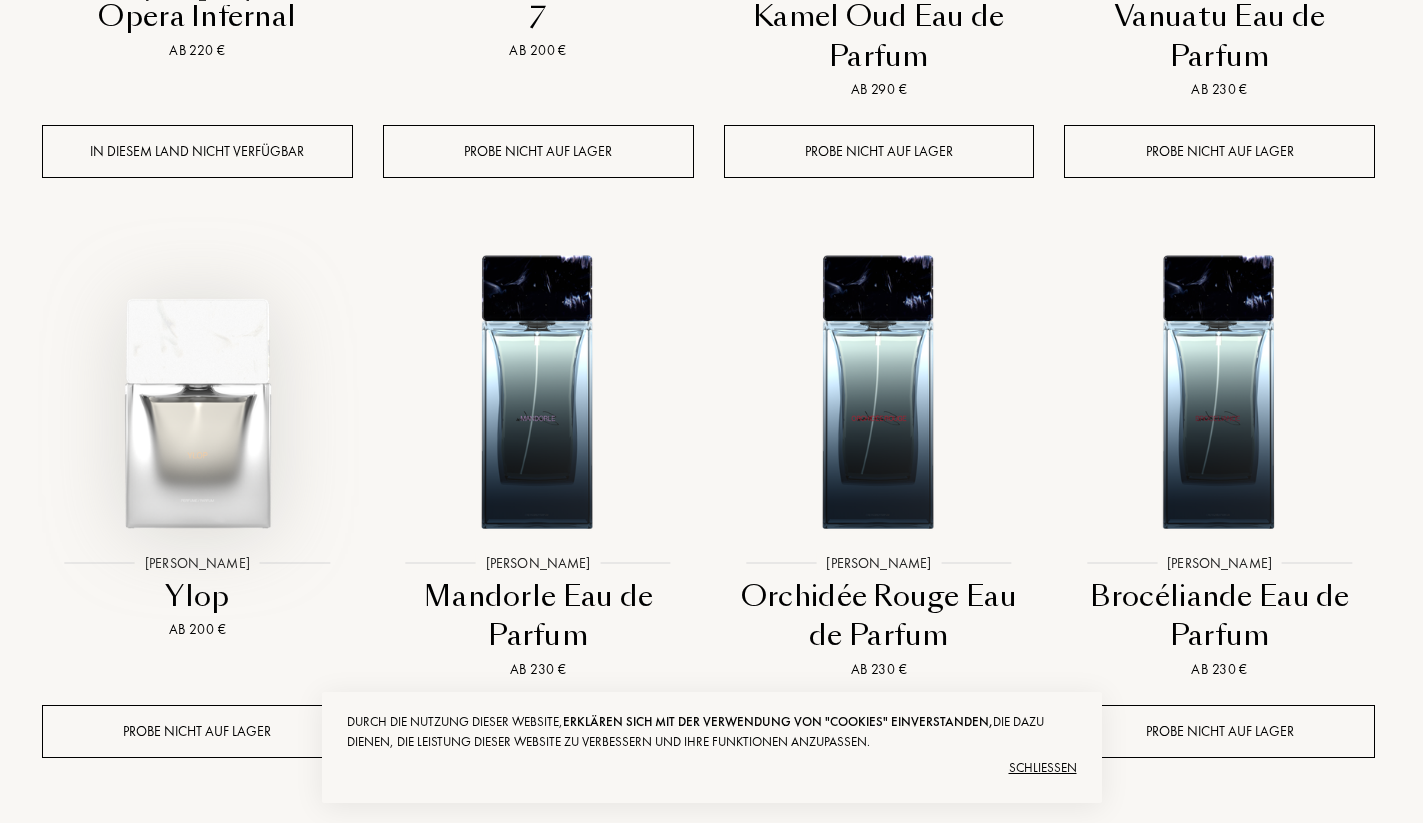 click at bounding box center (197, 405) 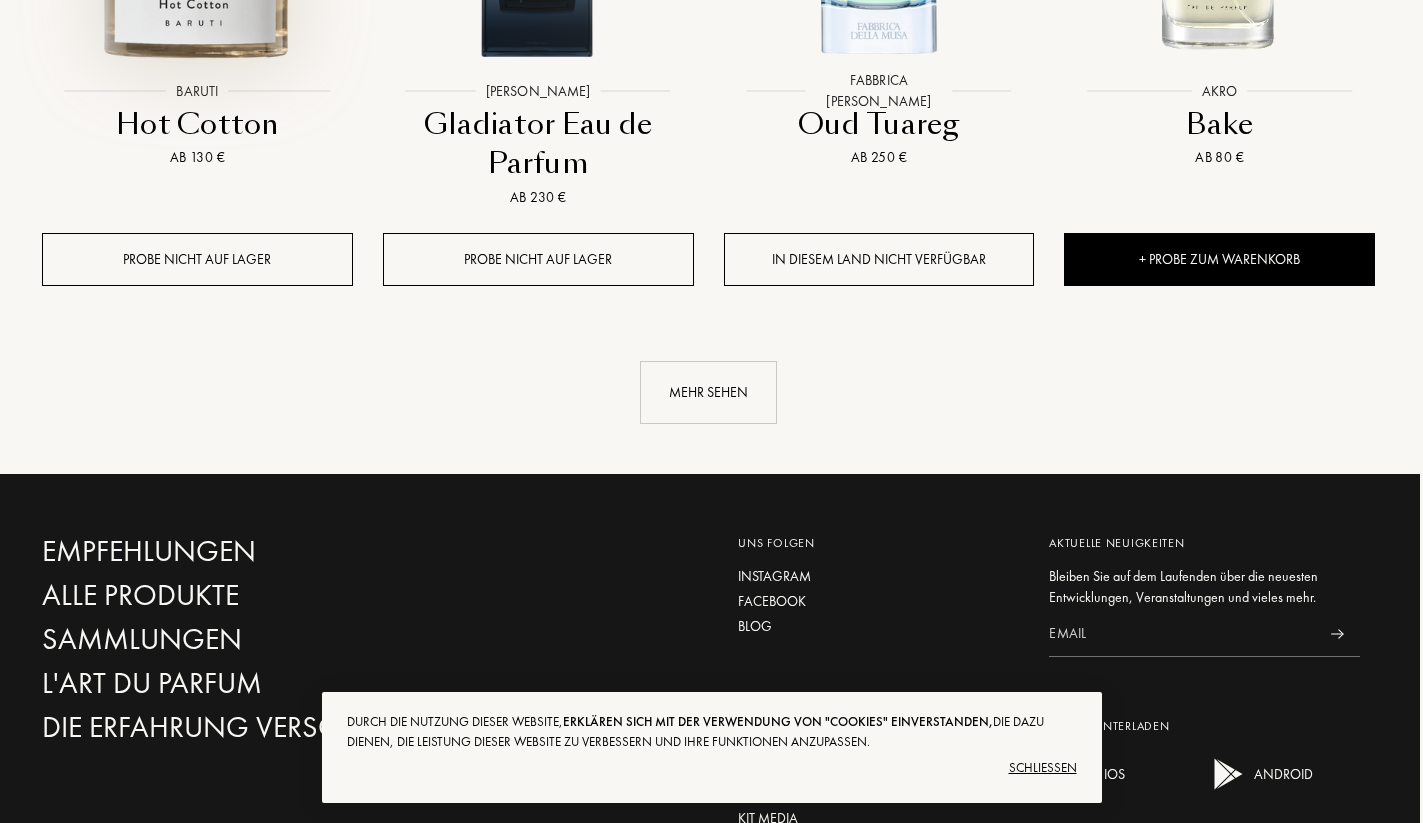 scroll, scrollTop: 5657, scrollLeft: 3, axis: both 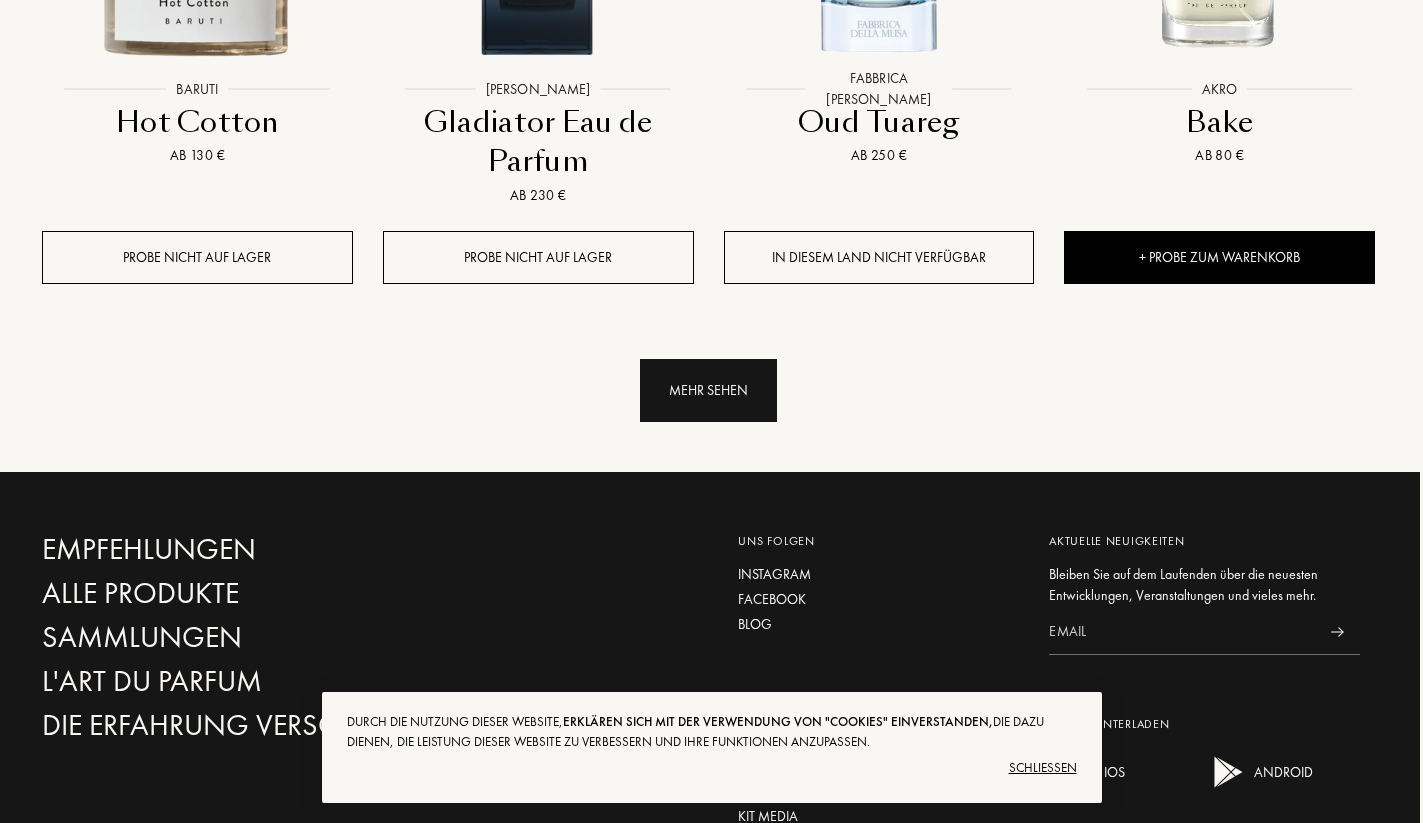 click on "Mehr sehen" at bounding box center [708, 390] 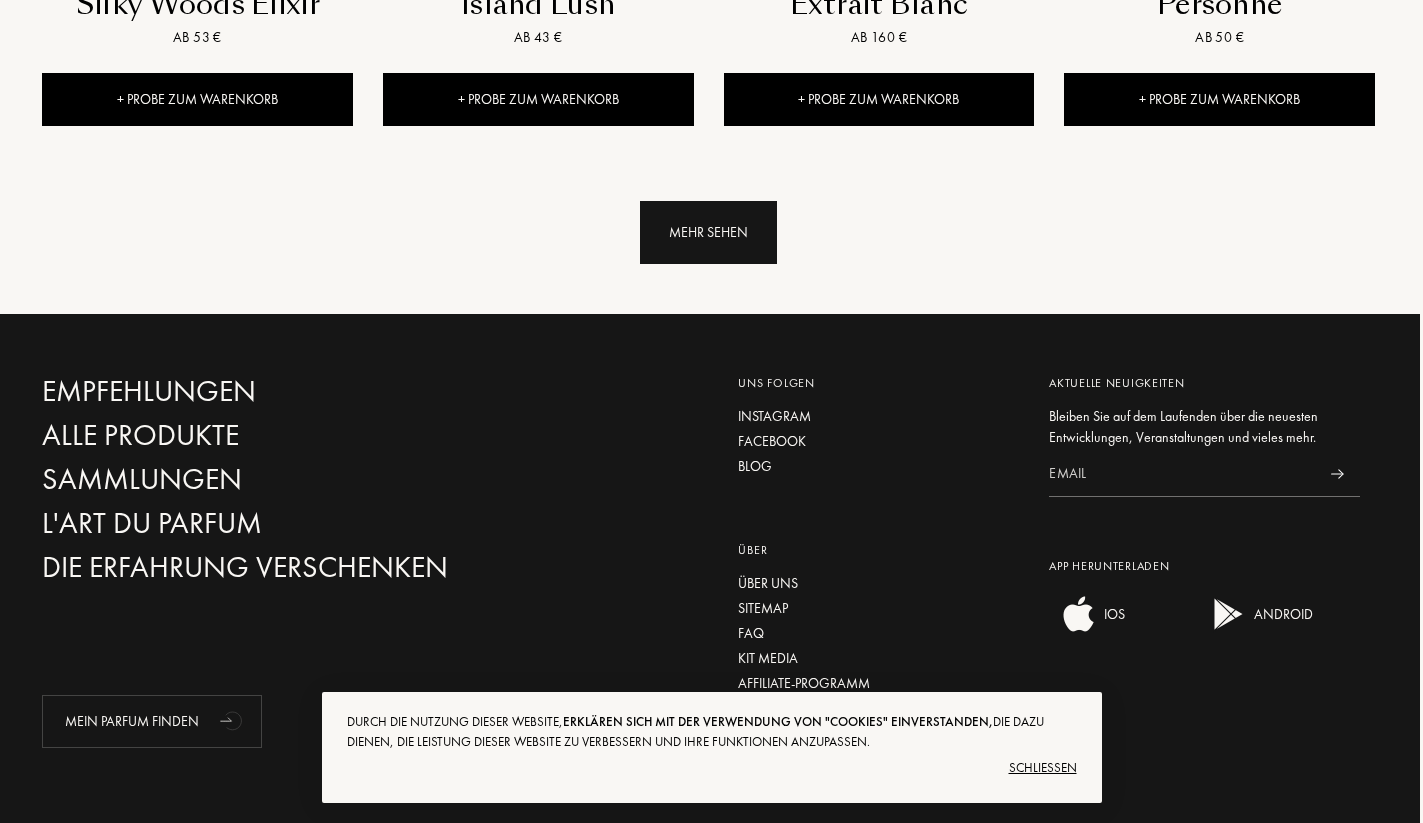 scroll, scrollTop: 7438, scrollLeft: 3, axis: both 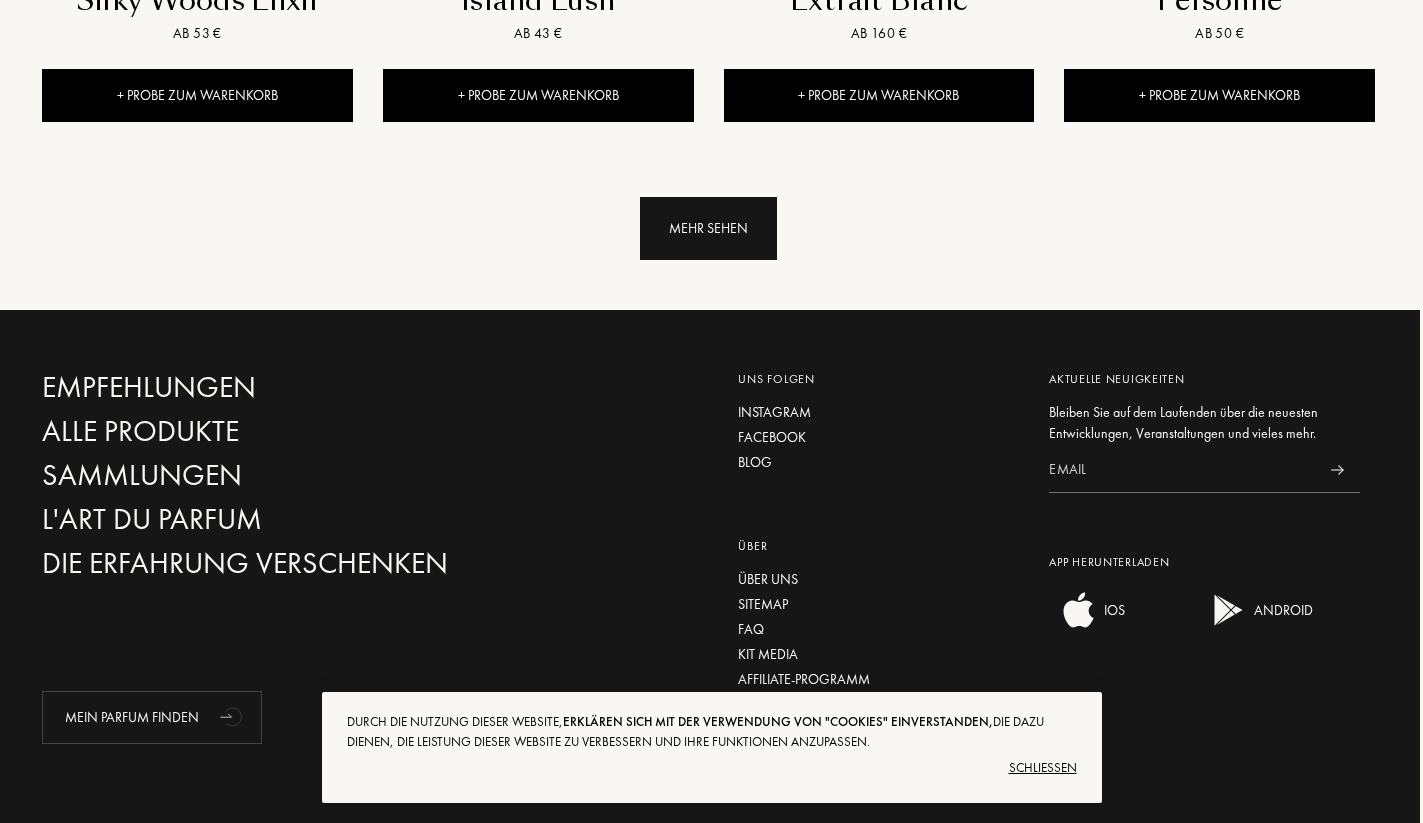 click on "Mehr sehen" at bounding box center [708, 228] 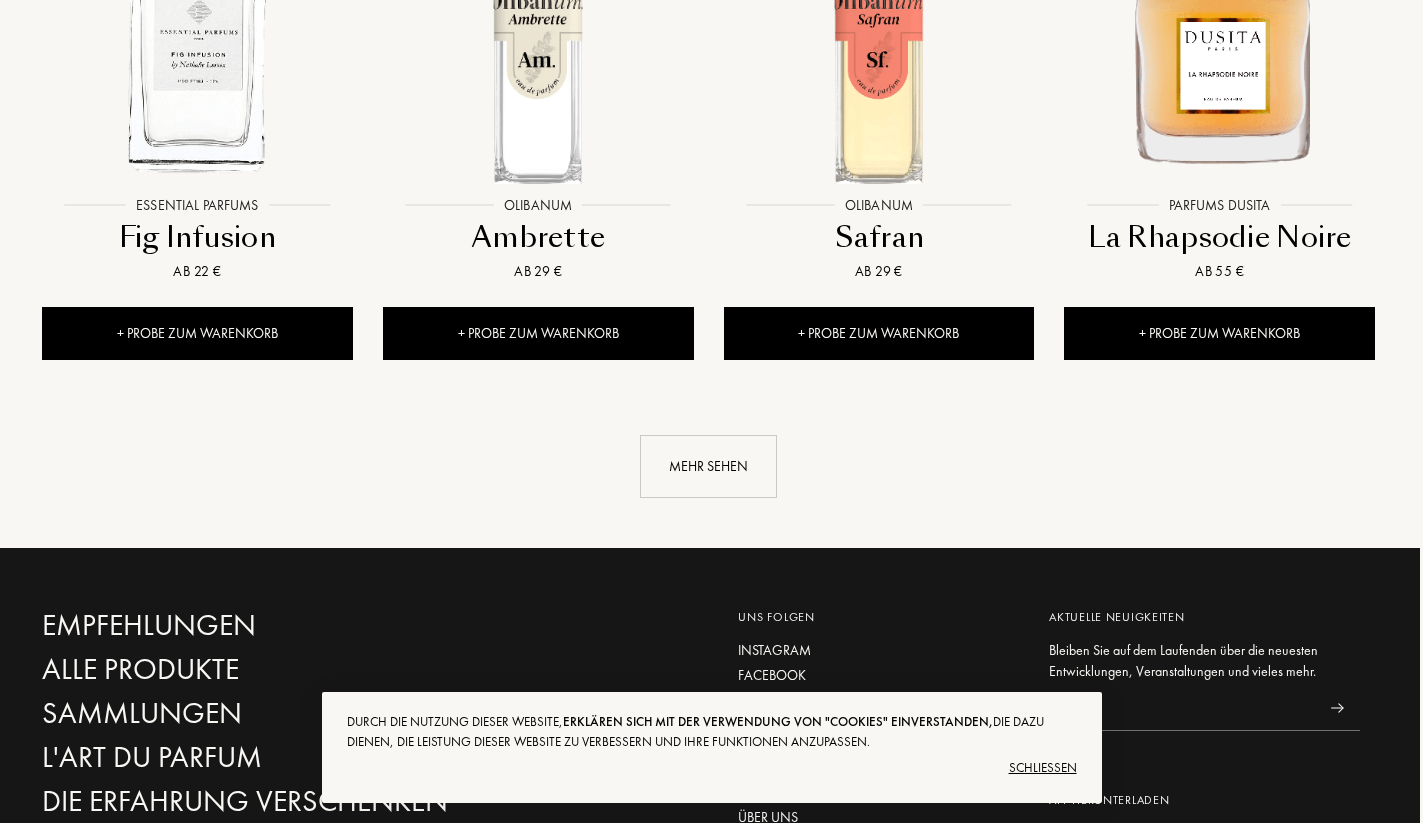 scroll, scrollTop: 8861, scrollLeft: 3, axis: both 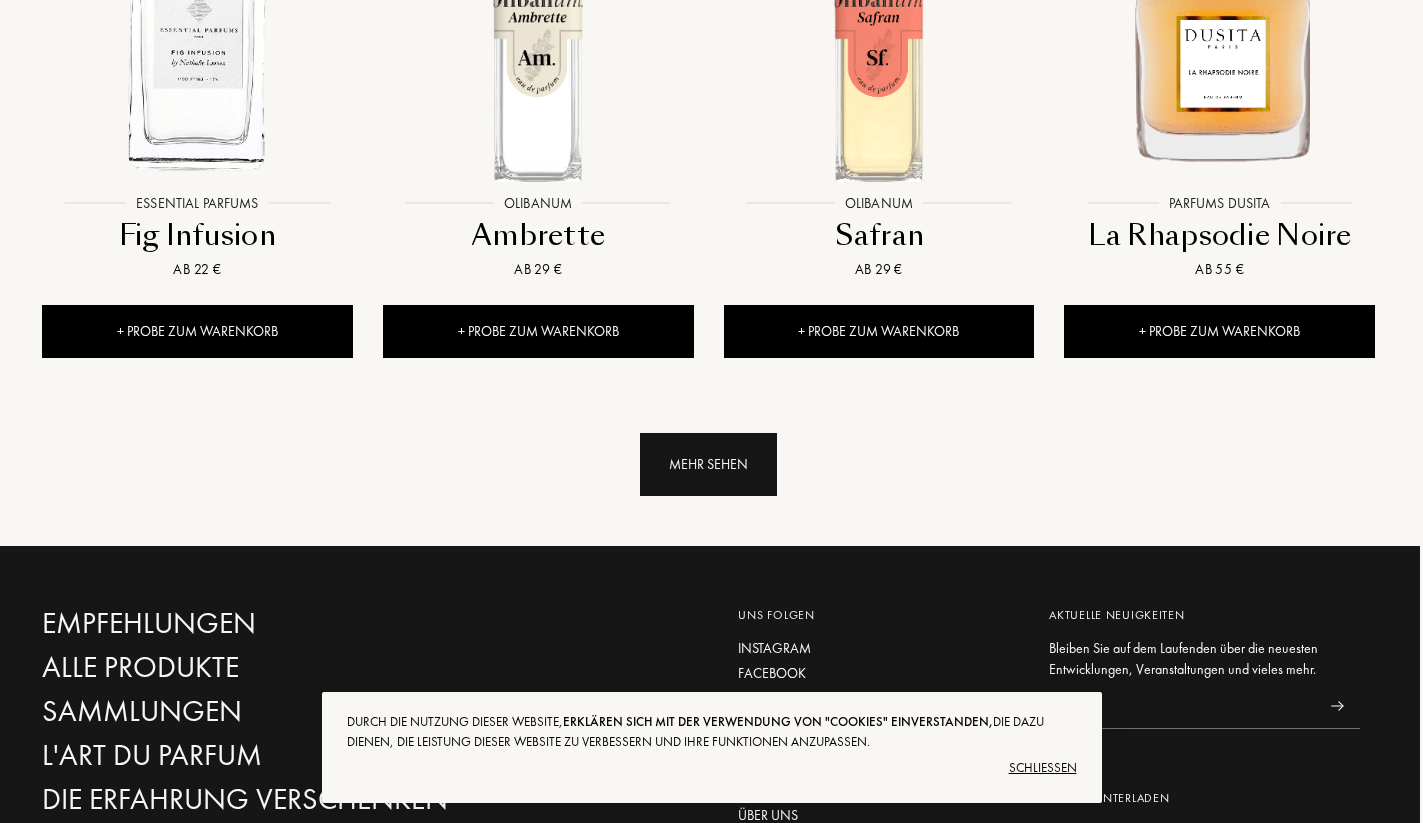 click on "Mehr sehen" at bounding box center (708, 464) 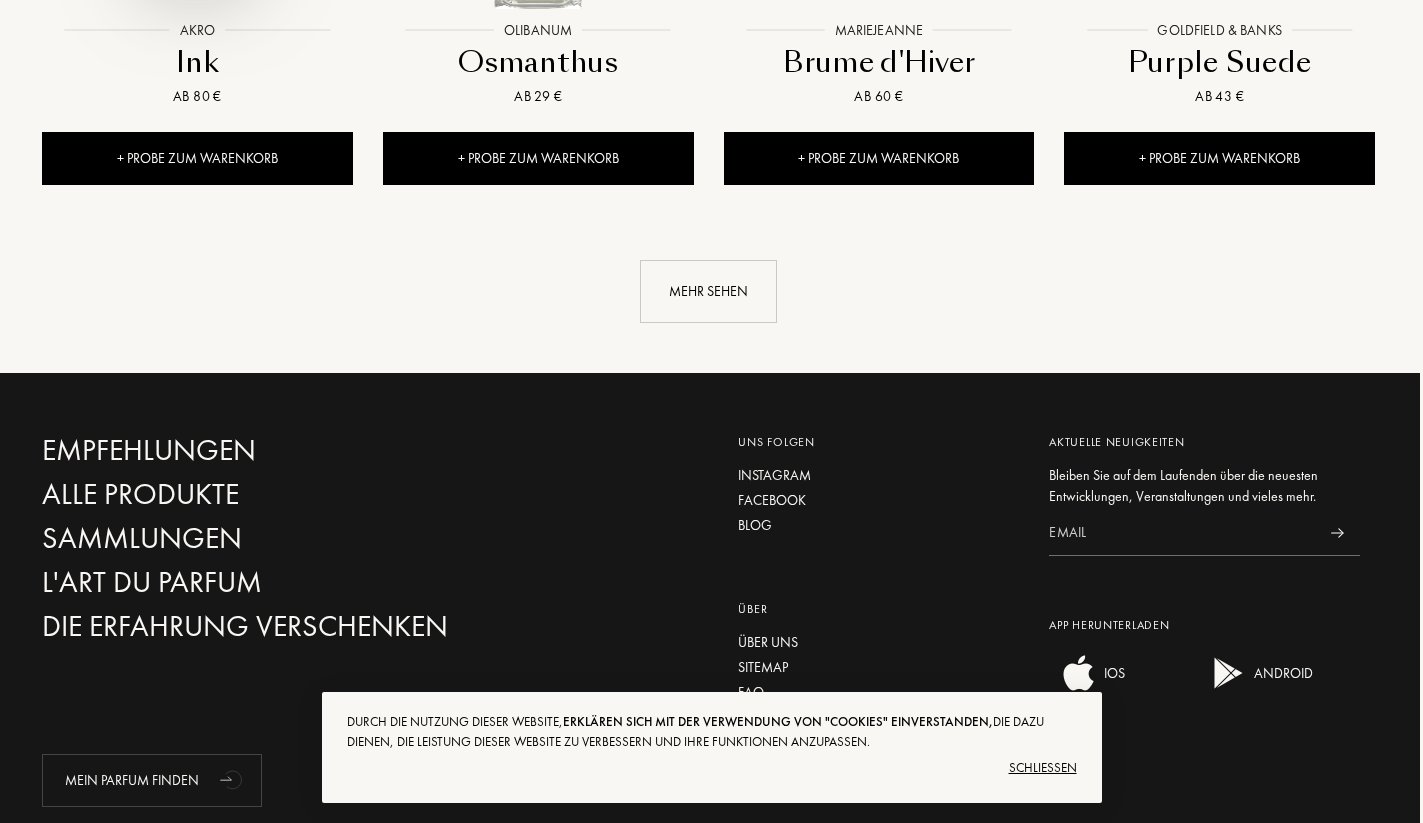 scroll, scrollTop: 10683, scrollLeft: 3, axis: both 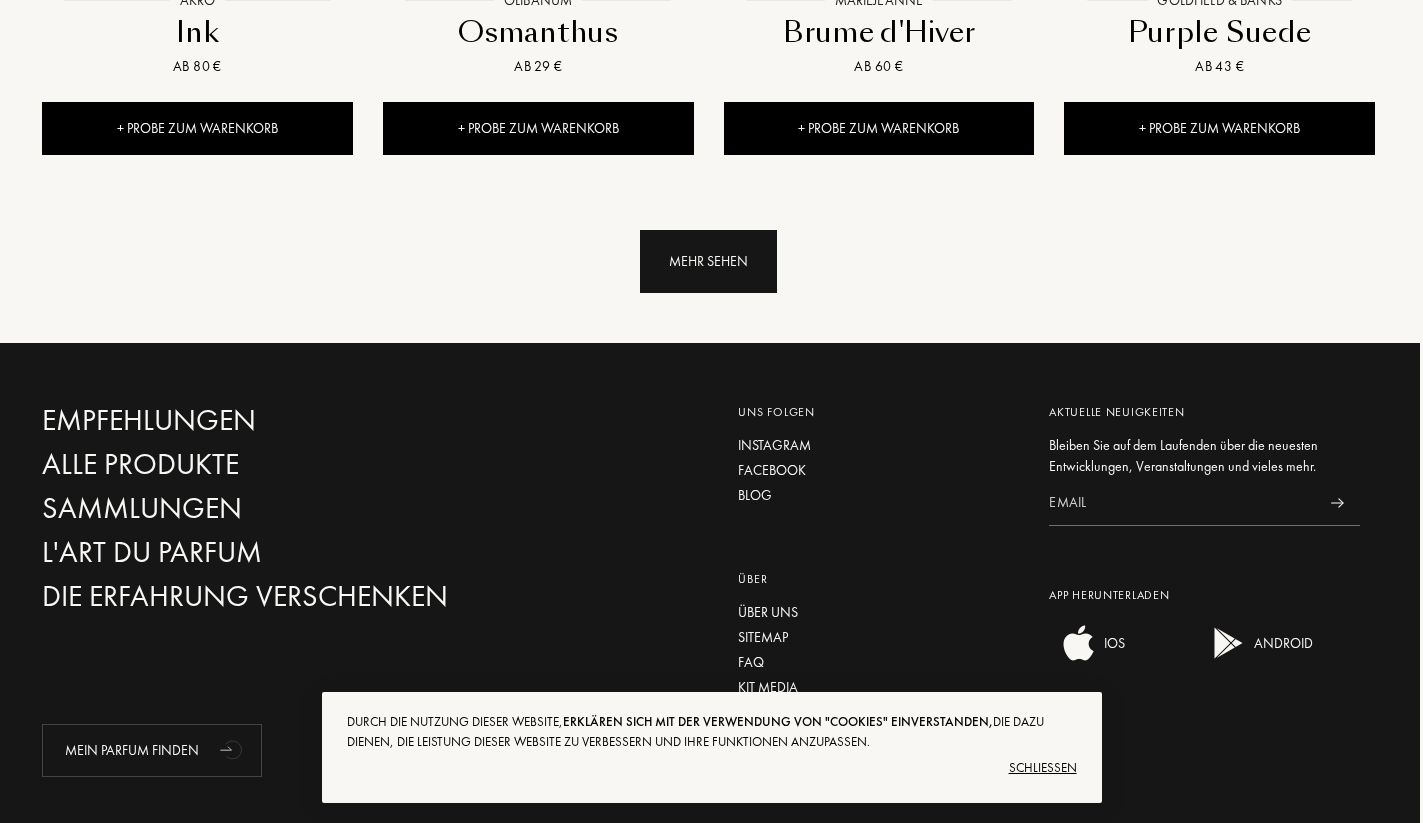 click on "Mehr sehen" at bounding box center [708, 261] 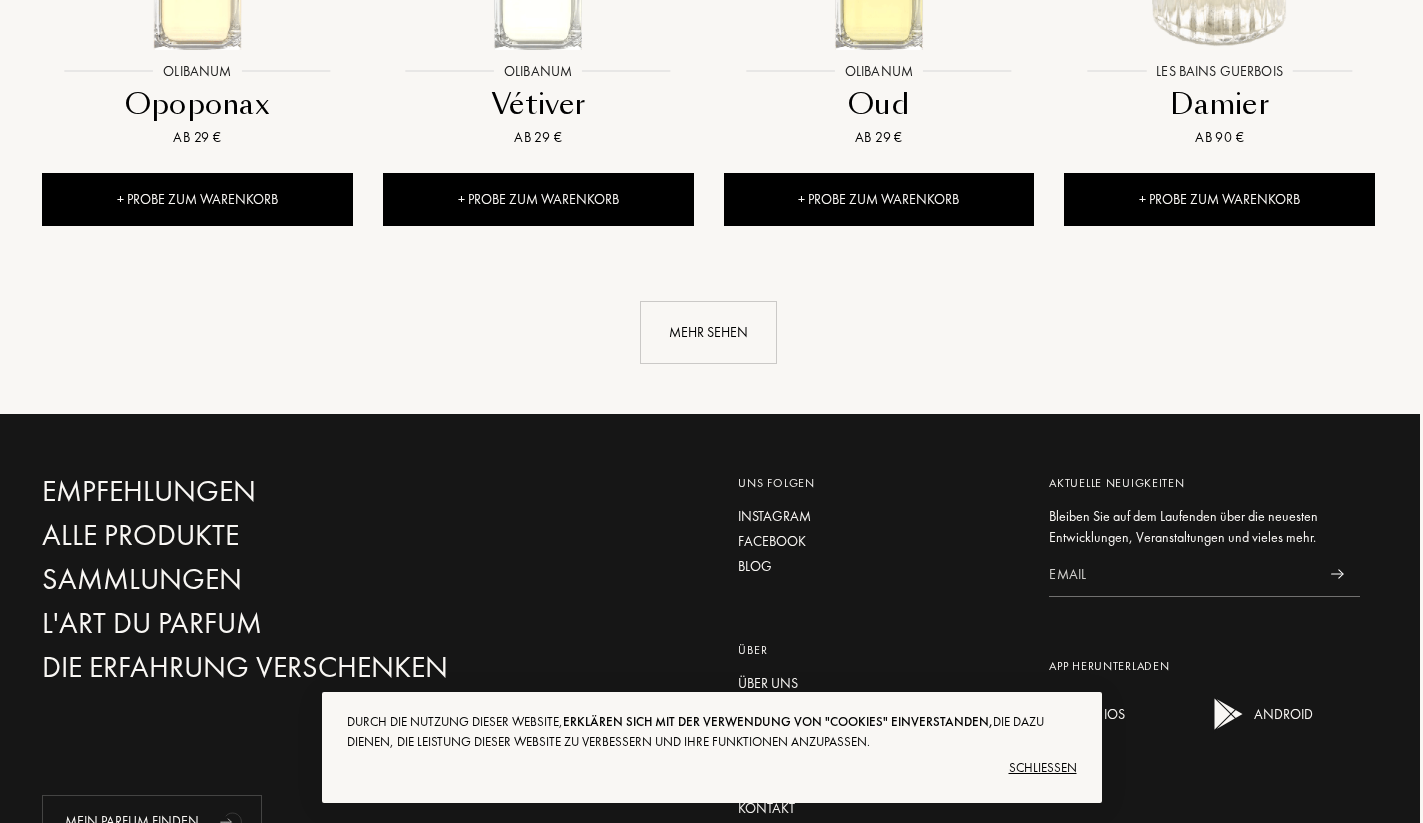 scroll, scrollTop: 12240, scrollLeft: 3, axis: both 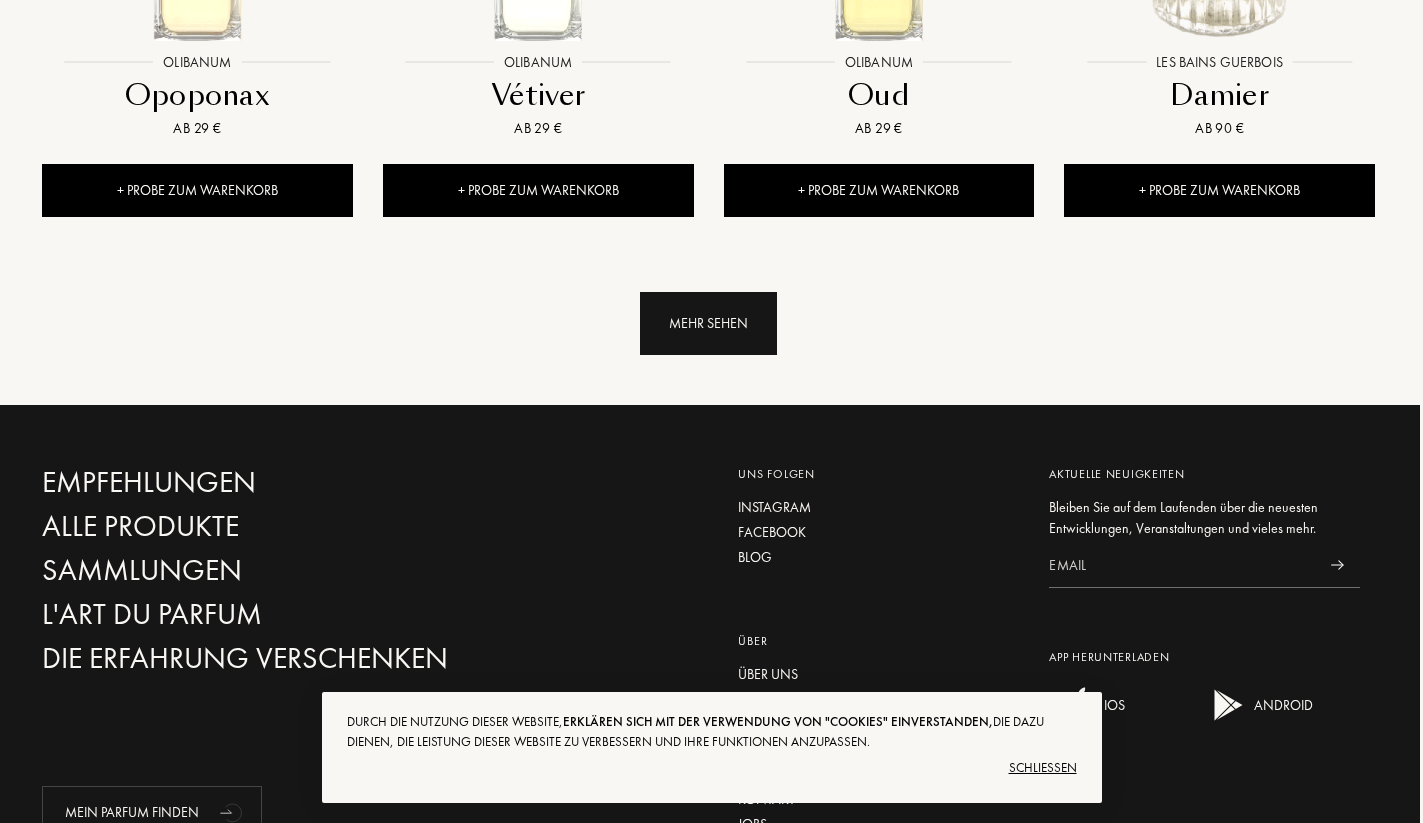 click on "Mehr sehen" at bounding box center [708, 323] 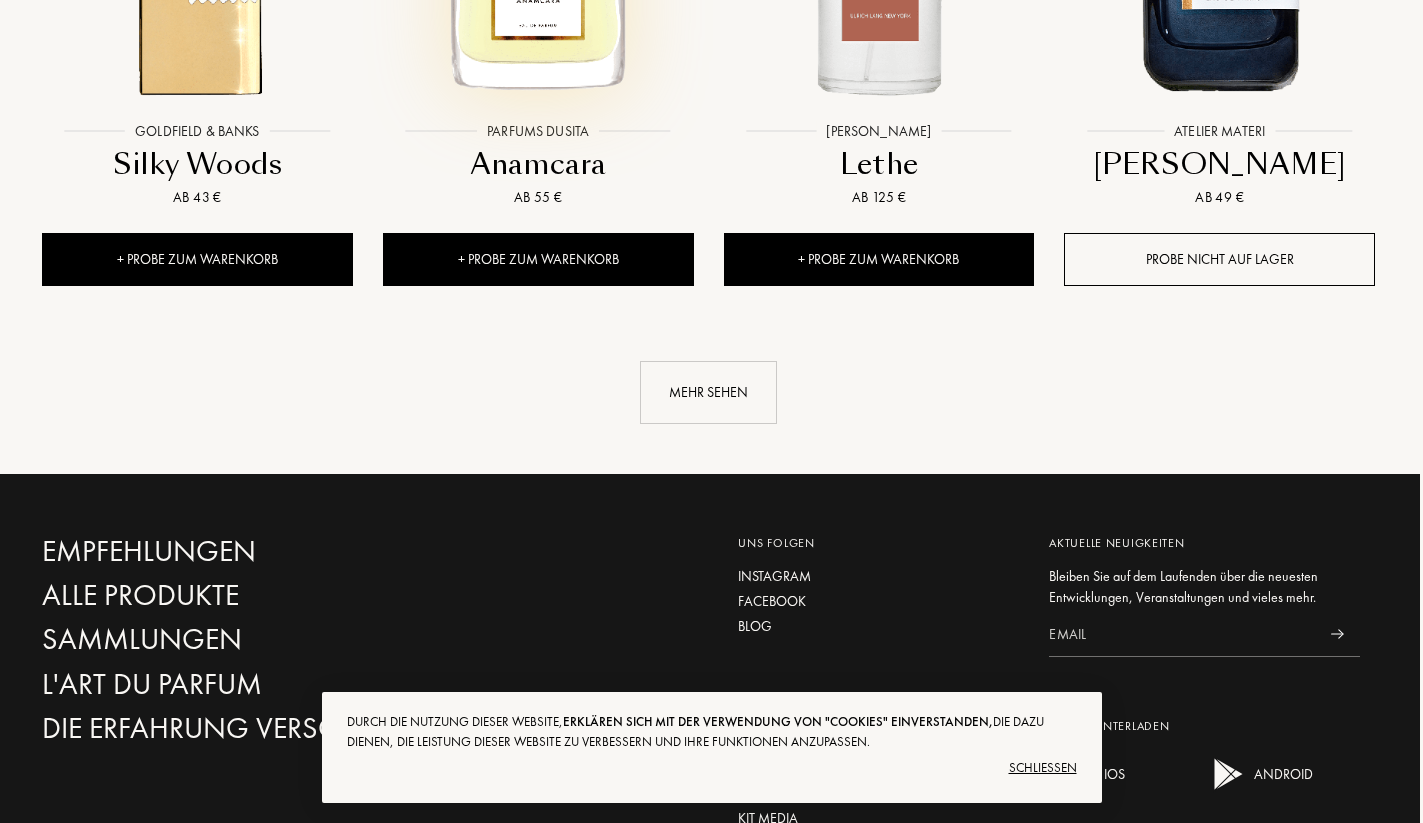 scroll, scrollTop: 13803, scrollLeft: 3, axis: both 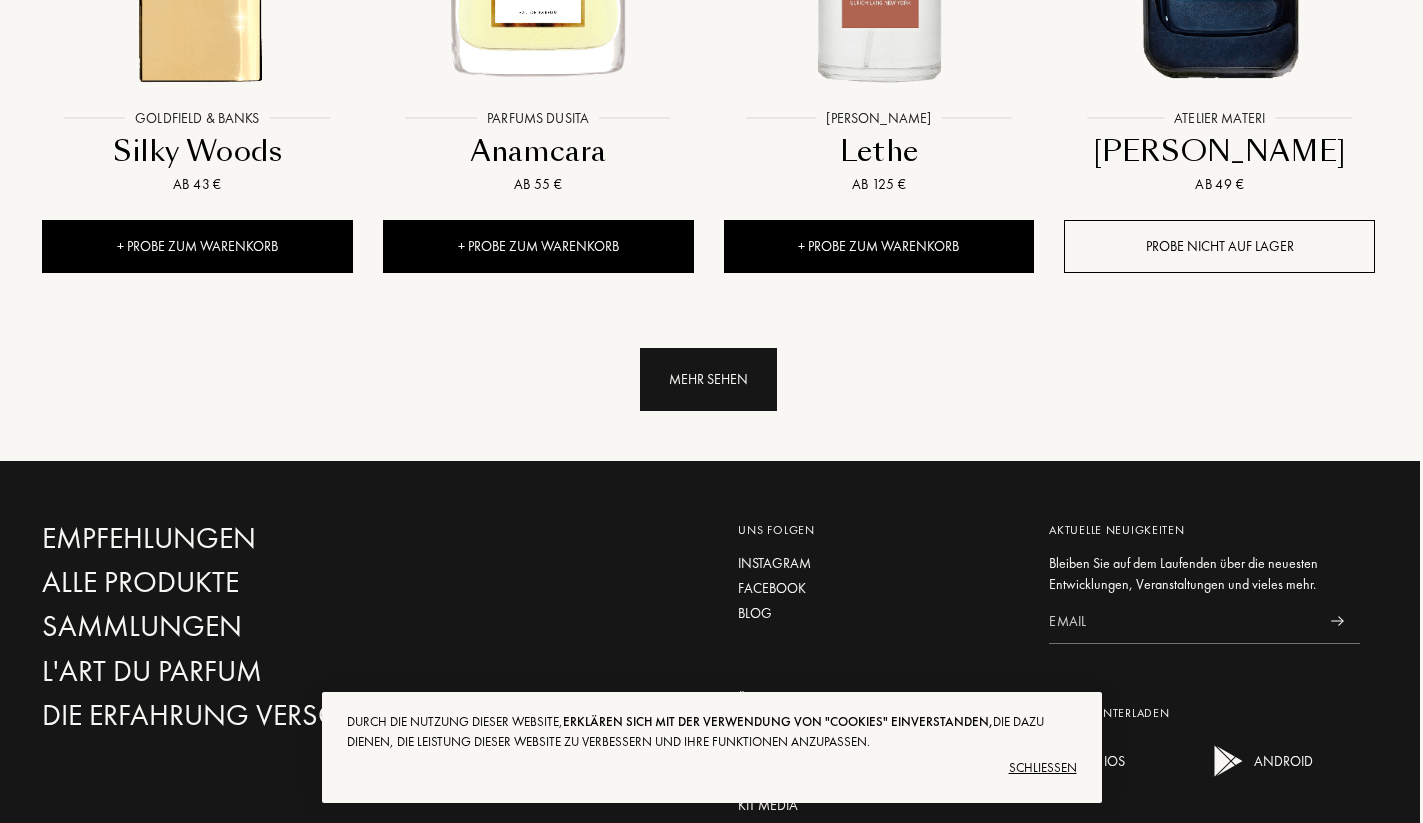 click on "Mehr sehen" at bounding box center [708, 379] 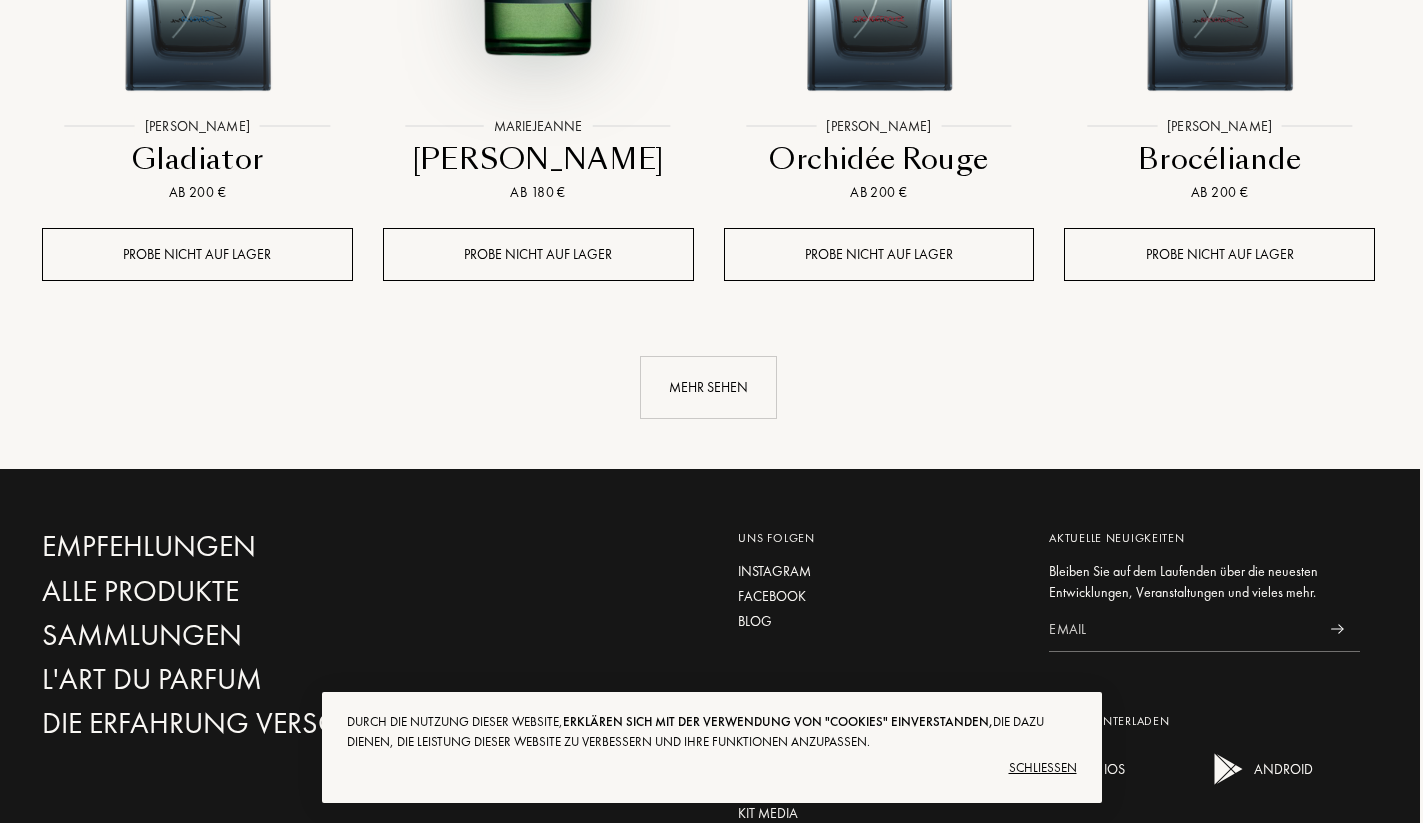 scroll, scrollTop: 15416, scrollLeft: 3, axis: both 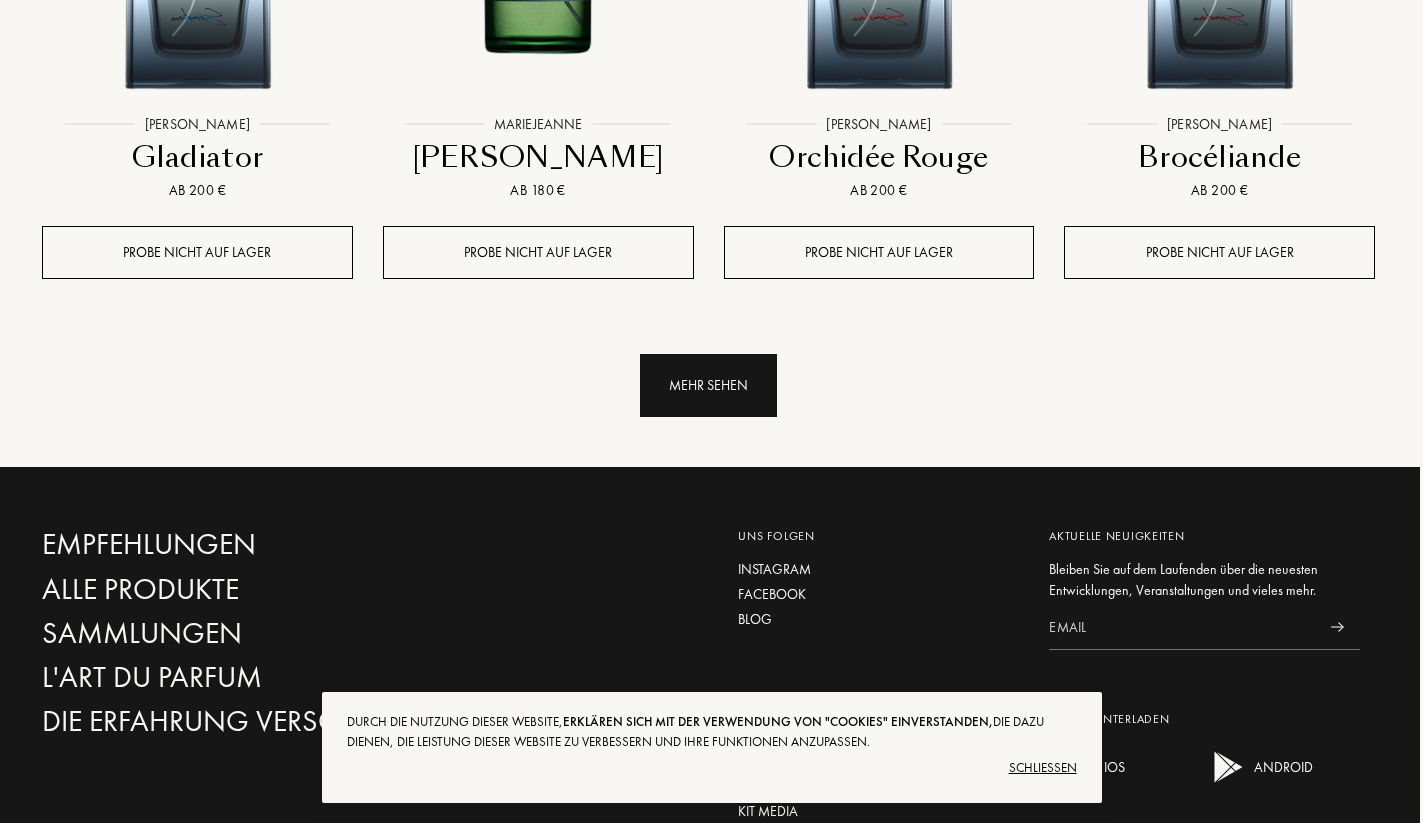 click on "Mehr sehen" at bounding box center (708, 385) 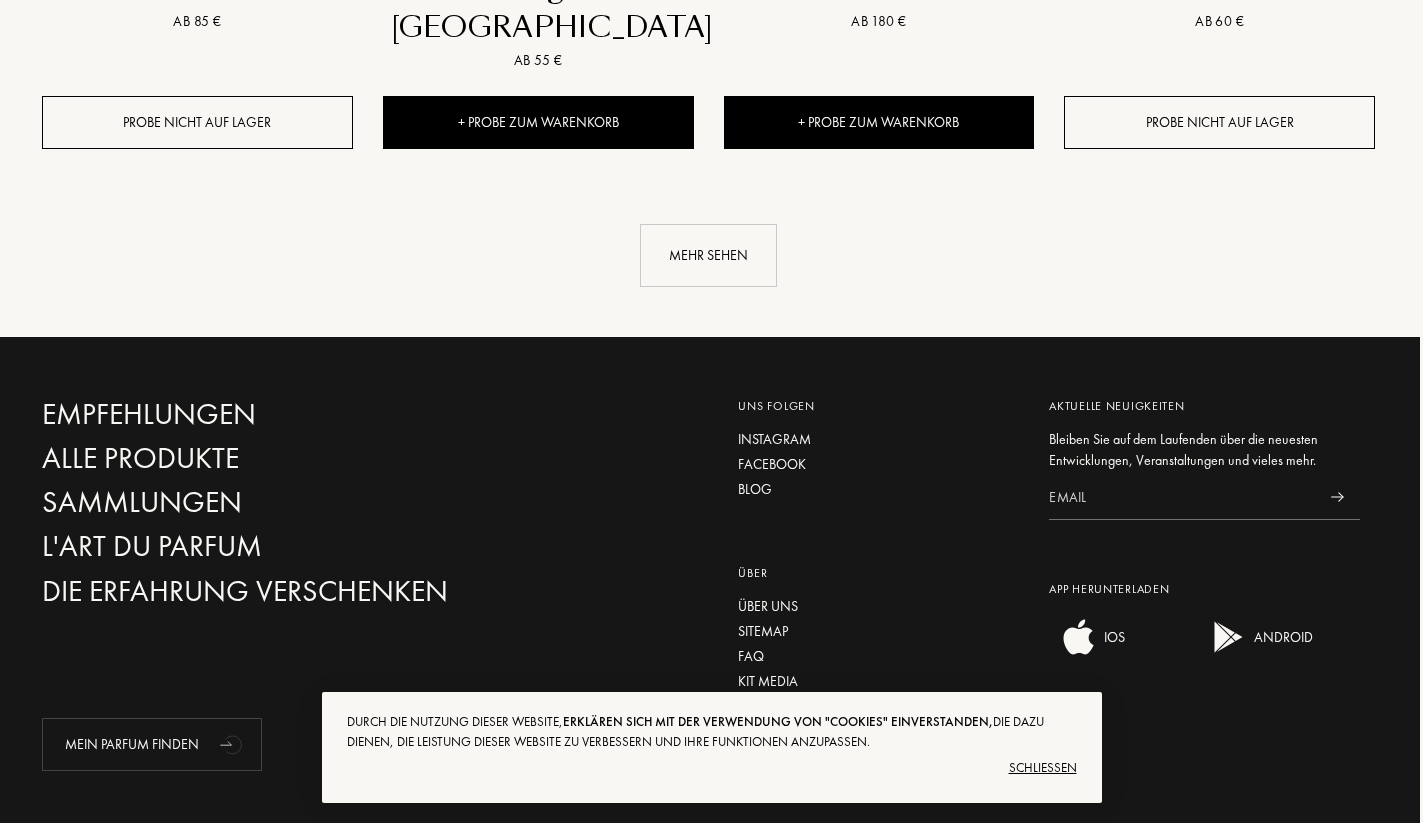 scroll, scrollTop: 17210, scrollLeft: 3, axis: both 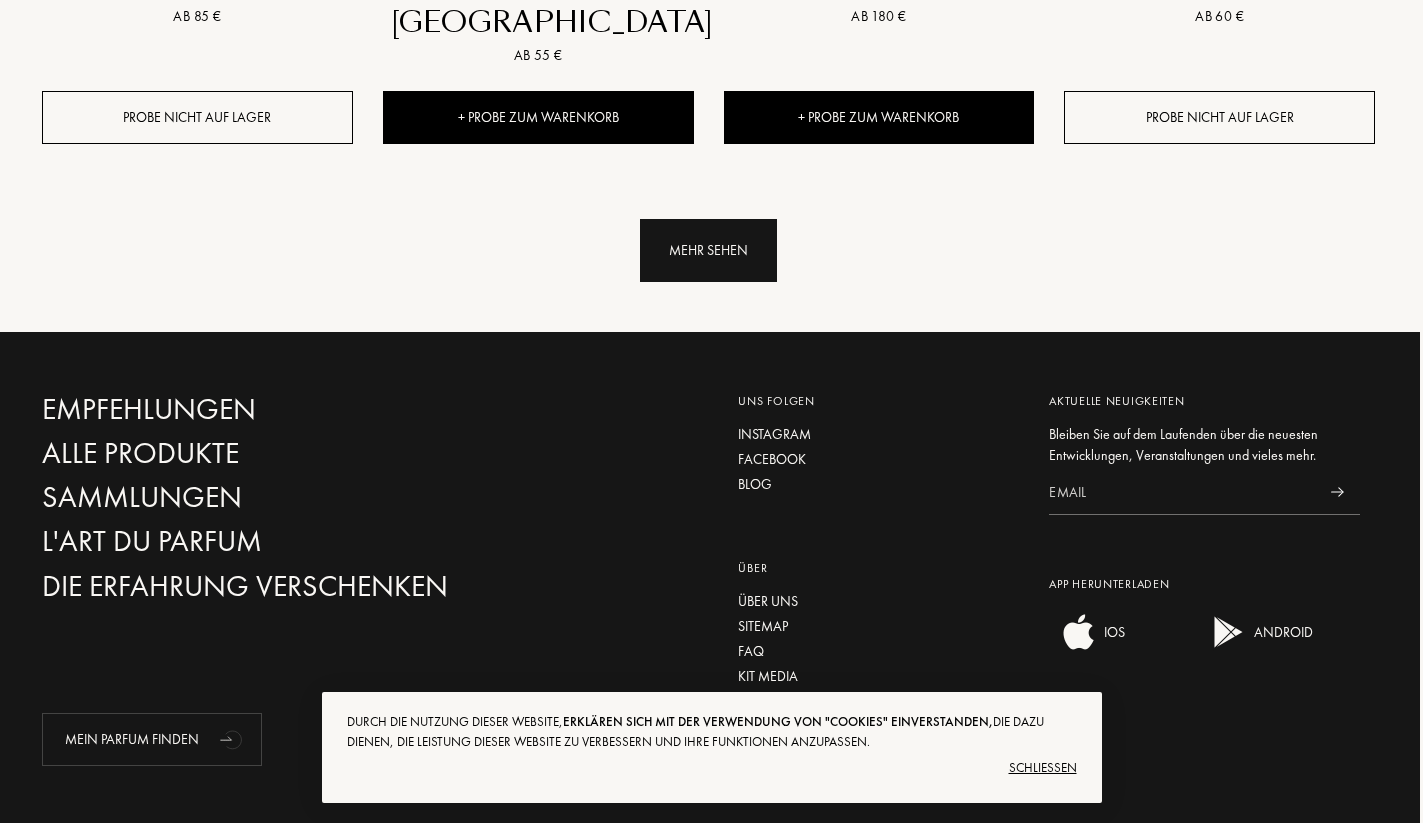 click on "Mehr sehen" at bounding box center [708, 250] 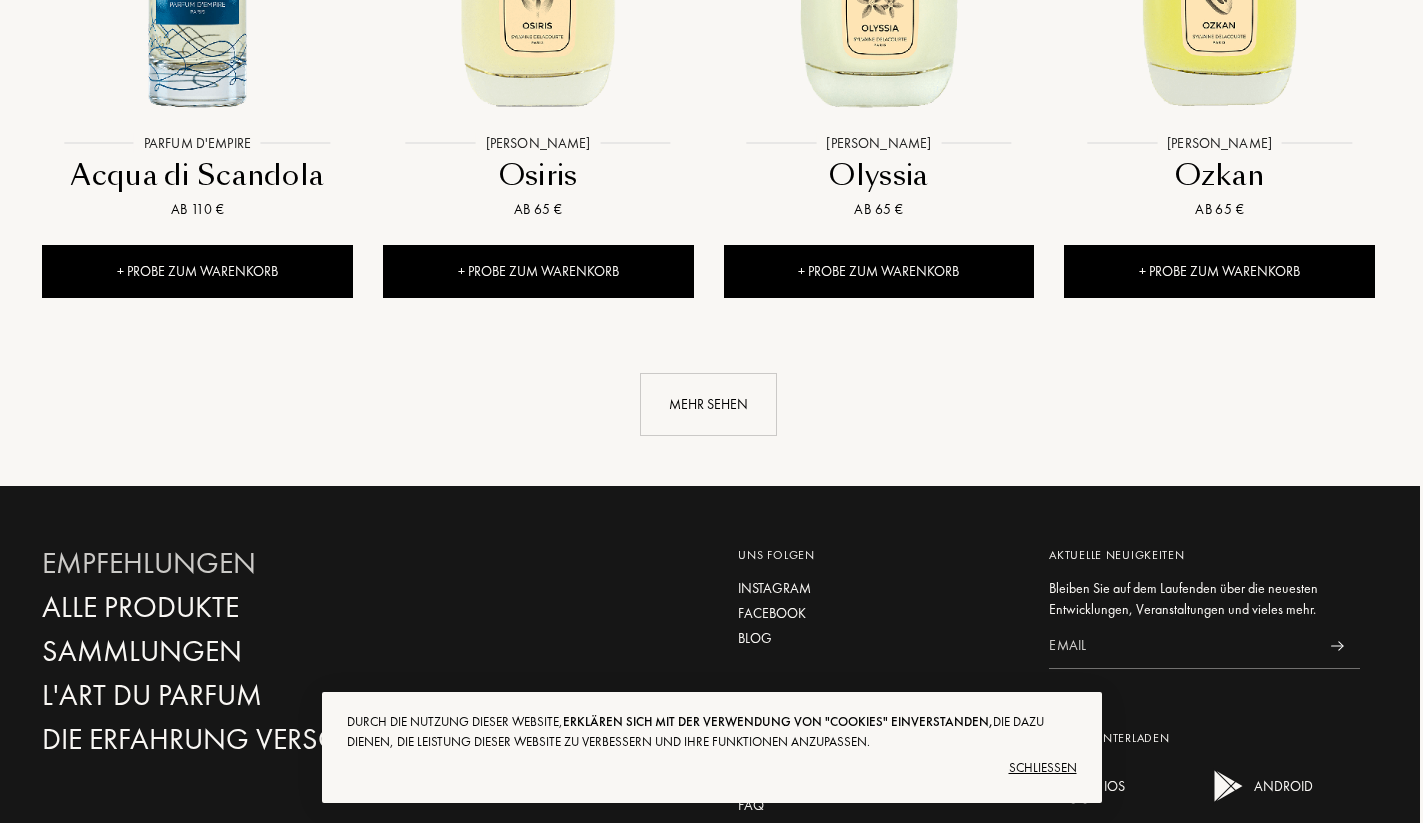 scroll, scrollTop: 18722, scrollLeft: 3, axis: both 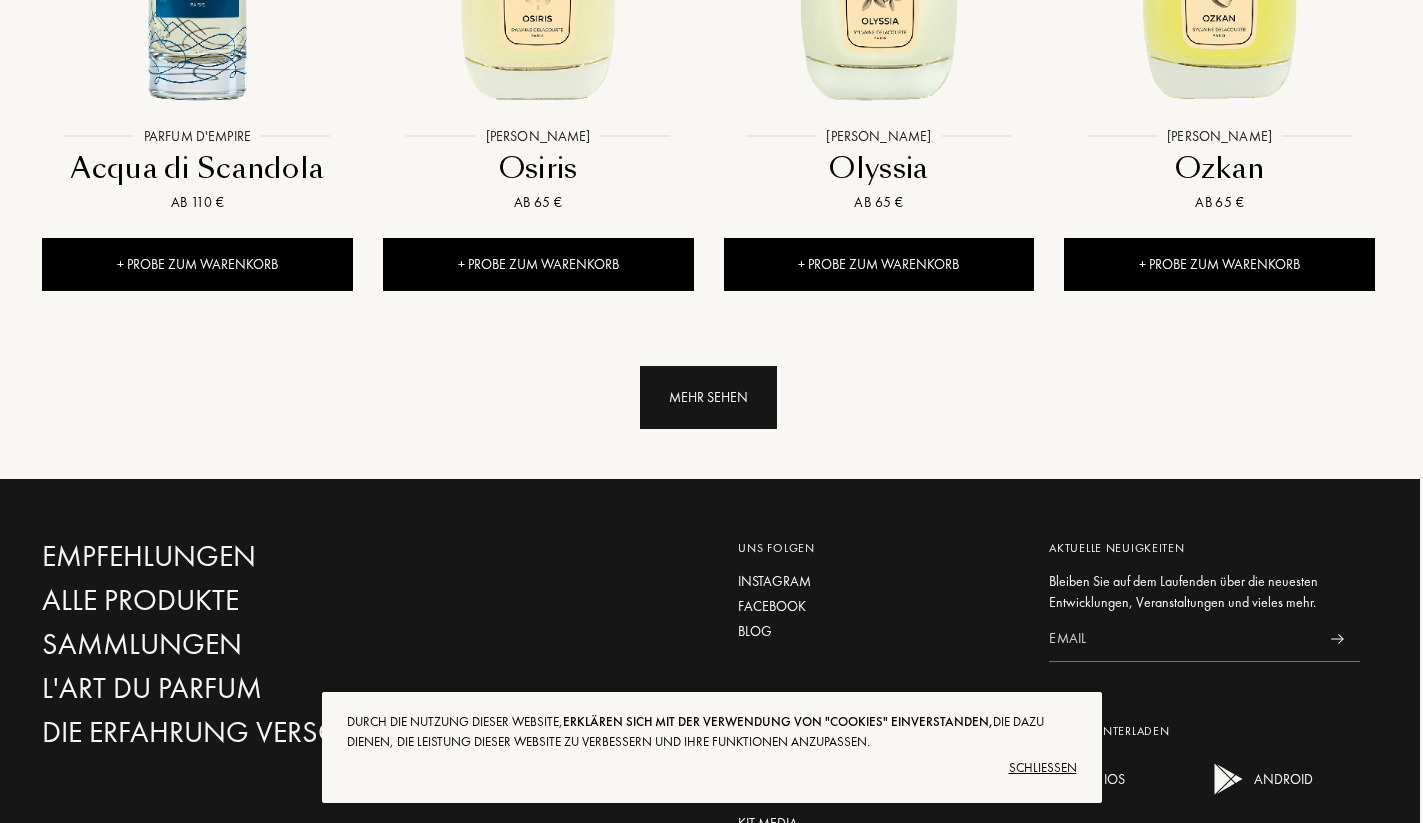 click on "Mehr sehen" at bounding box center [708, 397] 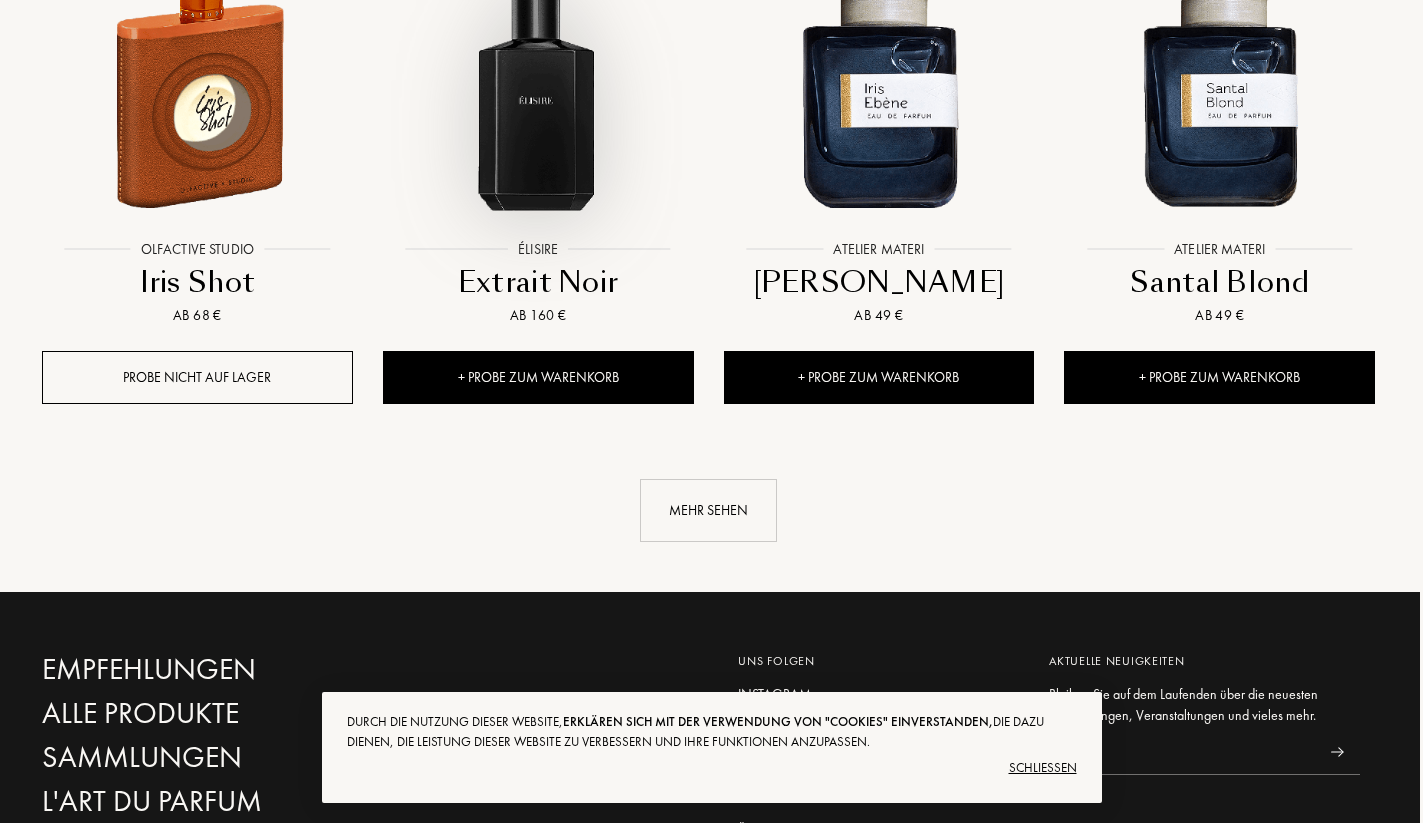 scroll, scrollTop: 20243, scrollLeft: 3, axis: both 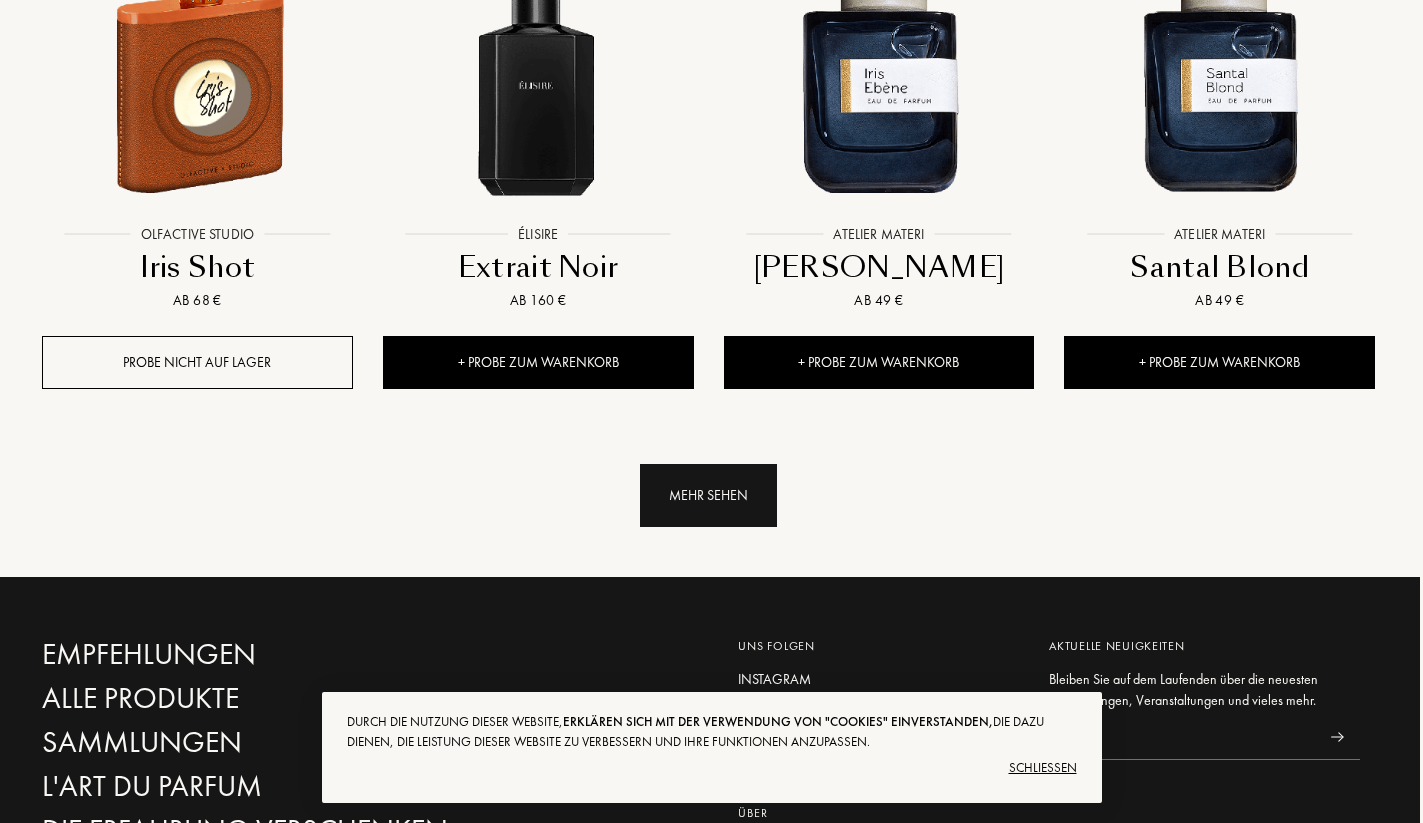 click on "Mehr sehen" at bounding box center (708, 495) 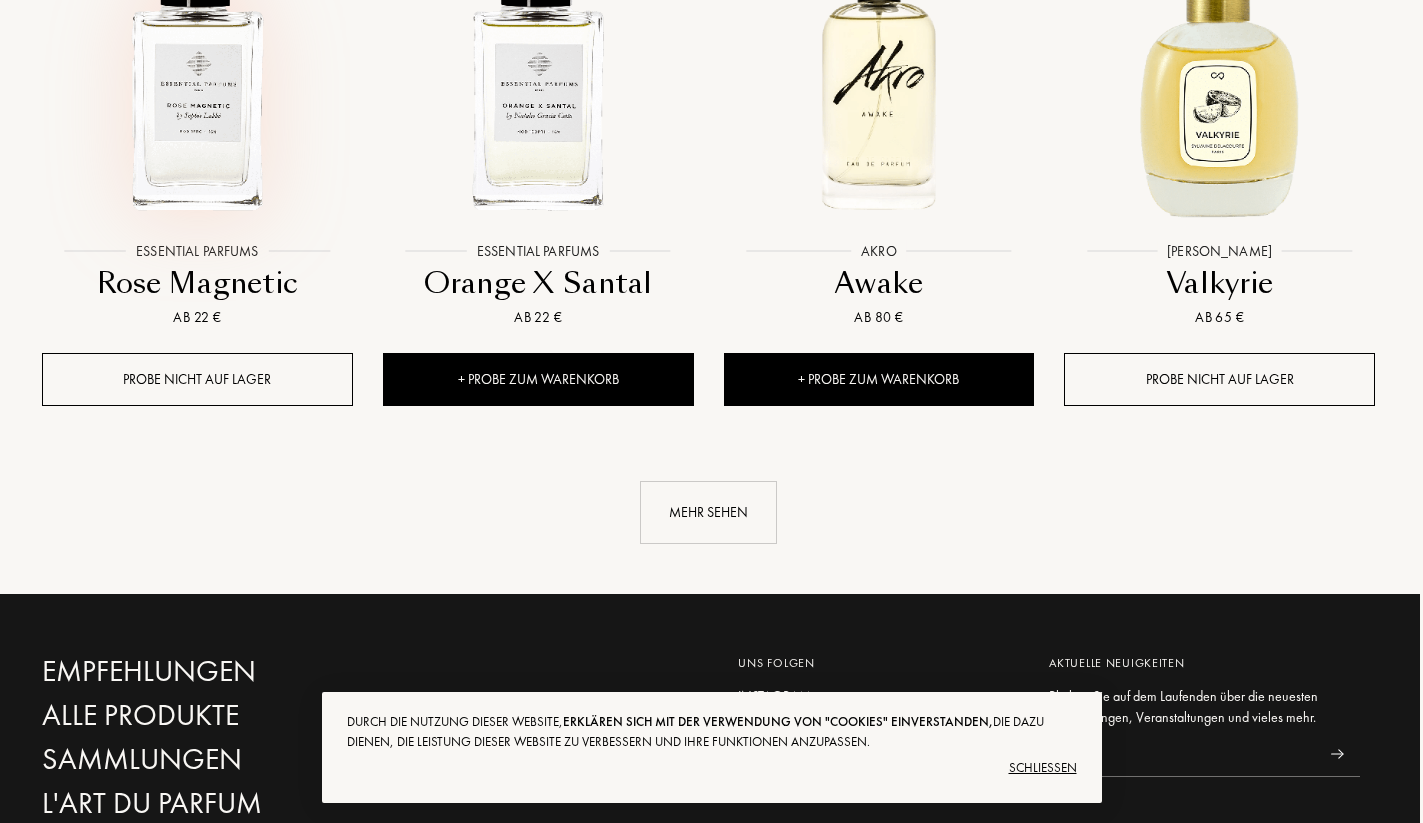 scroll, scrollTop: 21894, scrollLeft: 3, axis: both 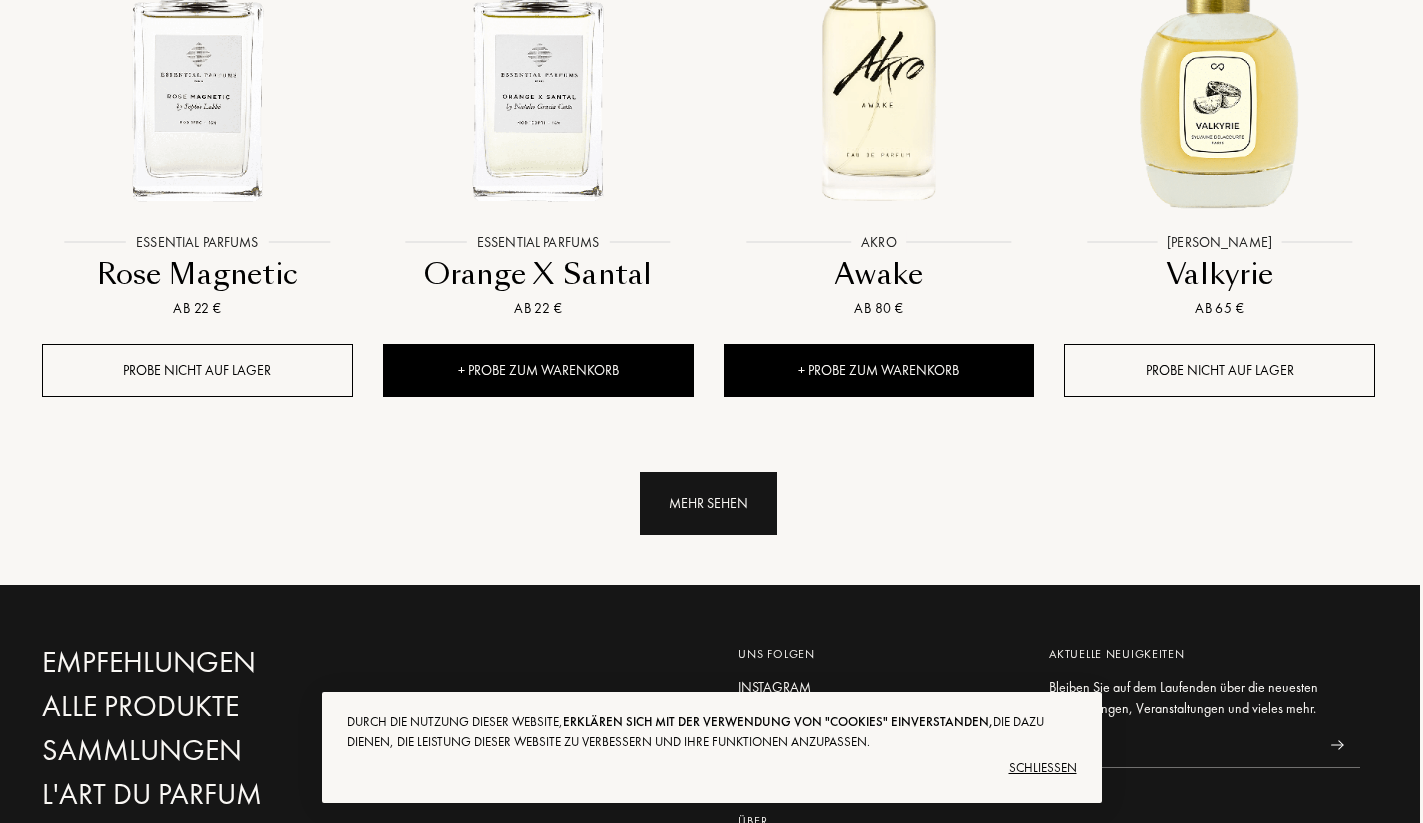 click on "Mehr sehen" at bounding box center (708, 503) 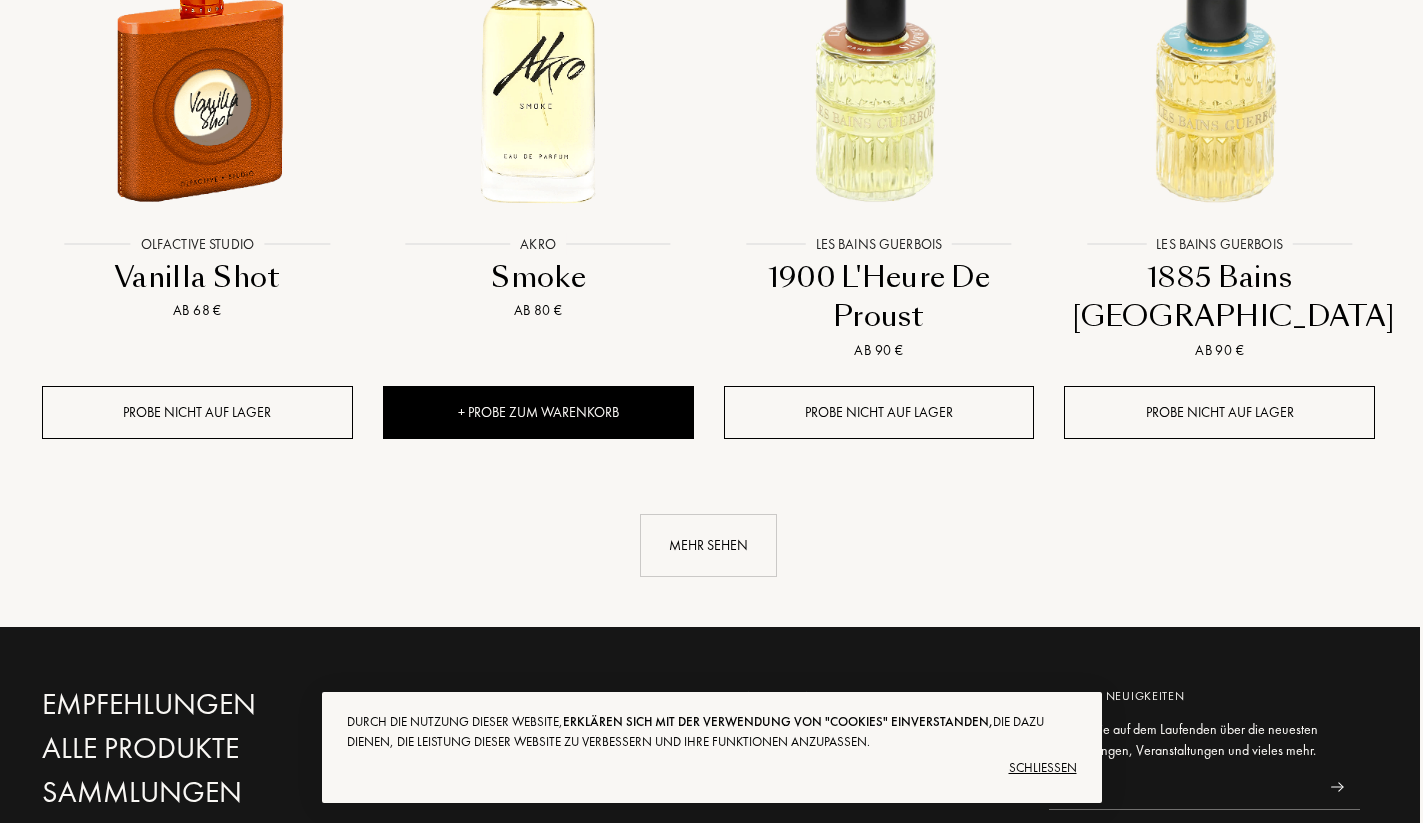 scroll, scrollTop: 23565, scrollLeft: 3, axis: both 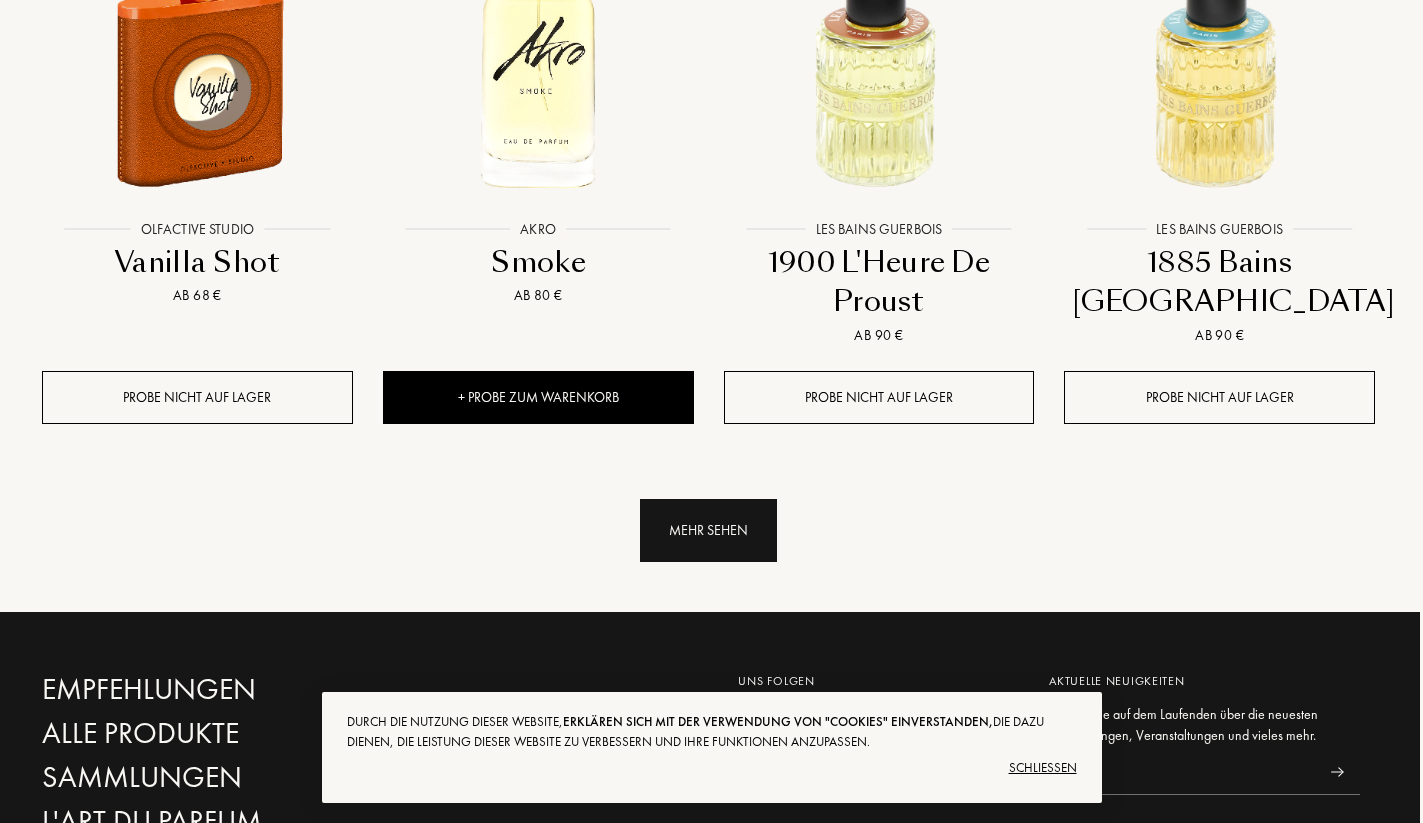 click on "Mehr sehen" at bounding box center [708, 530] 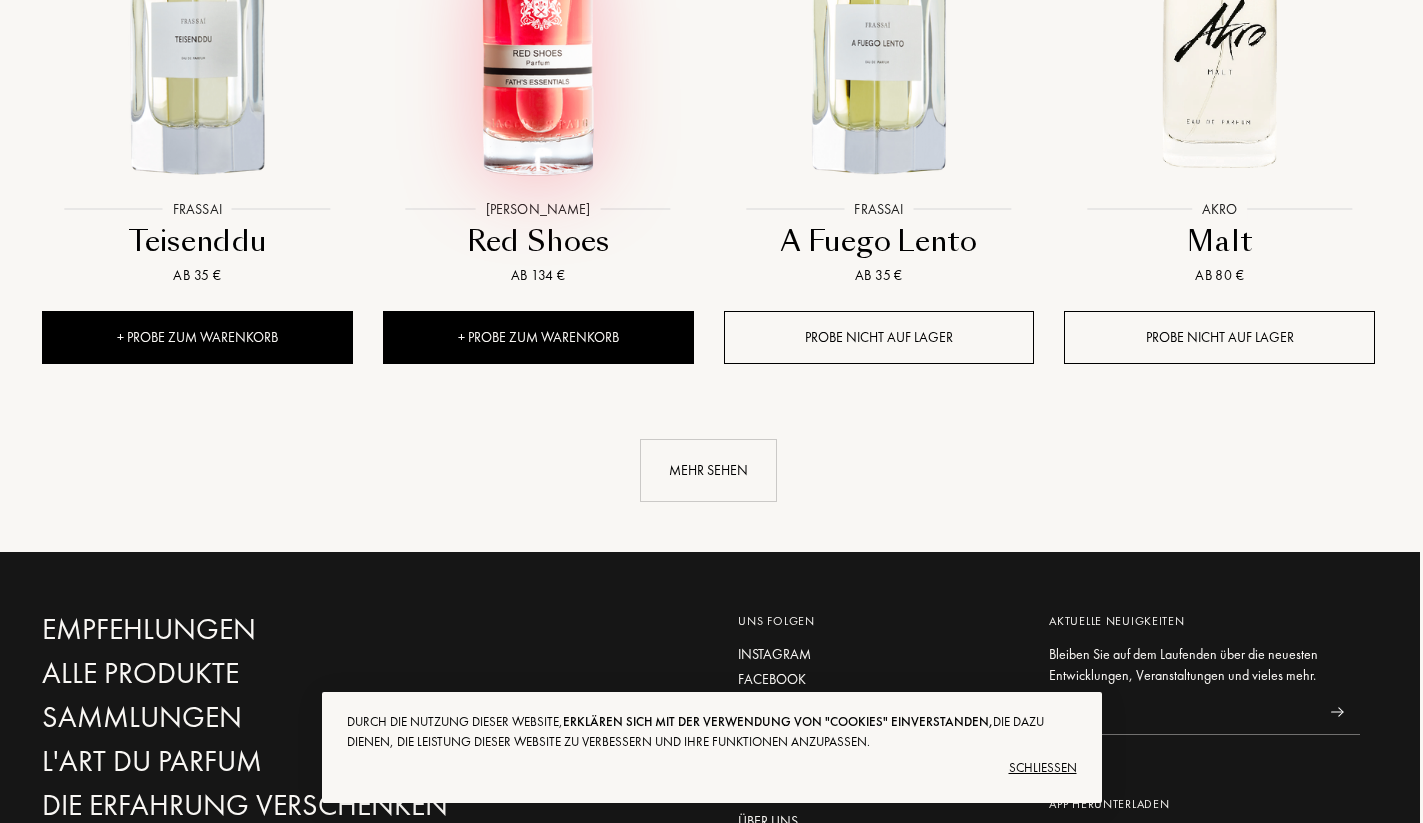 scroll, scrollTop: 25351, scrollLeft: 3, axis: both 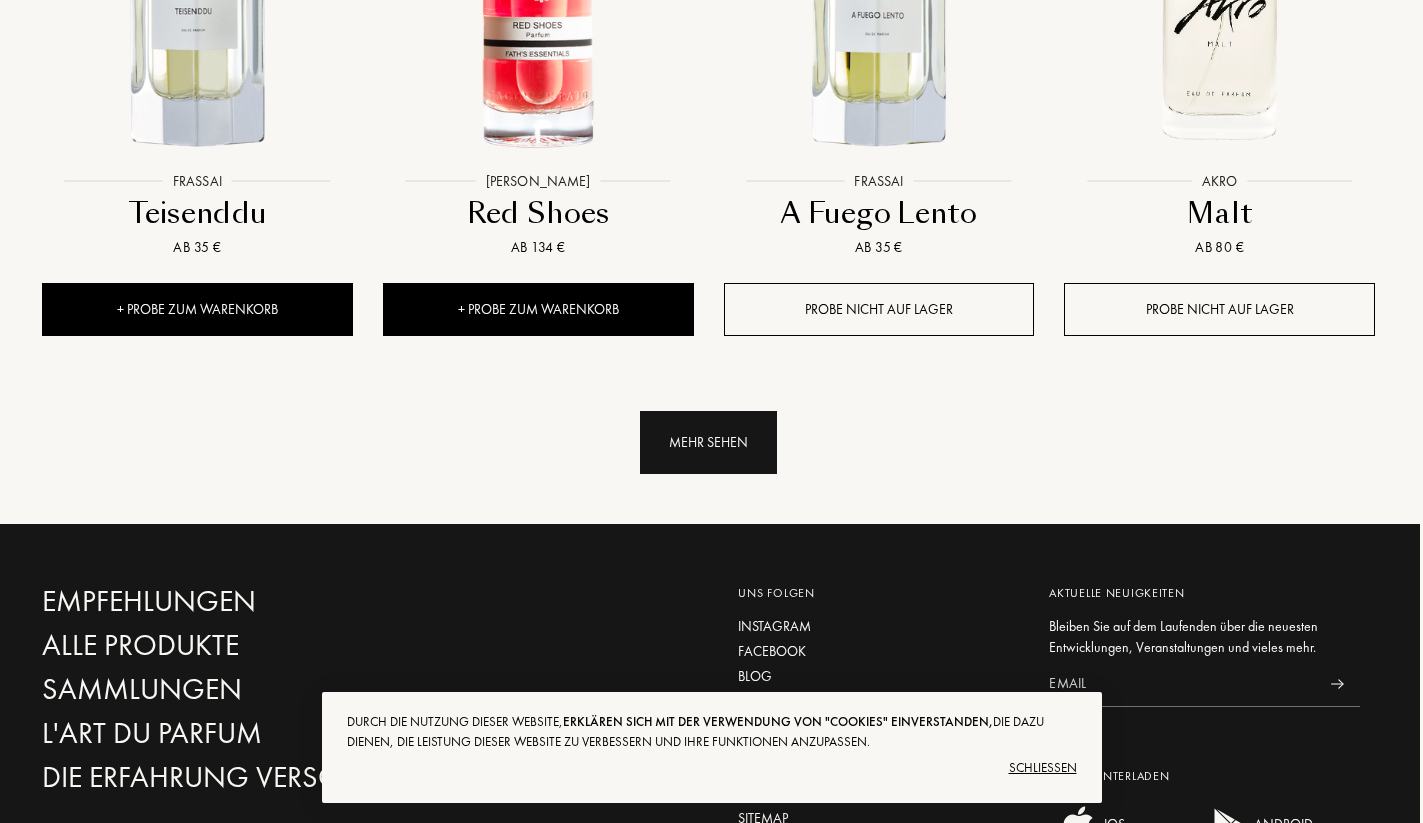 click on "Mehr sehen" at bounding box center [708, 442] 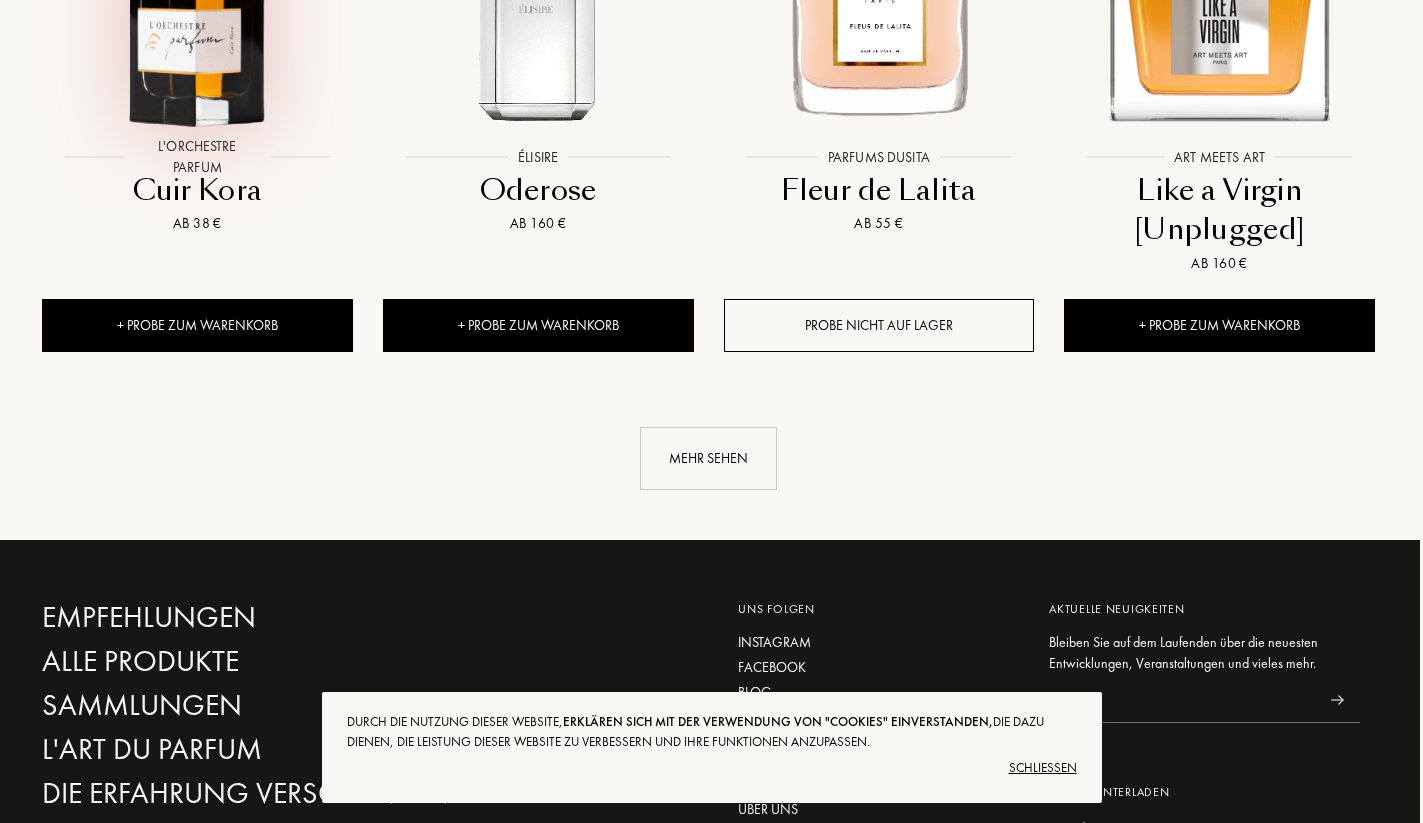 scroll, scrollTop: 27000, scrollLeft: 3, axis: both 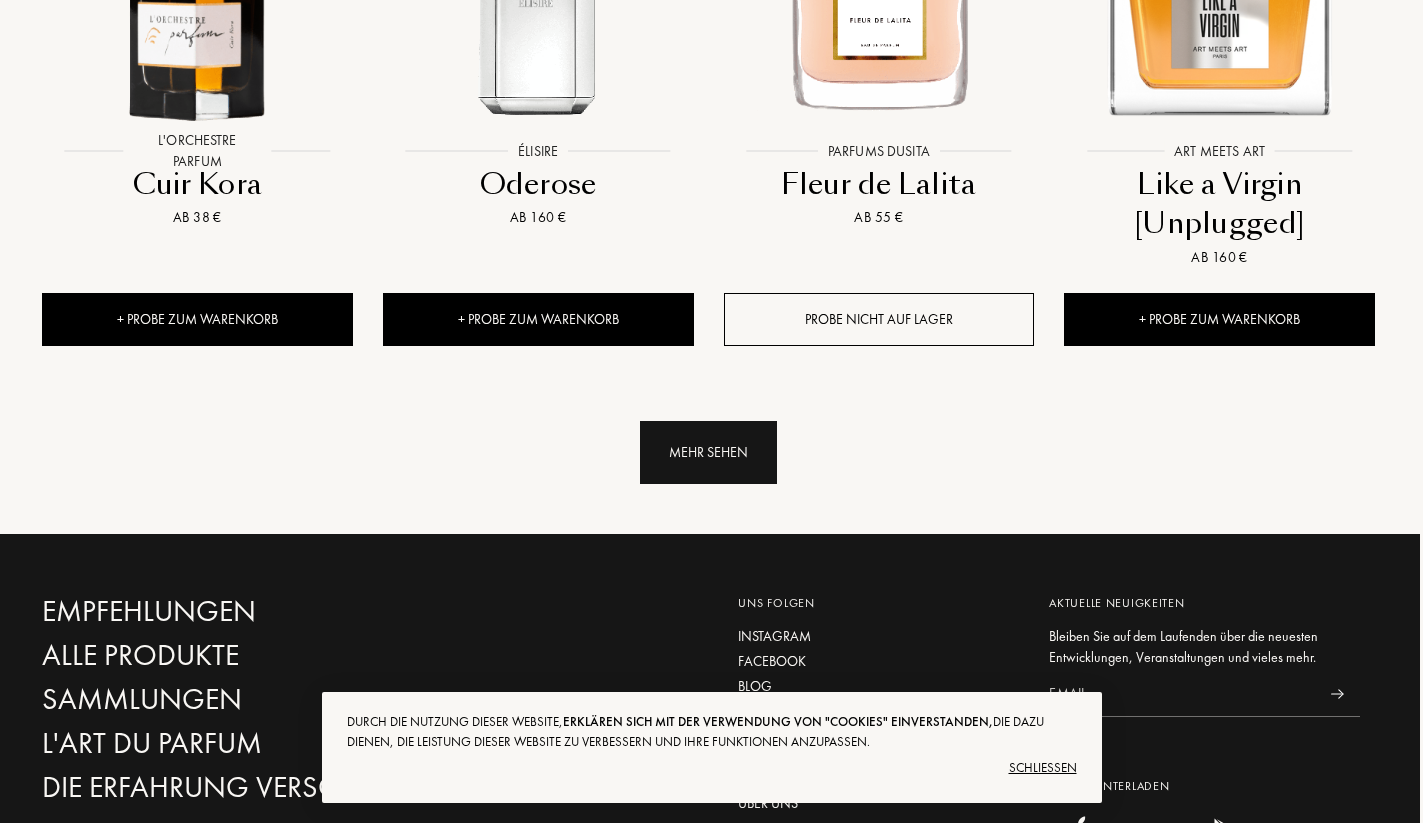 click on "Mehr sehen" at bounding box center (708, 452) 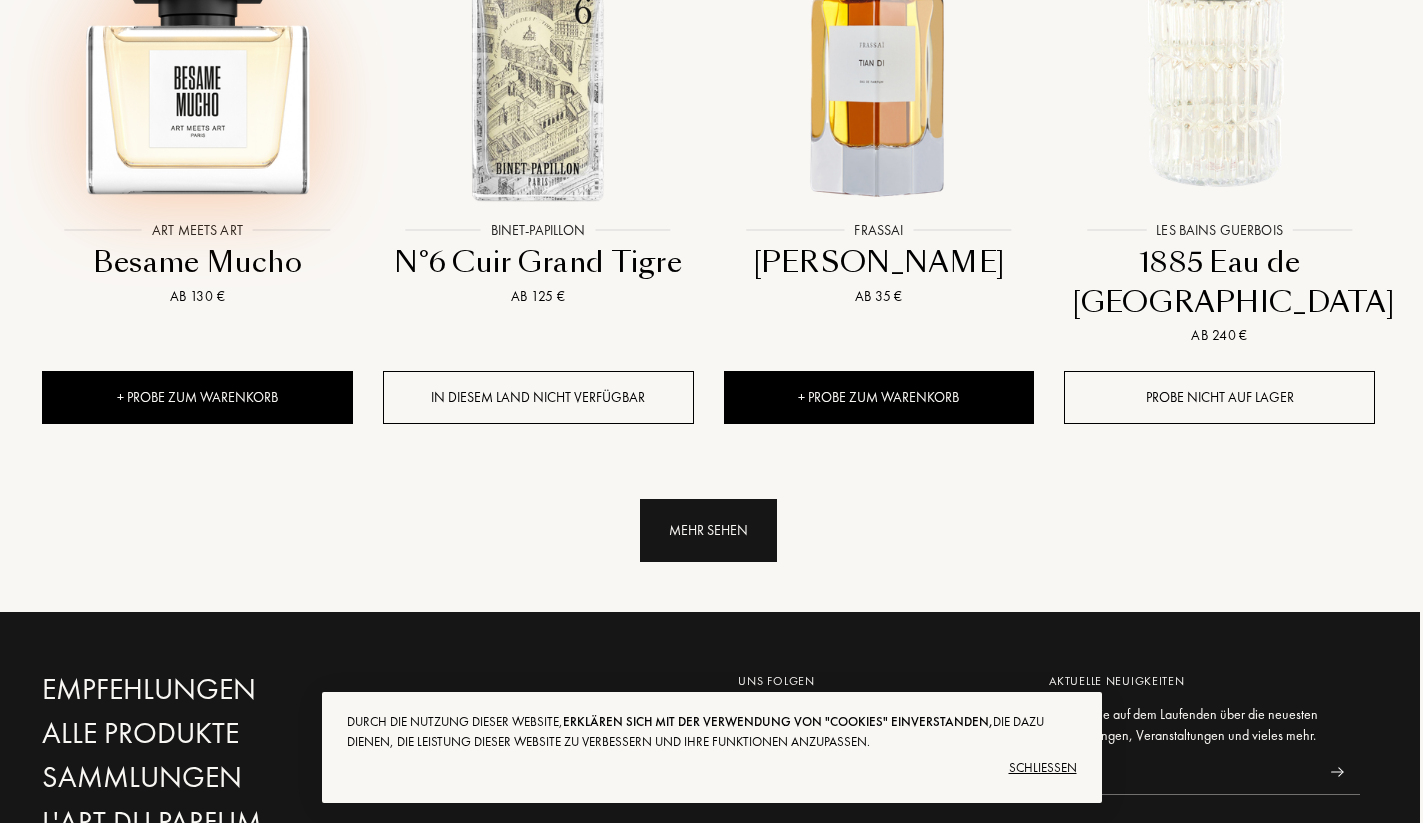 scroll, scrollTop: 28670, scrollLeft: 3, axis: both 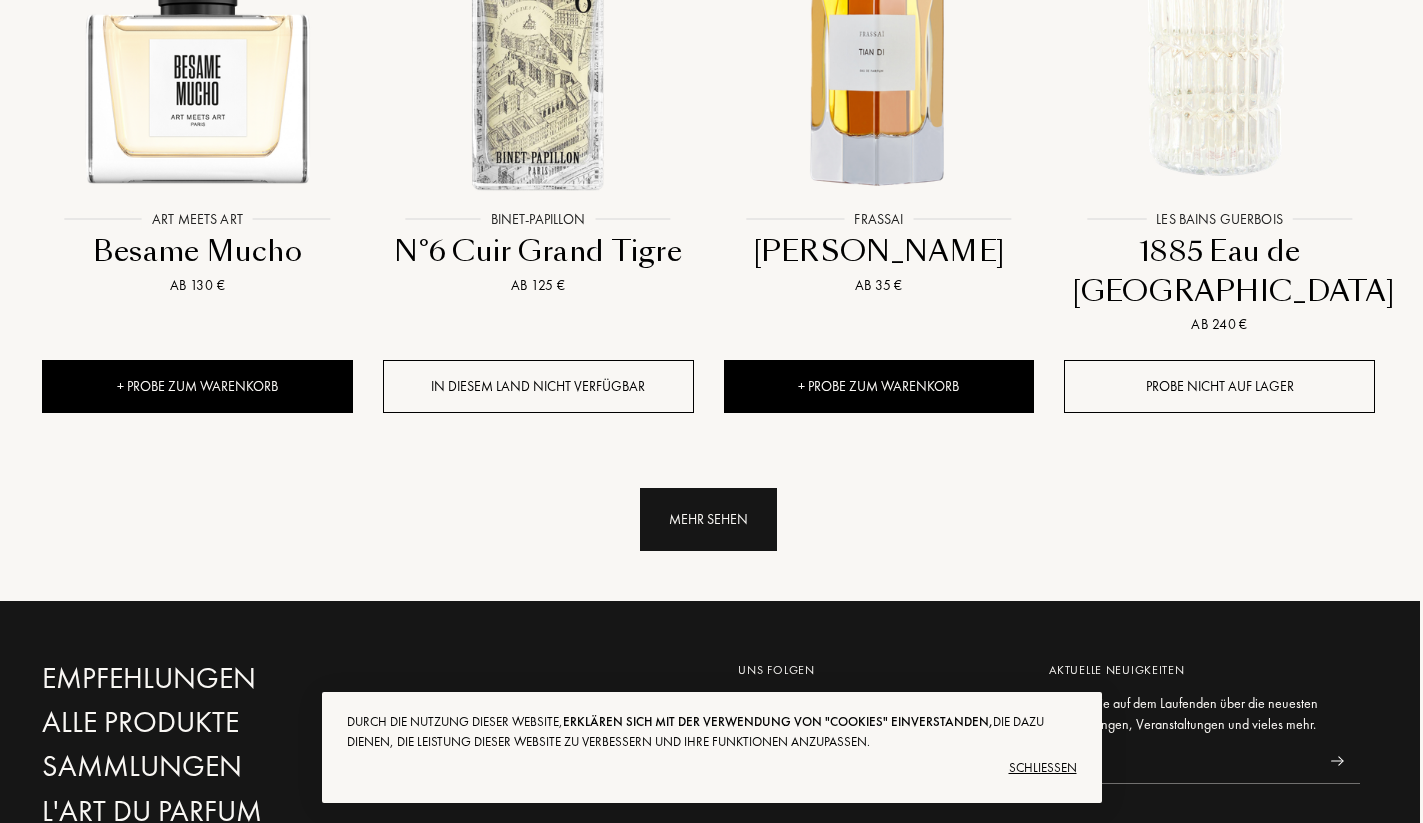 click on "Mehr sehen" at bounding box center [708, 519] 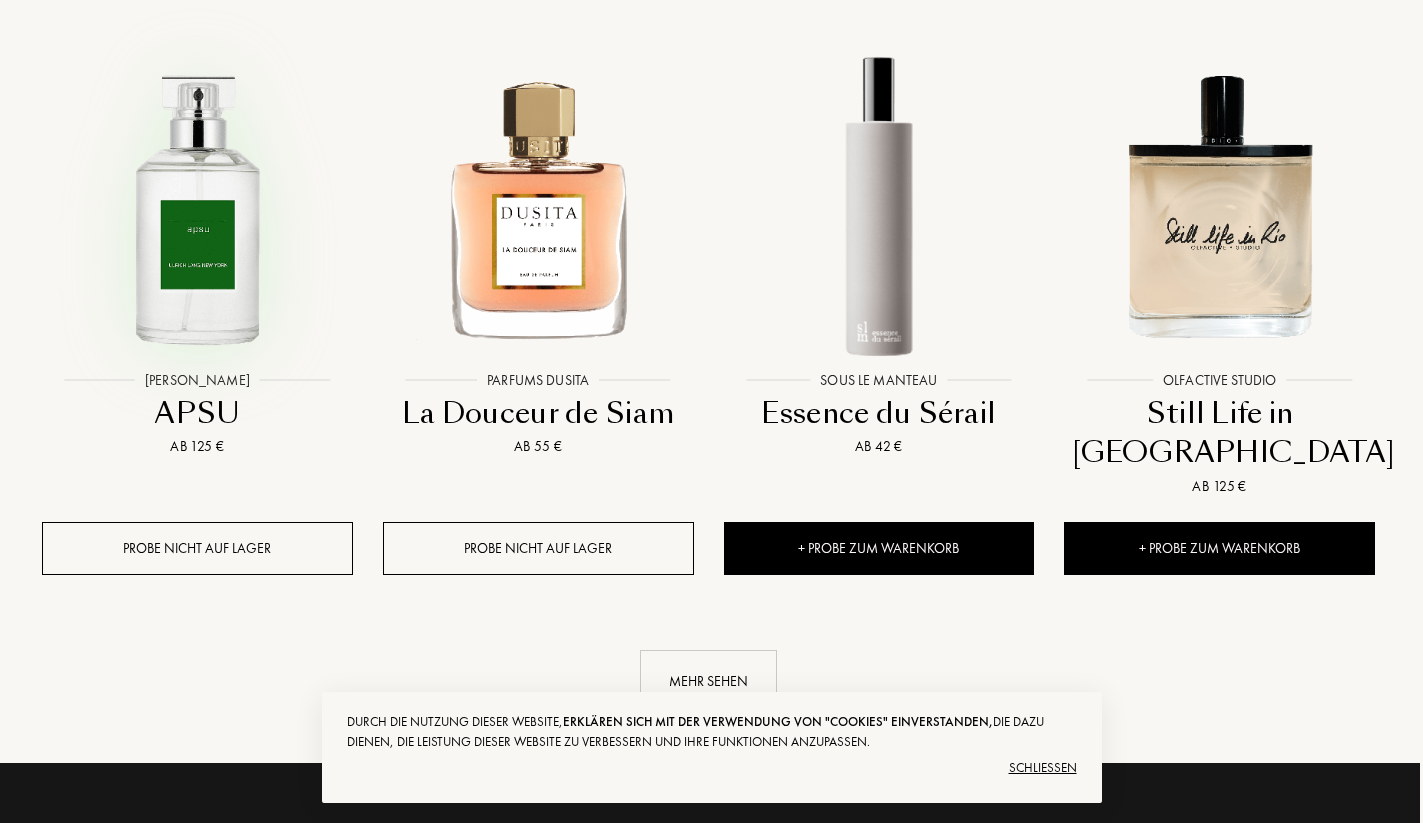scroll, scrollTop: 30180, scrollLeft: 3, axis: both 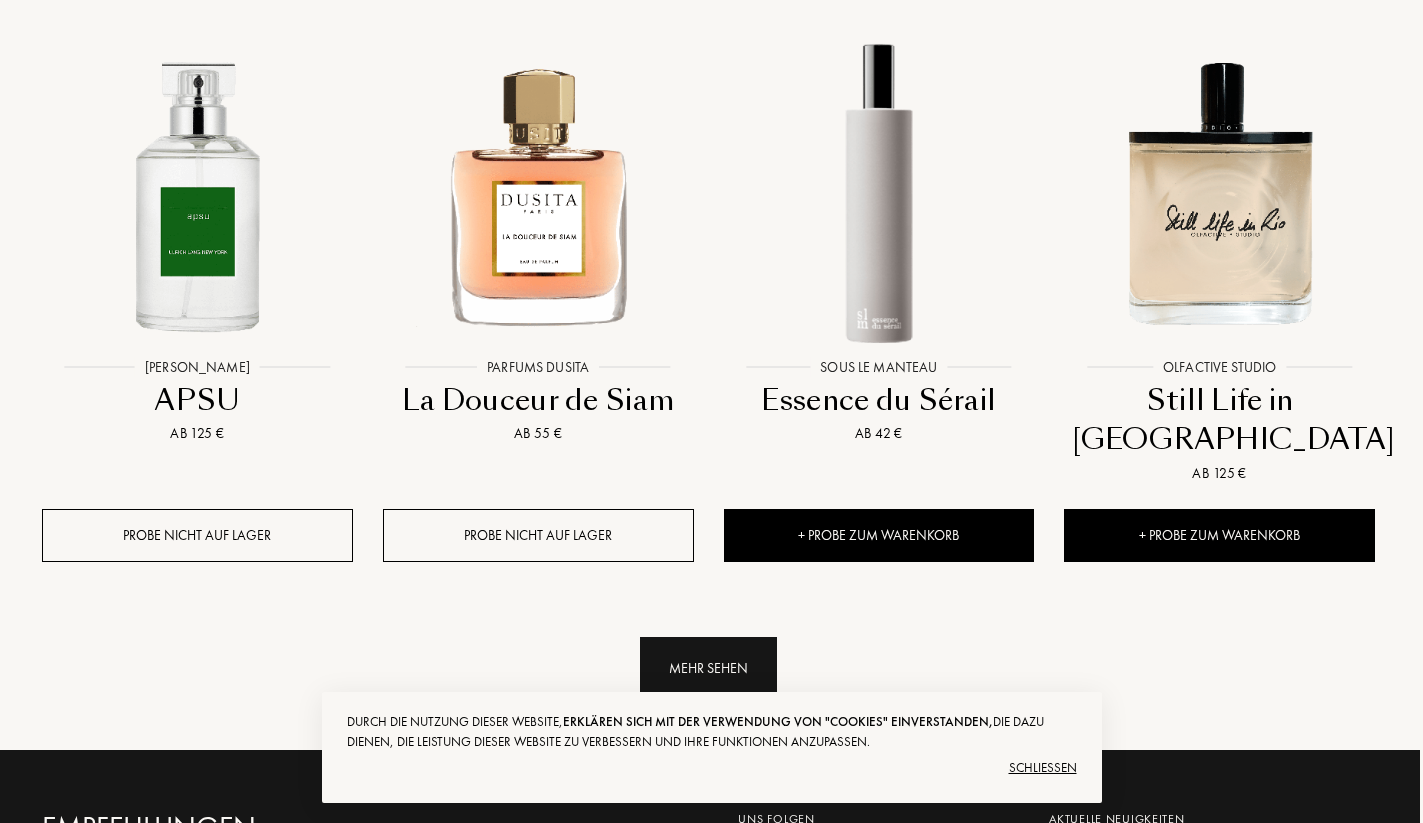click on "Mehr sehen" at bounding box center [708, 668] 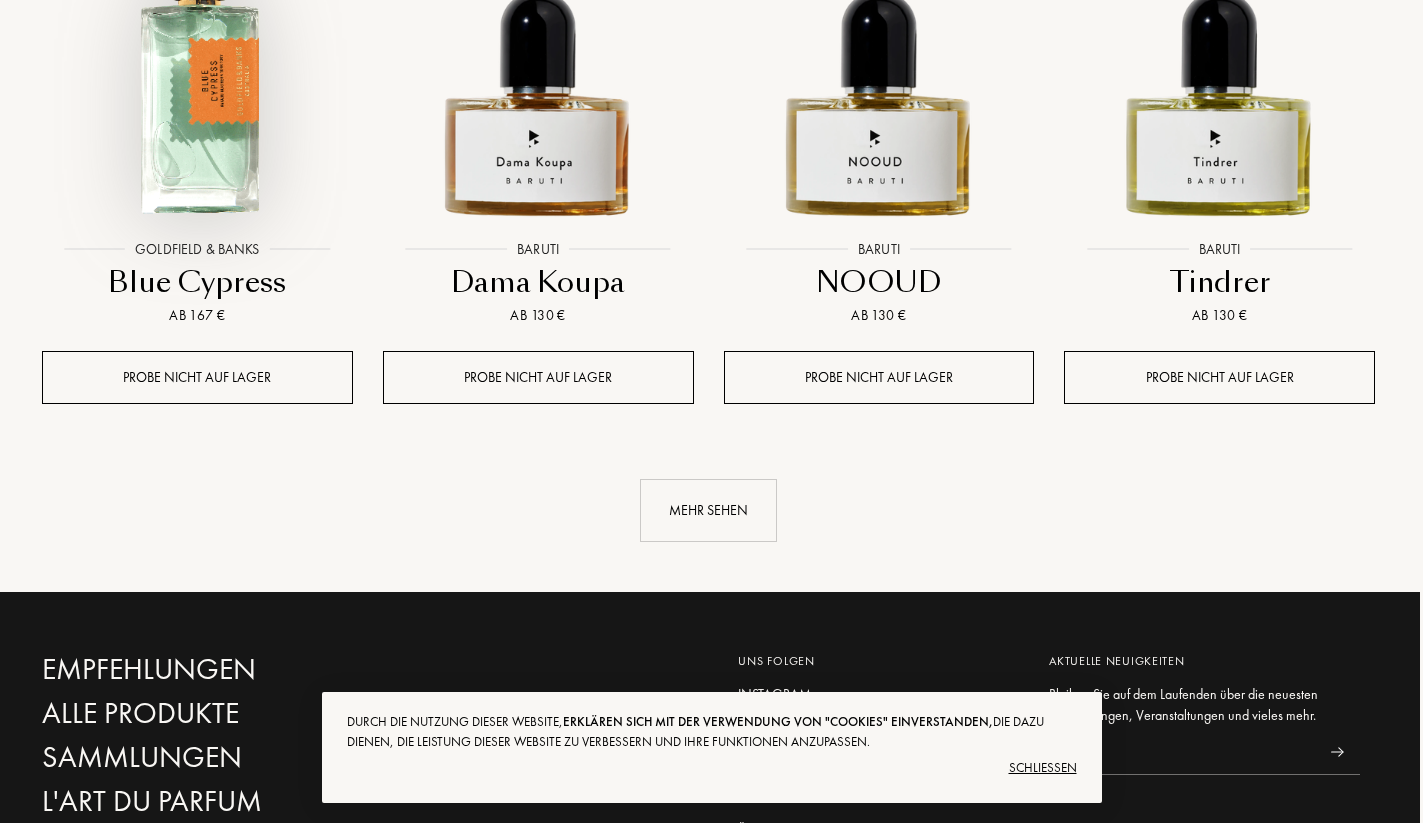 scroll, scrollTop: 31971, scrollLeft: 3, axis: both 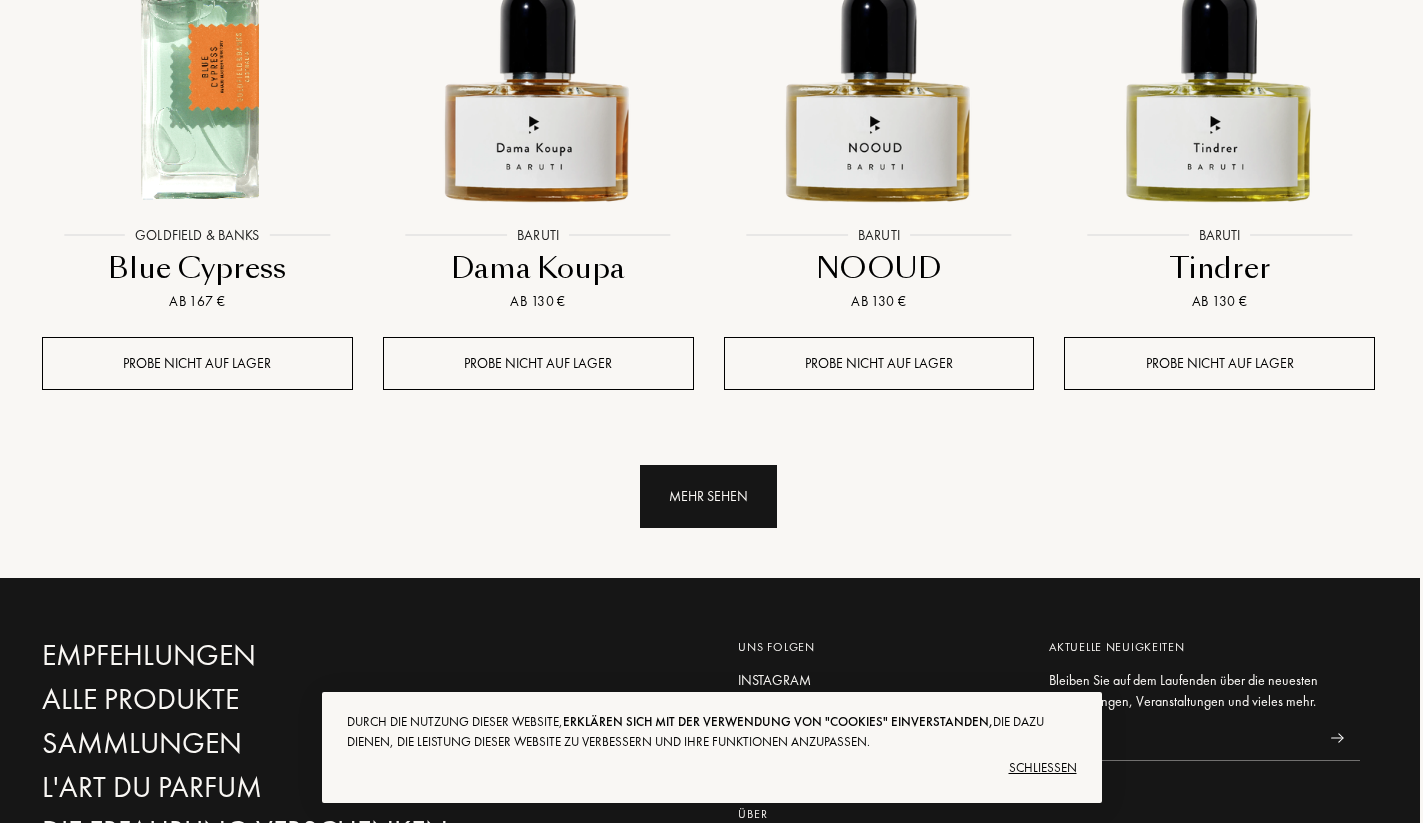 click on "Mehr sehen" at bounding box center [708, 496] 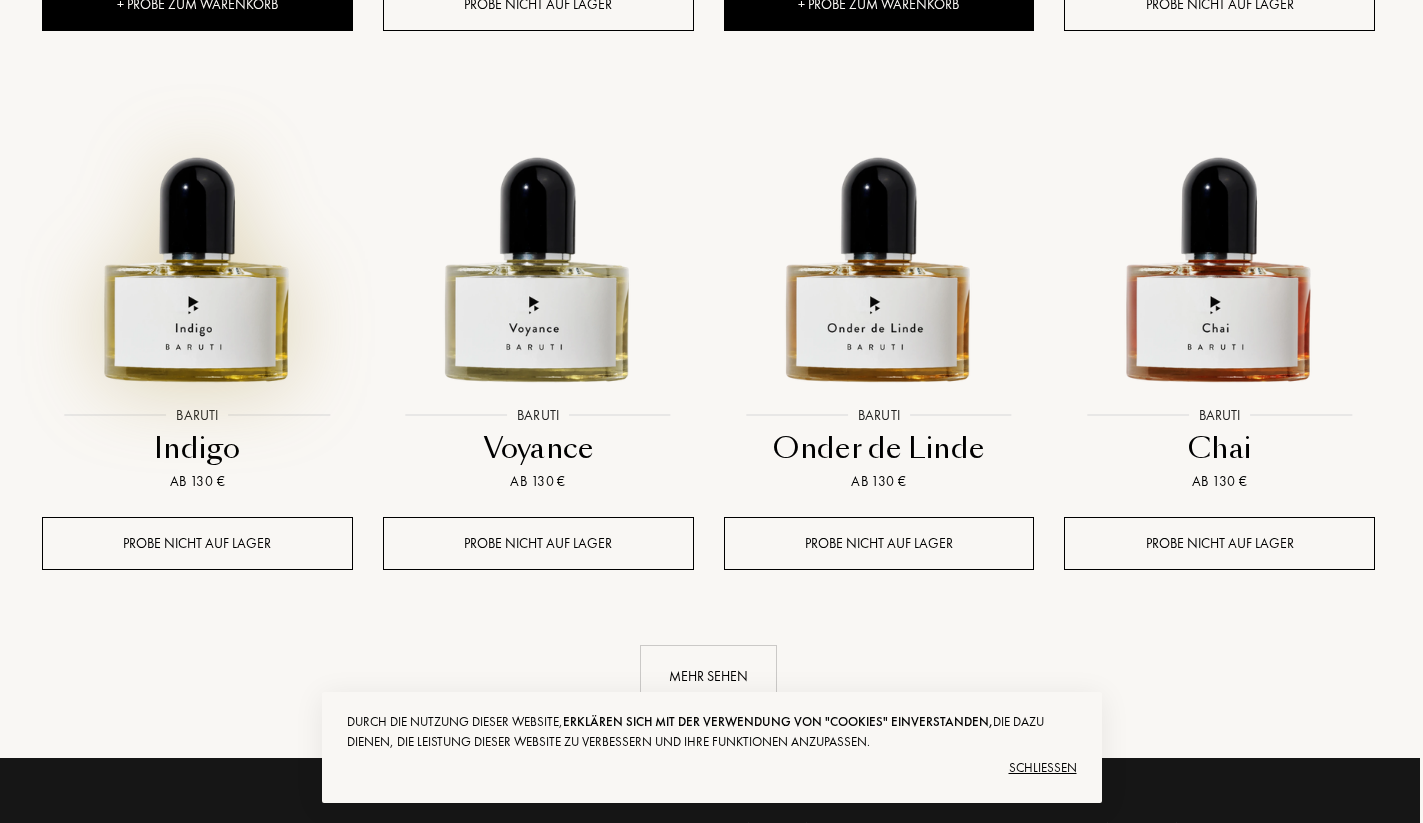 scroll, scrollTop: 33412, scrollLeft: 3, axis: both 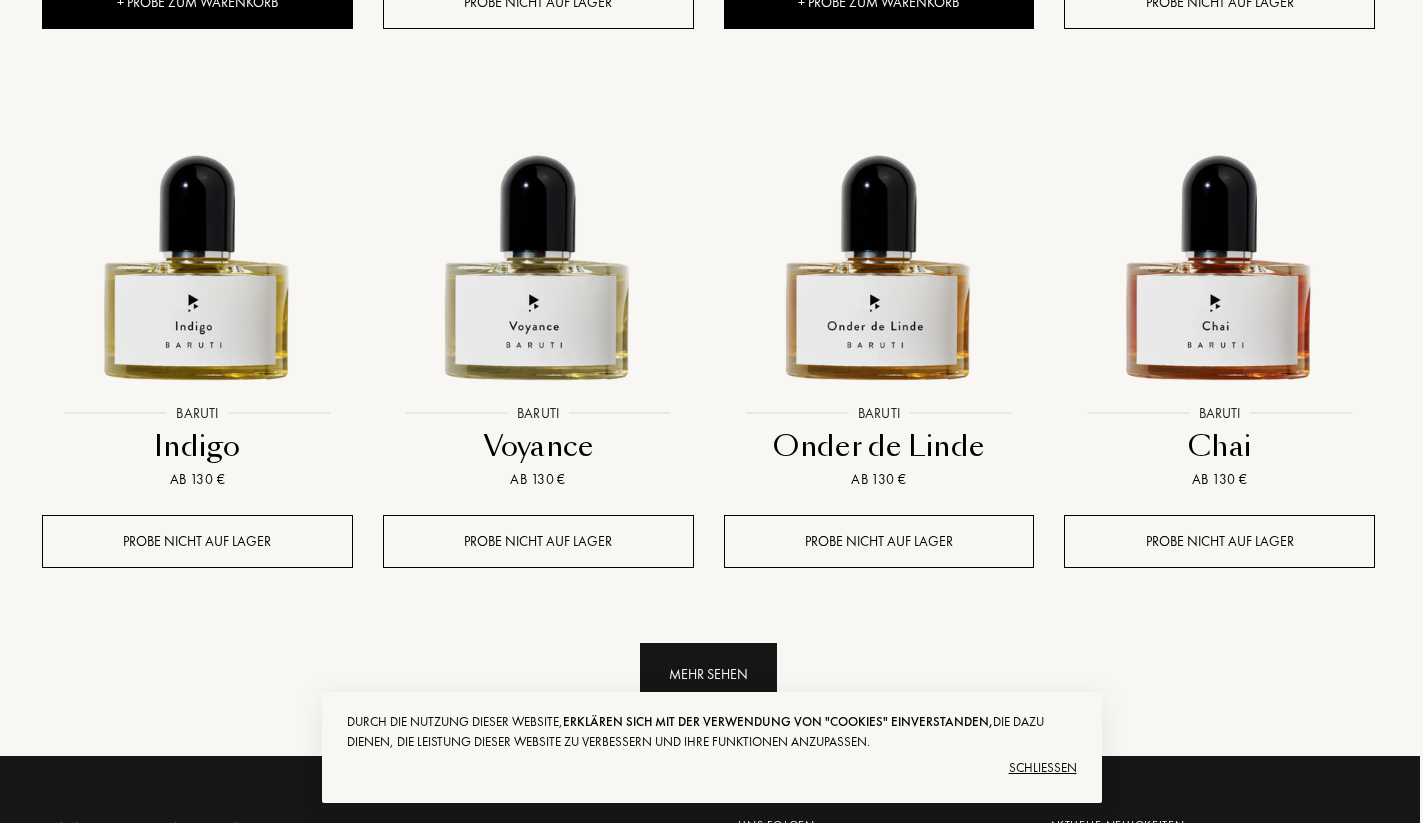 click on "Mehr sehen" at bounding box center (708, 674) 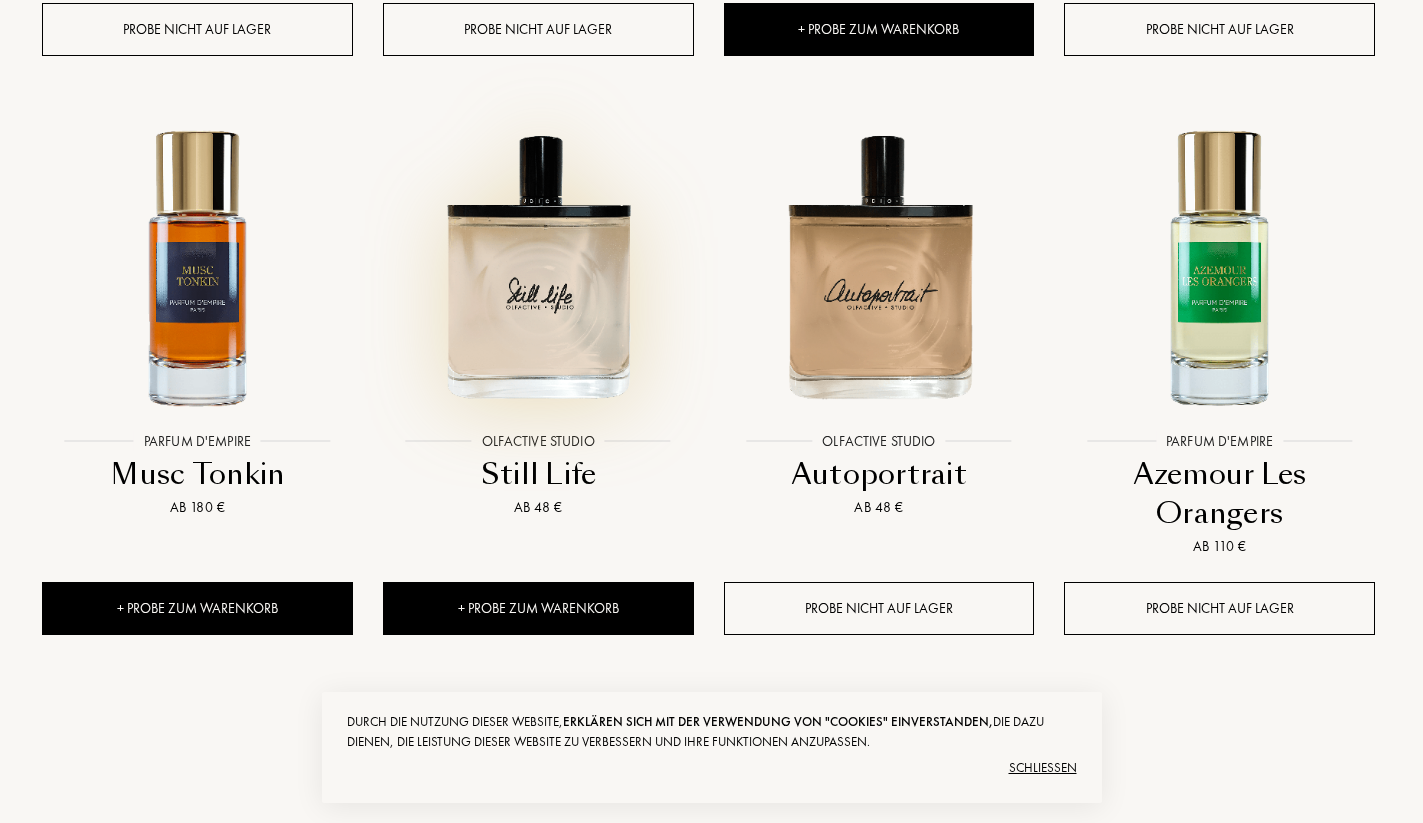 scroll, scrollTop: 35094, scrollLeft: 3, axis: both 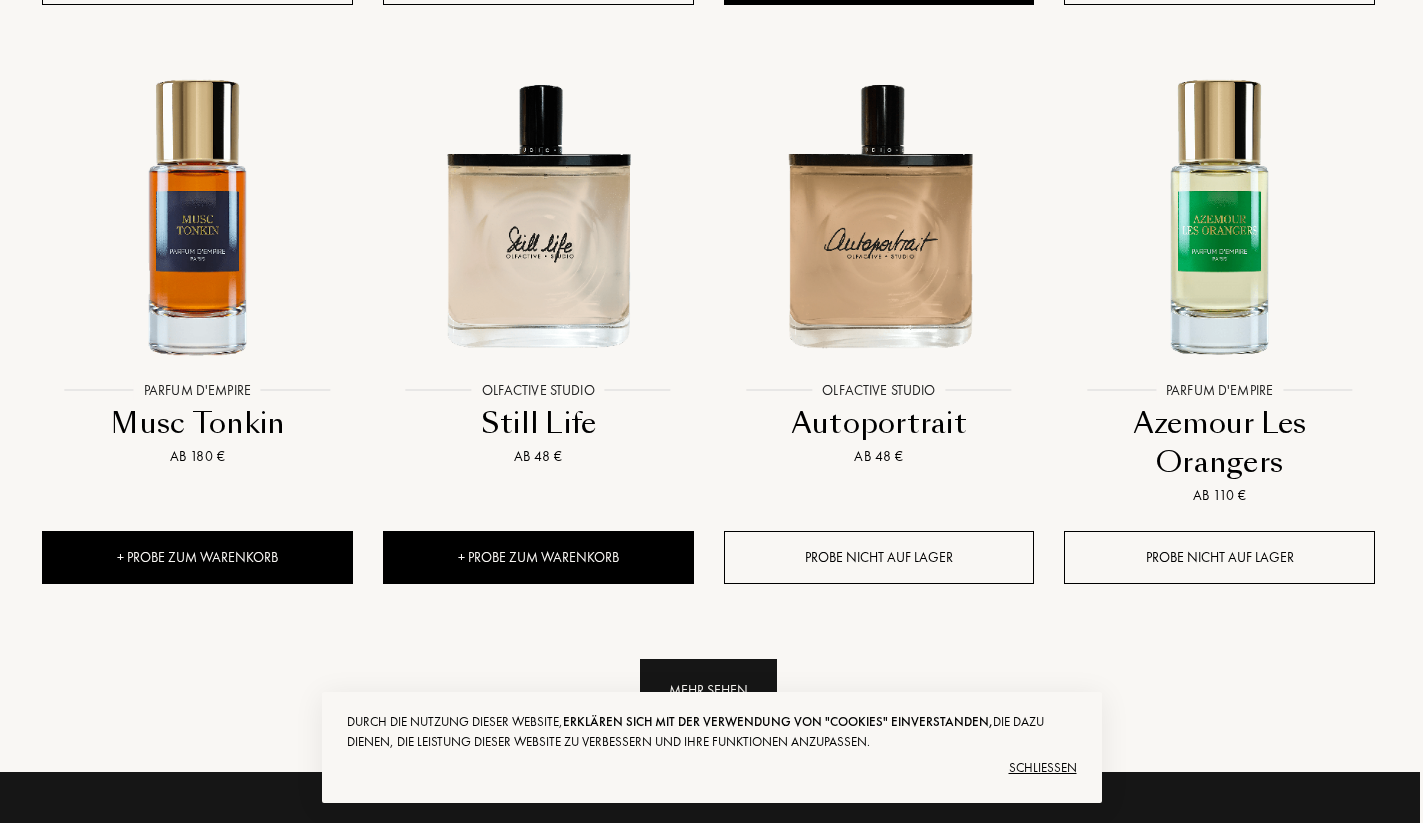 click on "Mehr sehen" at bounding box center [708, 690] 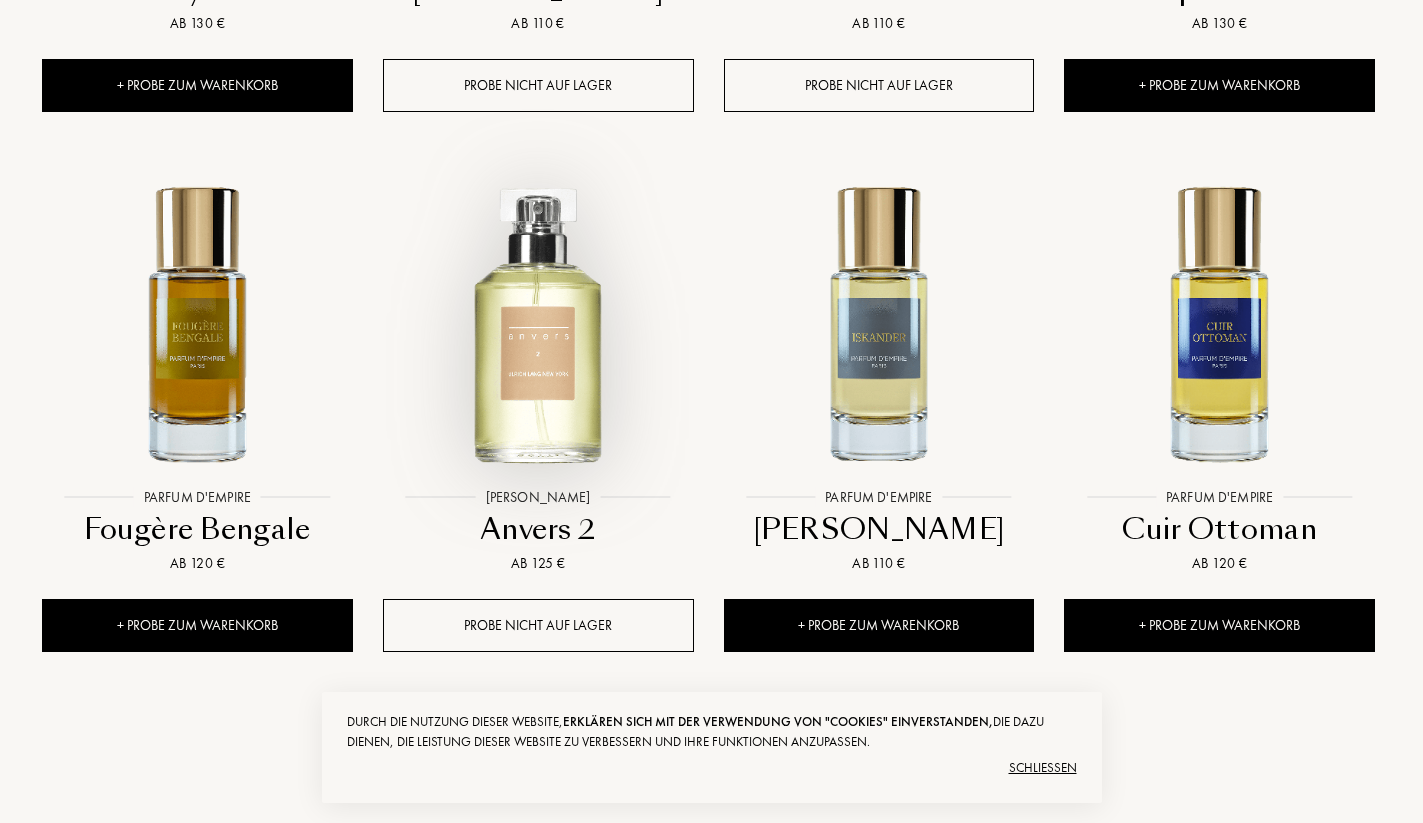 scroll, scrollTop: 36648, scrollLeft: 3, axis: both 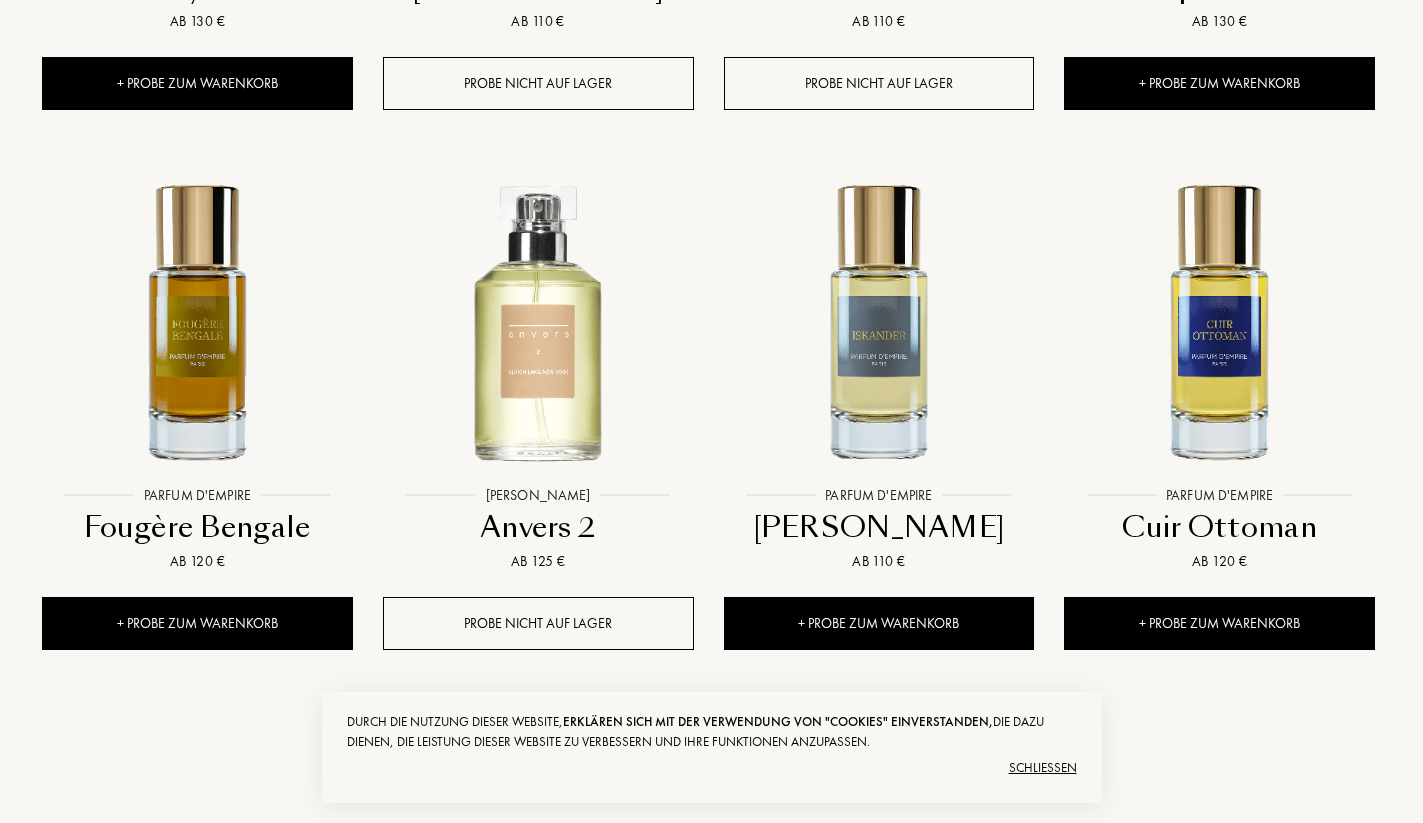 click on "Mehr sehen" at bounding box center (708, 756) 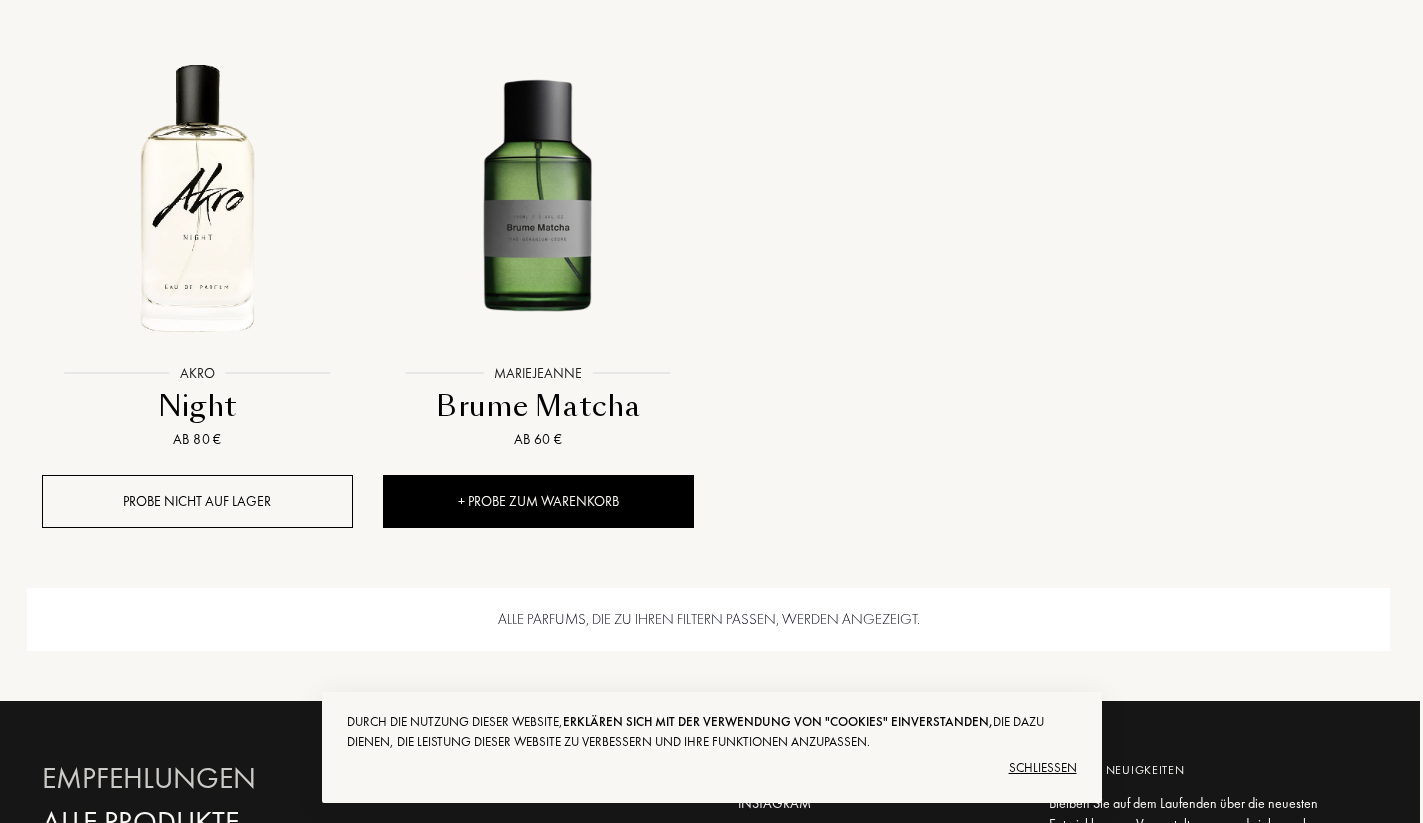 scroll, scrollTop: 37851, scrollLeft: 3, axis: both 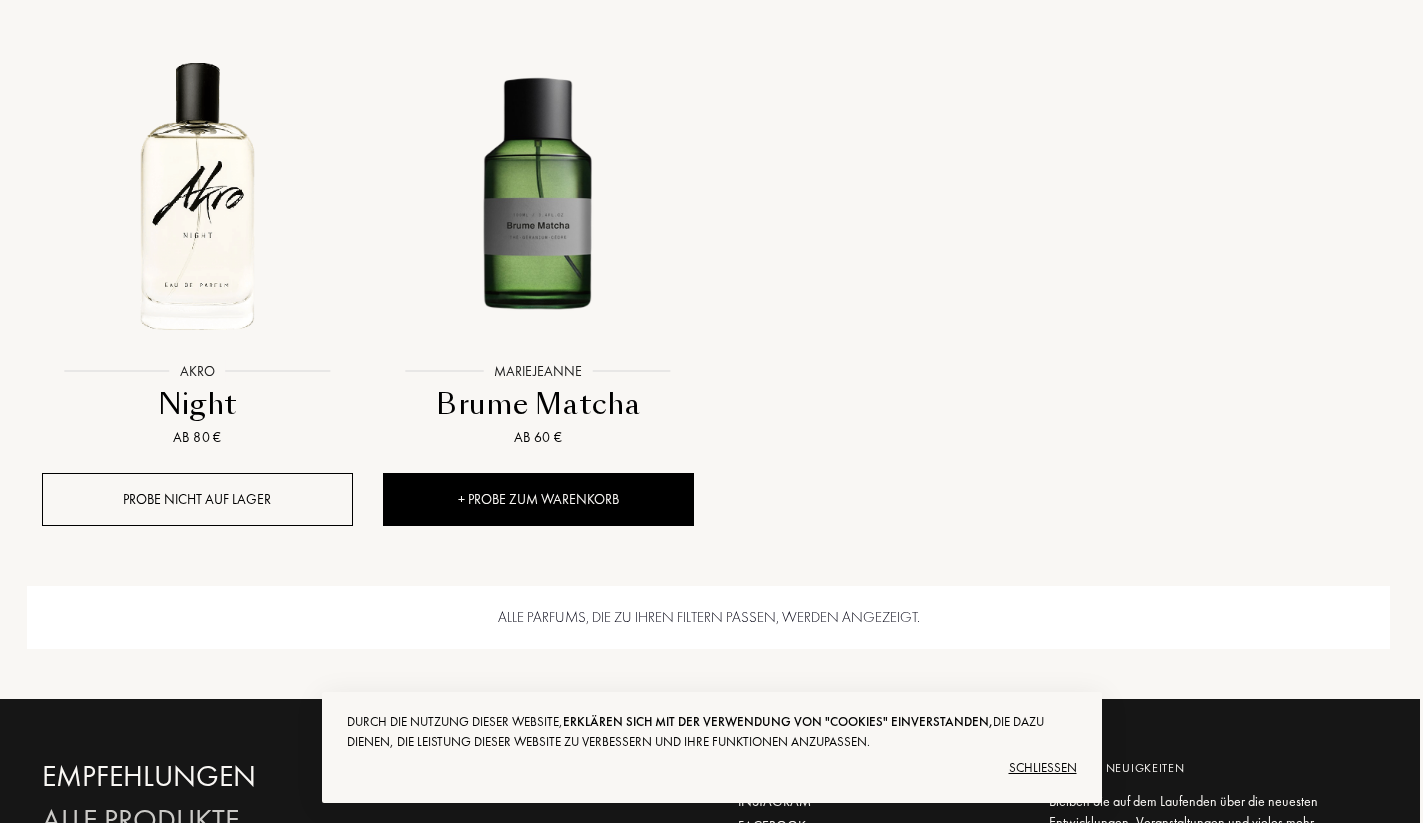click on "Alle Produkte" at bounding box center [254, 820] 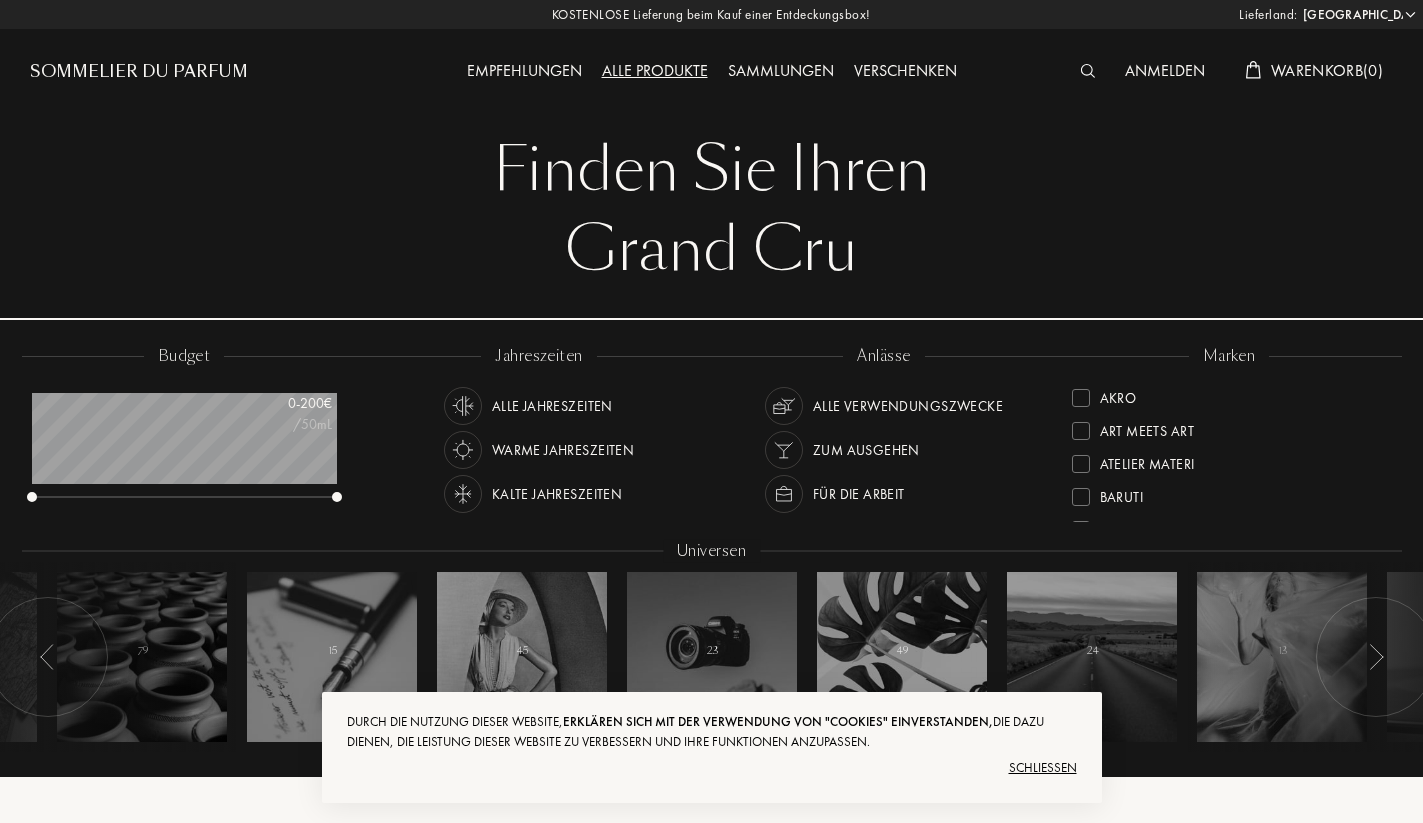 select on "DE" 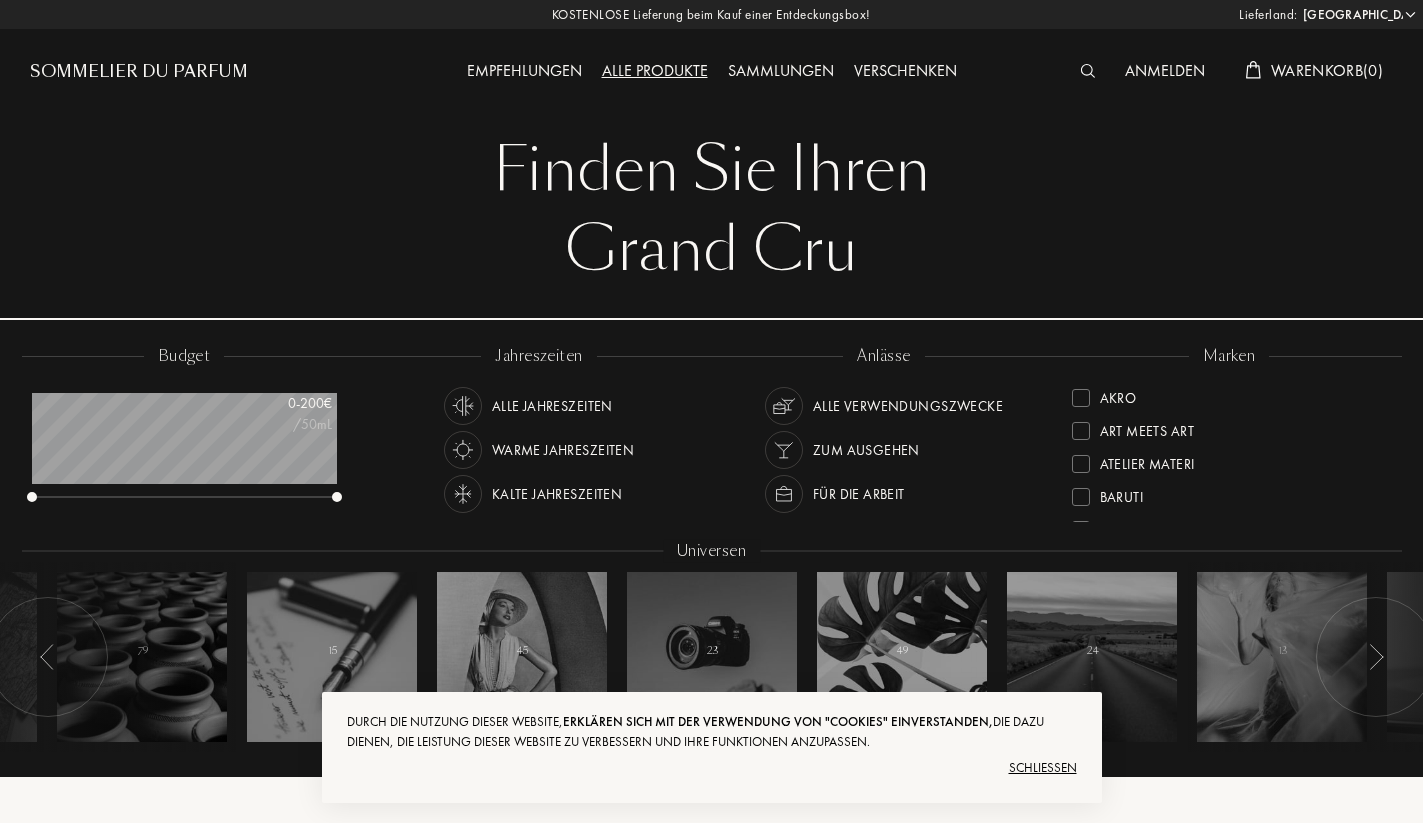 click on "Sammlungen" at bounding box center [781, 72] 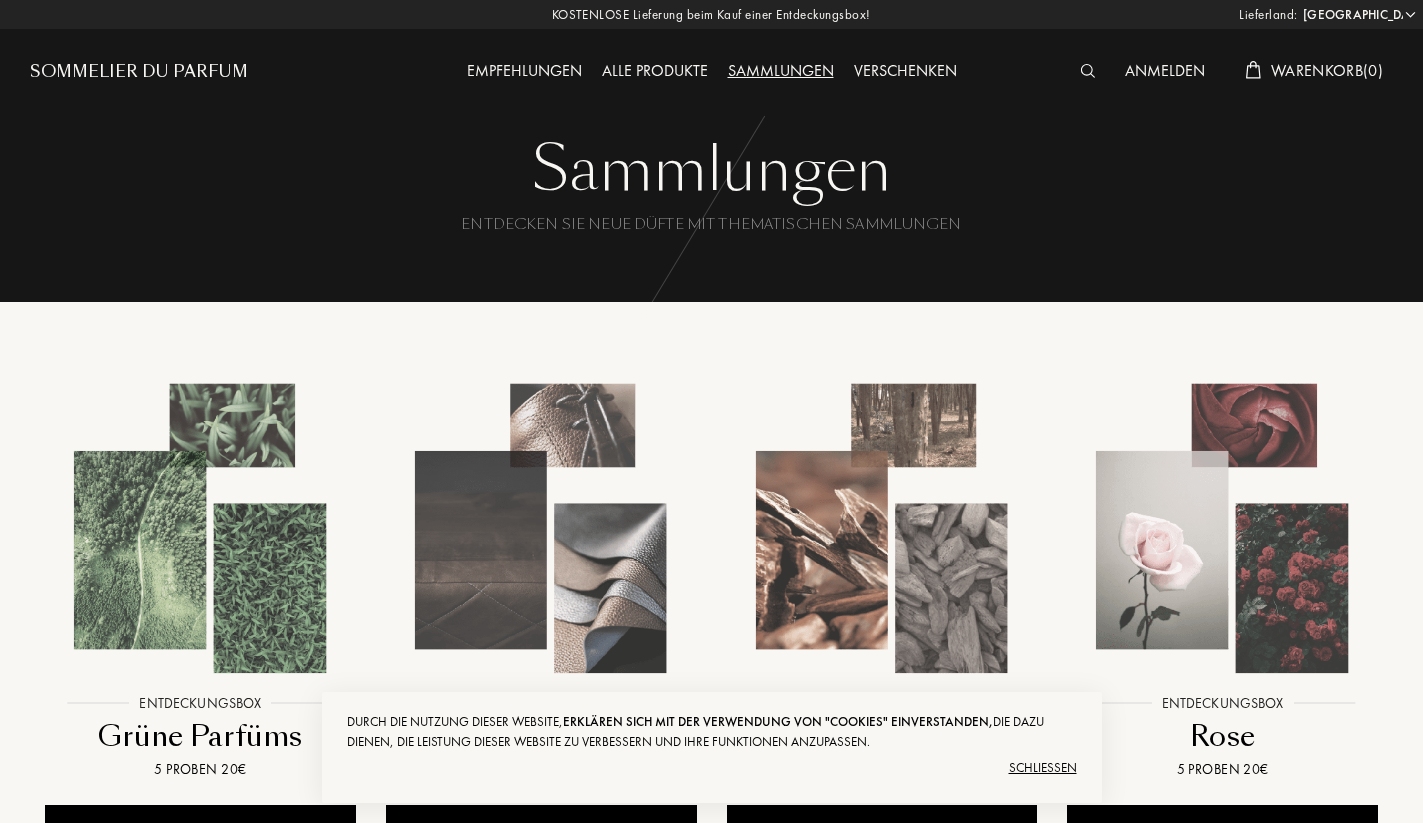 select on "DE" 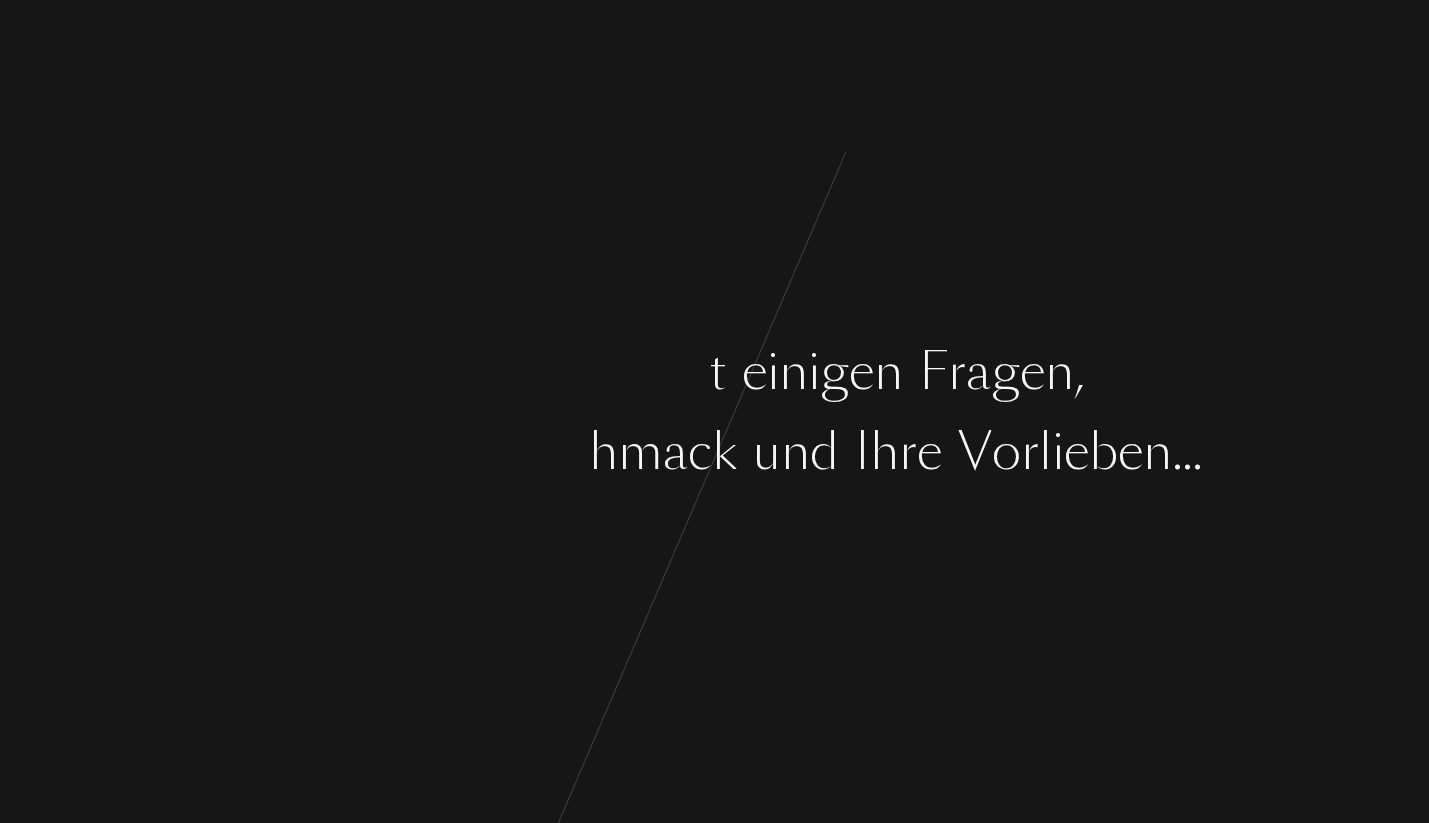scroll, scrollTop: 0, scrollLeft: 0, axis: both 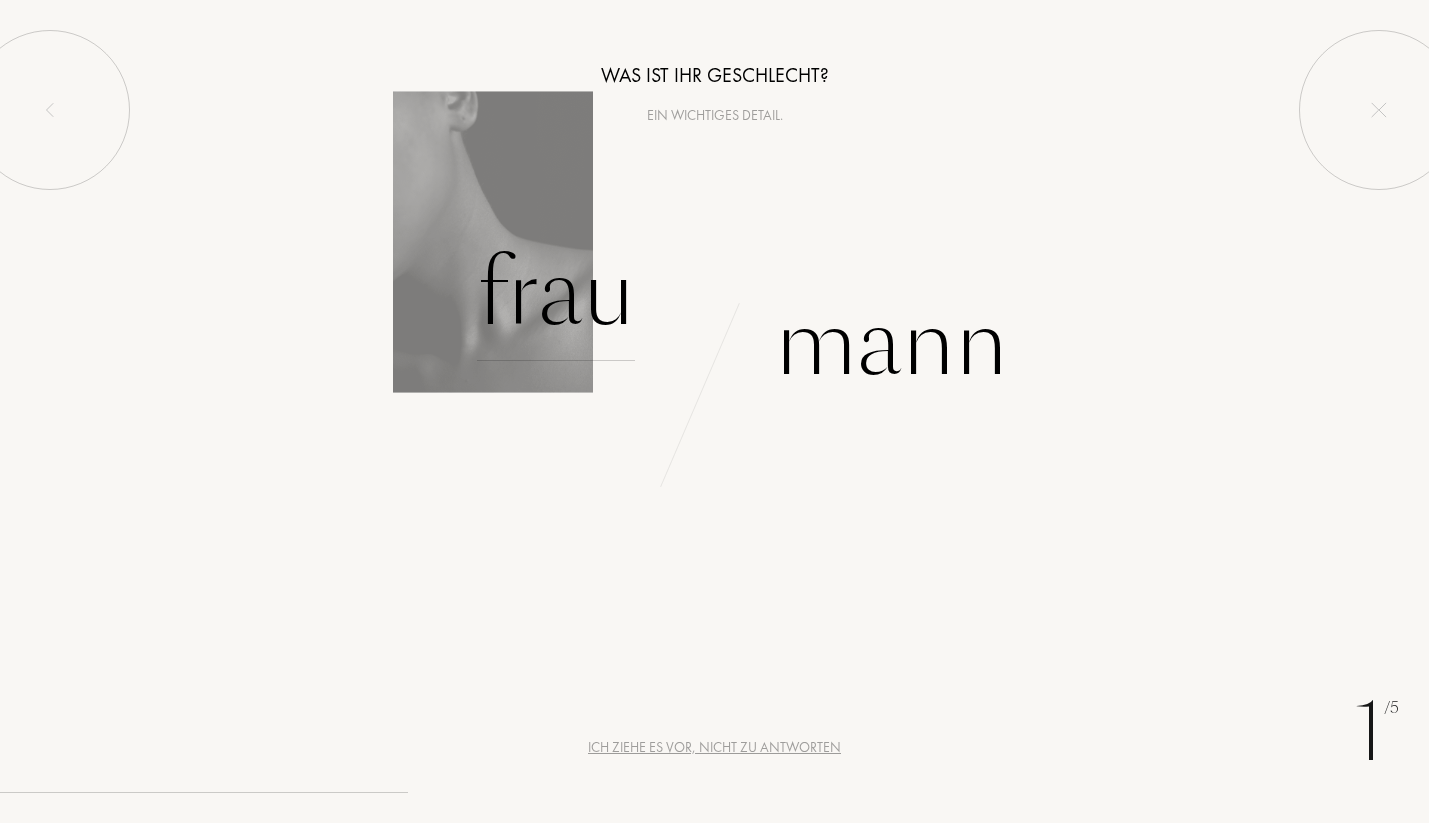 click on "Frau" at bounding box center [556, 293] 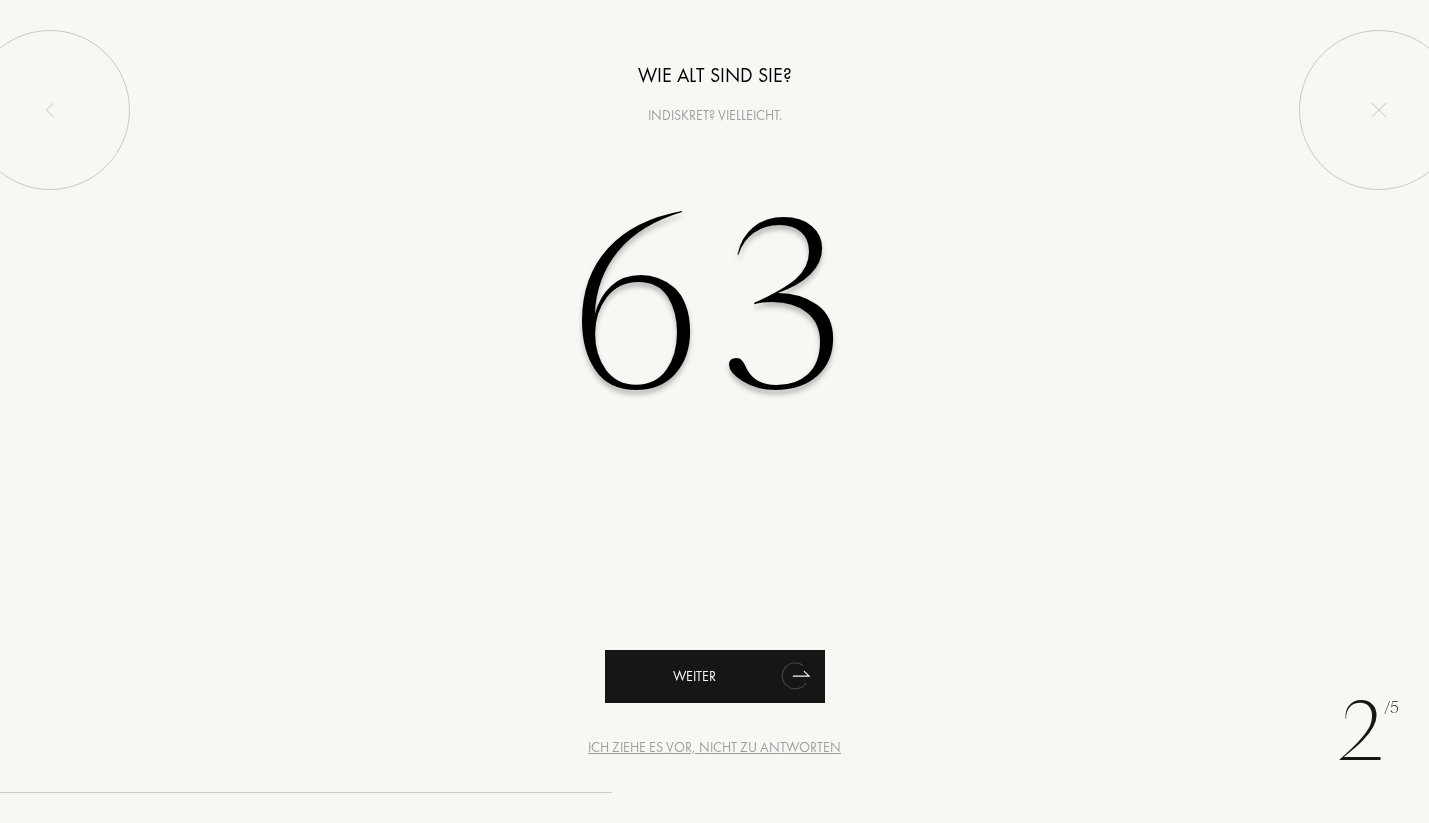 type on "63" 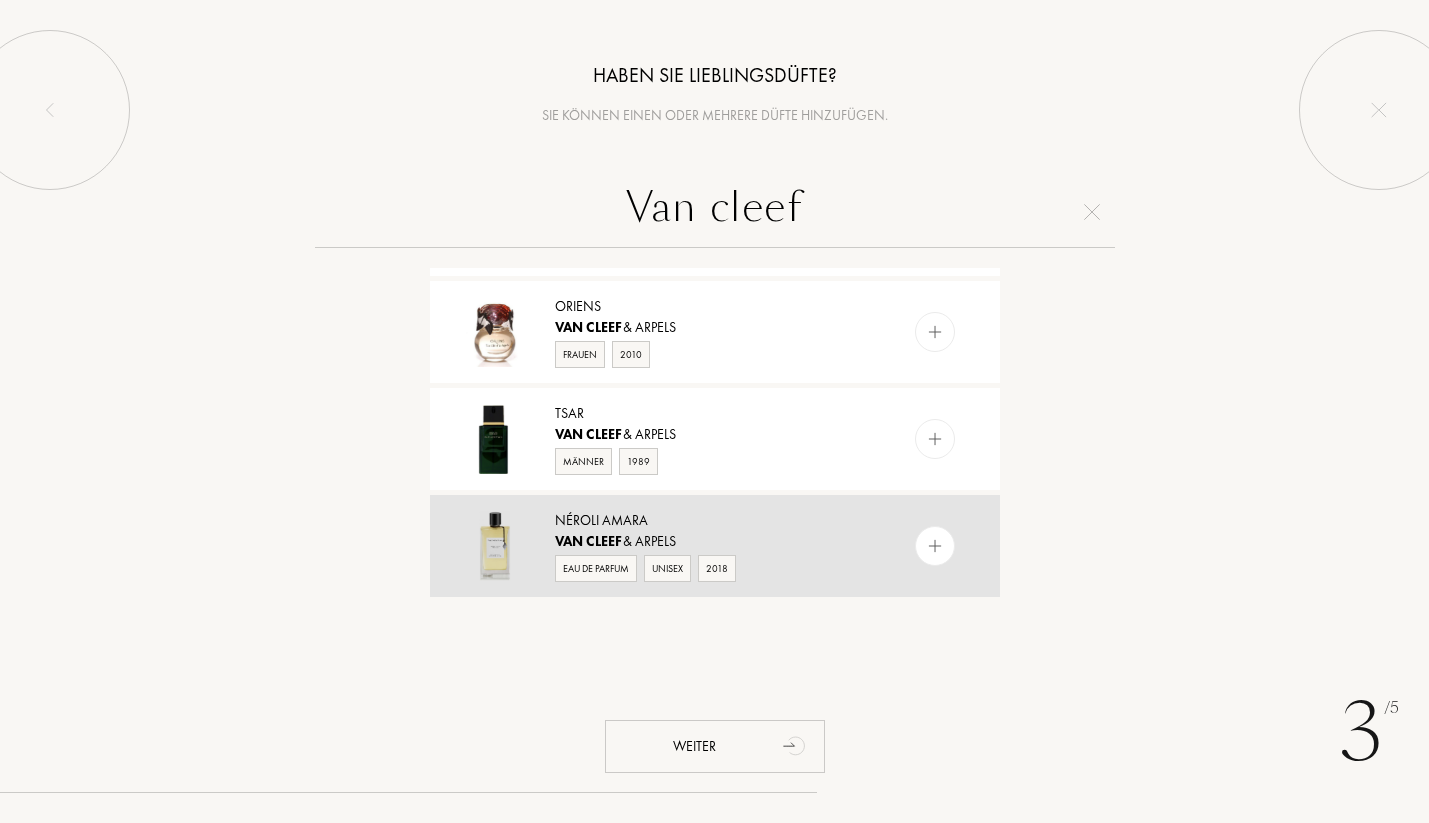 scroll, scrollTop: 1811, scrollLeft: 0, axis: vertical 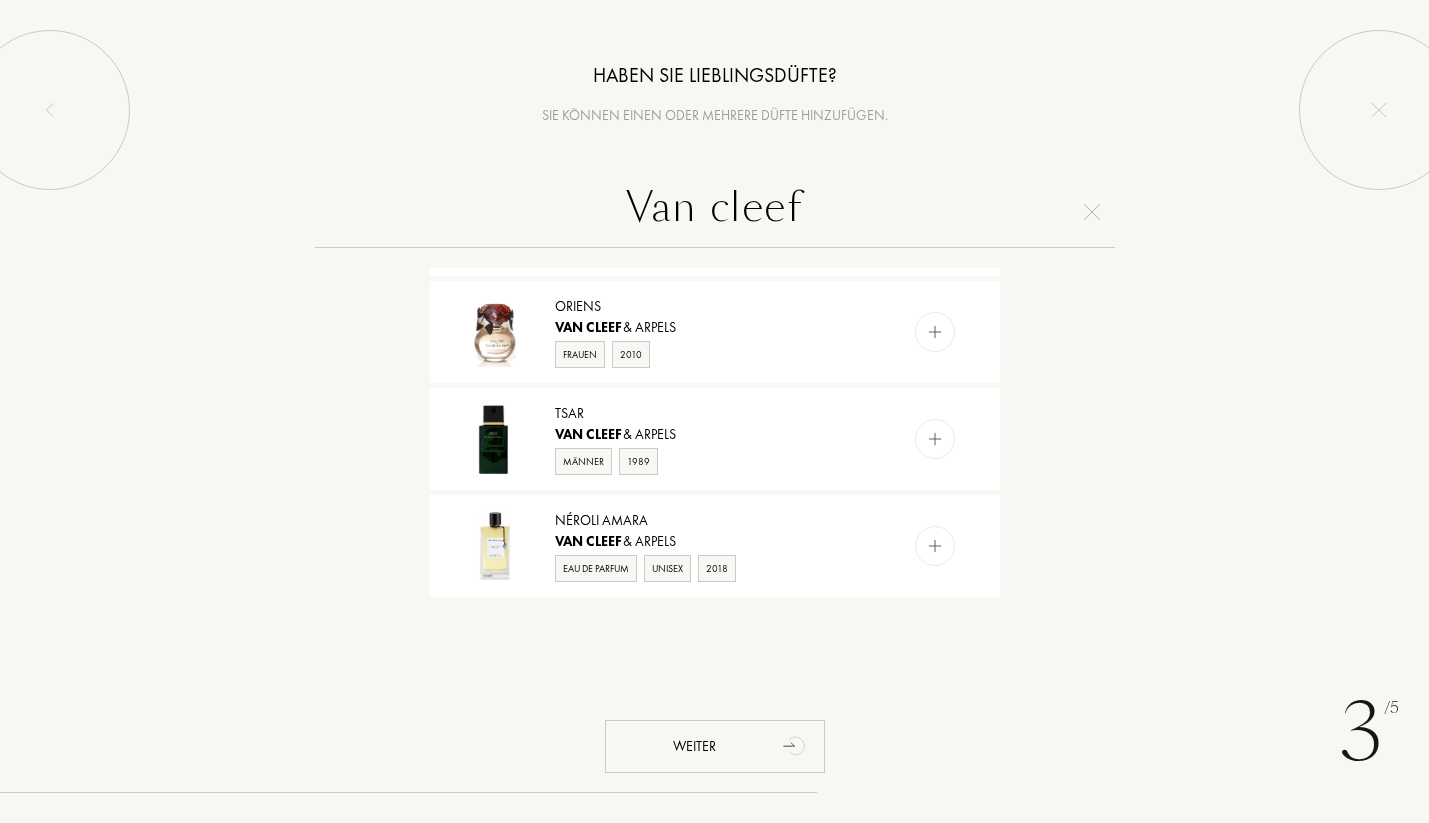 click on "Van cleef Van   Cleef  & Arpels pour Homme Van   Cleef  & Arpels Eau de Toilette Männer 1978 Van   Cleef Van   Cleef  & Arpels Frauen 1993 Orchidée Vanille Van   Cleef  & Arpels Eau de Parfum Frauen 2009 First Van   Cleef  & Arpels Eau de Toilette Frauen 1976 Féerie Van   Cleef  & Arpels Eau de Parfum Frauen 2008 Bois d'Iris Van   Cleef  & Arpels Eau de Parfum Frauen 2009 California Rêverie Van   Cleef  & Arpels Eau de Parfum Frauen 2014 Moonlight Patchouli Van   Cleef  & Arpels Eau de Parfum Unisex 2016 Gardénia Pétale Van   Cleef  & Arpels Eau de Parfum Frauen 2009 Precious Oud Van   Cleef  & Arpels Eau de Parfum Frauen 2011 Féerie Van   Cleef  & Arpels Eau de Toilette Frauen 2009 Rose Velours Van   Cleef  & Arpels Eau de Parfum Frauen 2013 Lys Carmin Van   Cleef  & Arpels Eau de Parfum Frauen 2009 Muguet Blanc Van   Cleef  & Arpels Eau de Parfum Frauen 2009 Cologne Noire Van   Cleef  & Arpels Eau de Parfum Unisex 2009 Midnight in Paris Van   Cleef  & Arpels Eau de Toilette Männer 2010 Bois Doré" at bounding box center (714, 386) 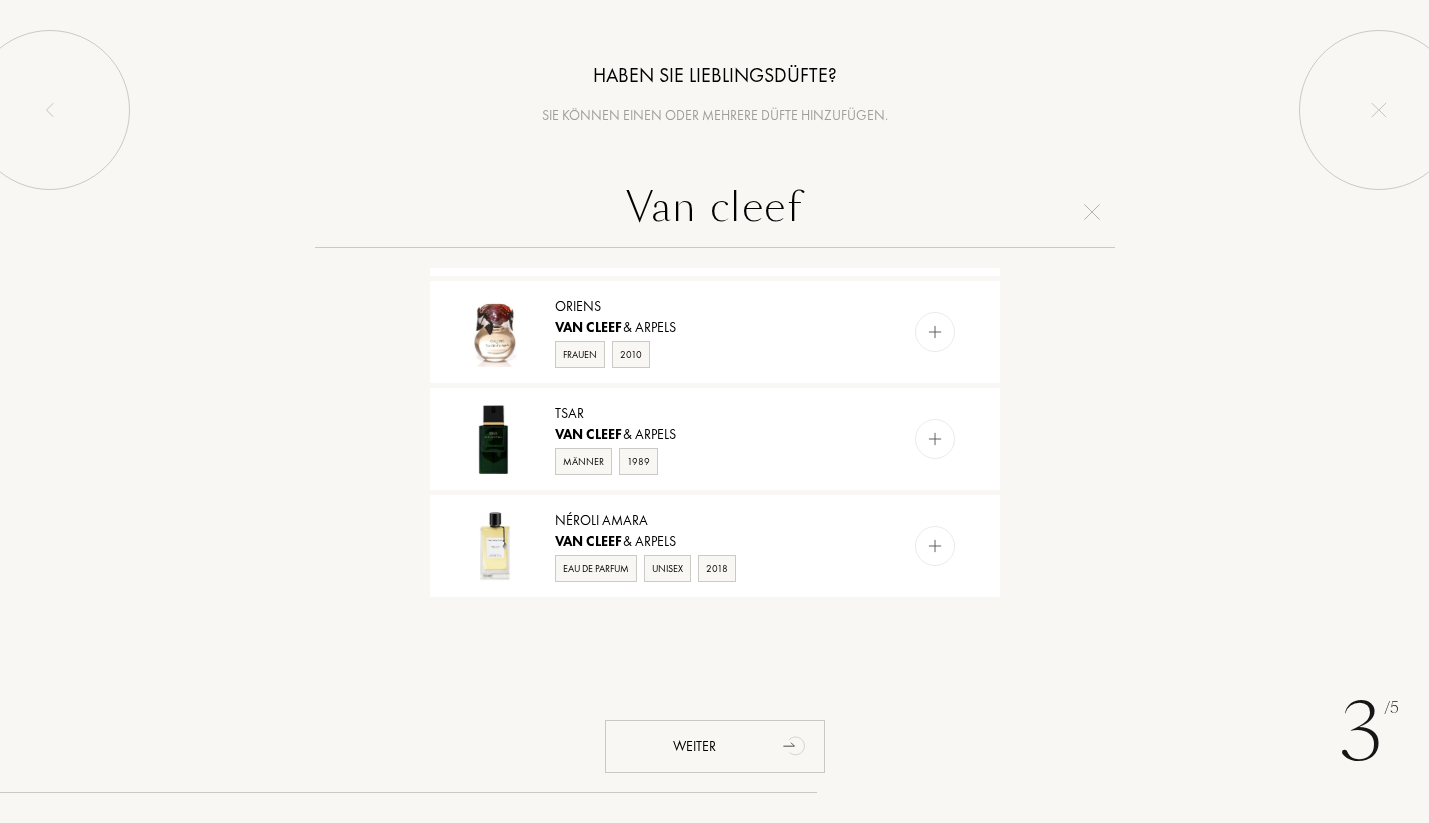 click on "Van cleef" at bounding box center [715, 212] 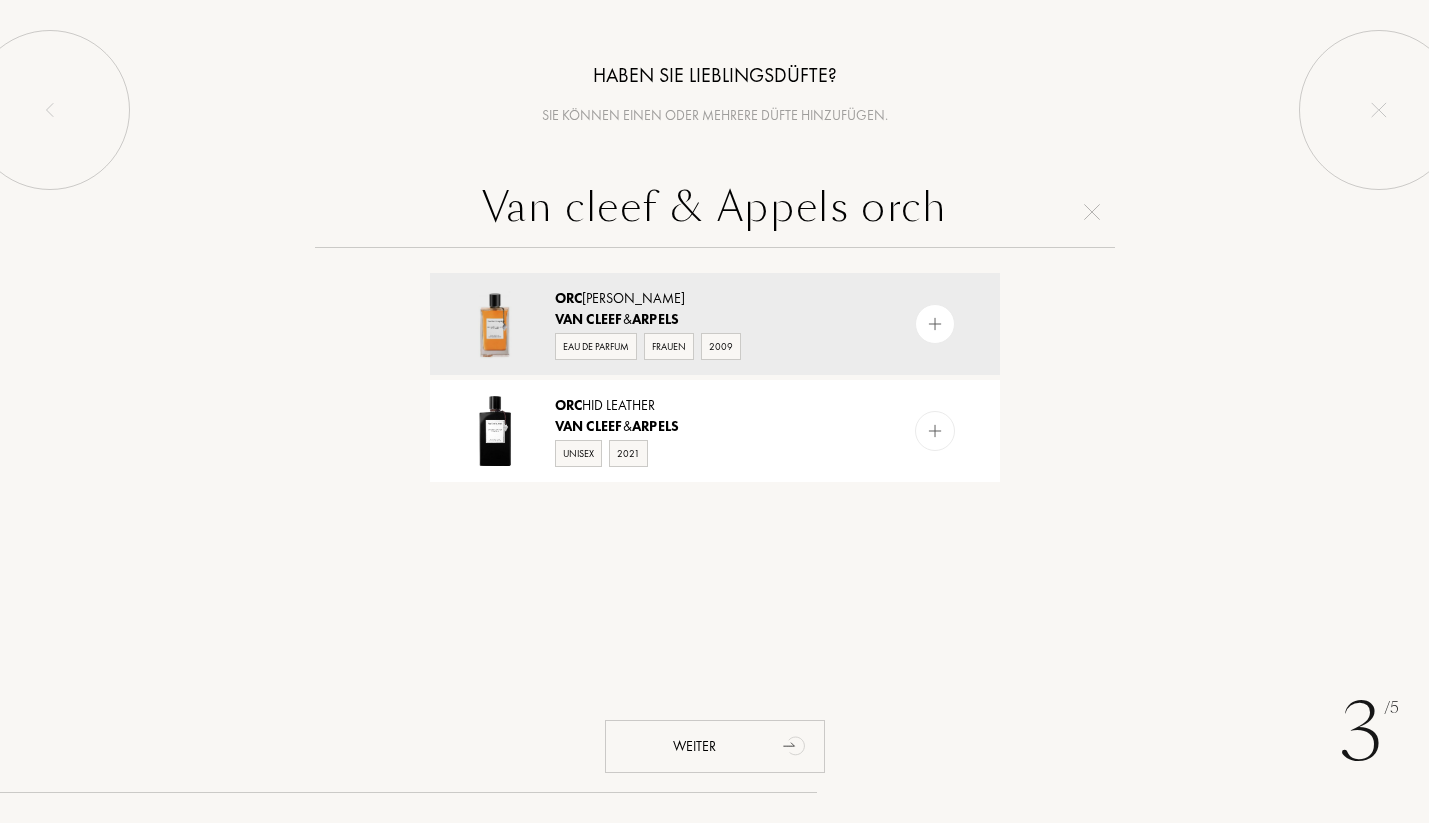 scroll, scrollTop: 0, scrollLeft: 0, axis: both 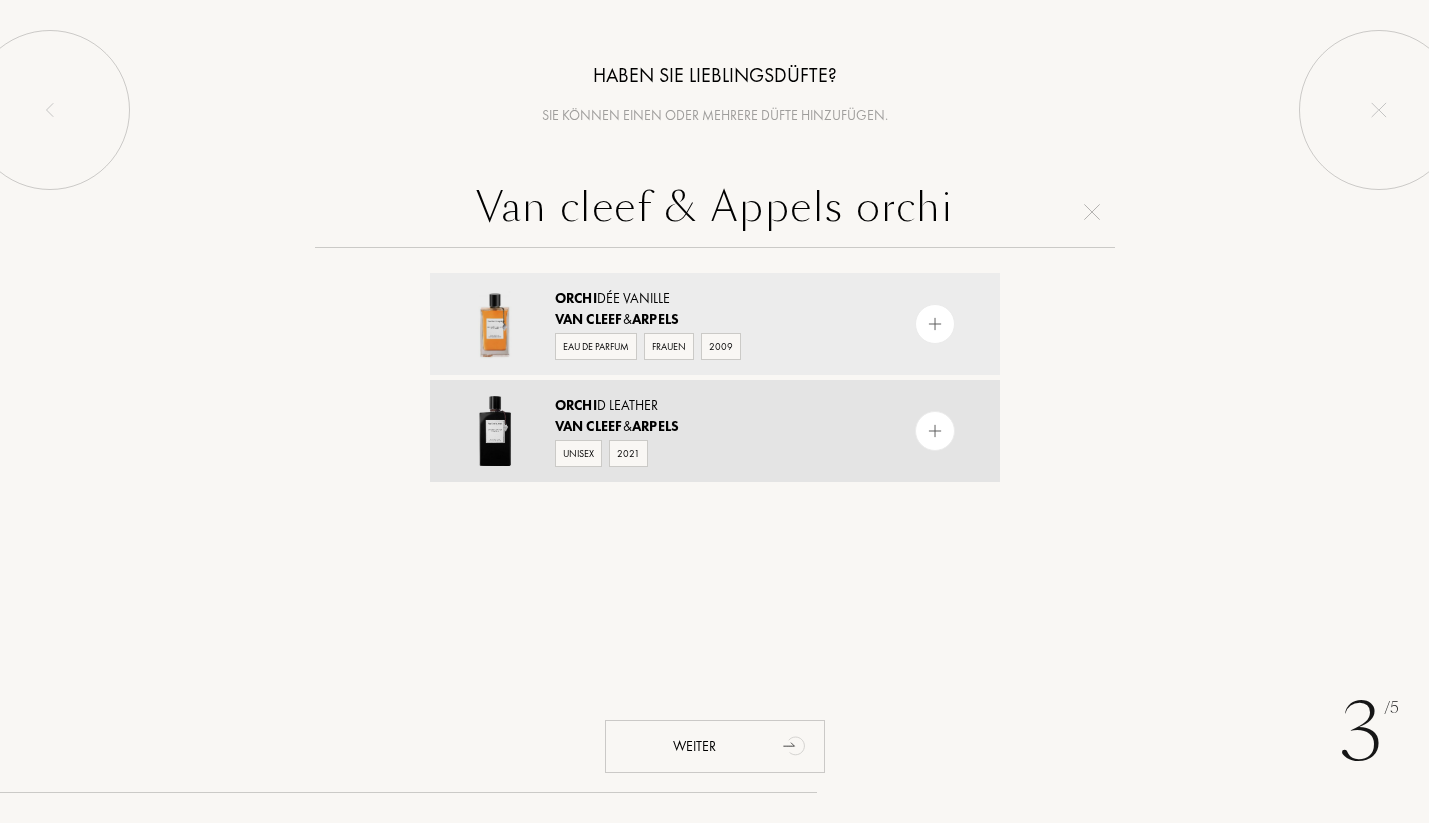 type on "Van cleef & Appels orchi" 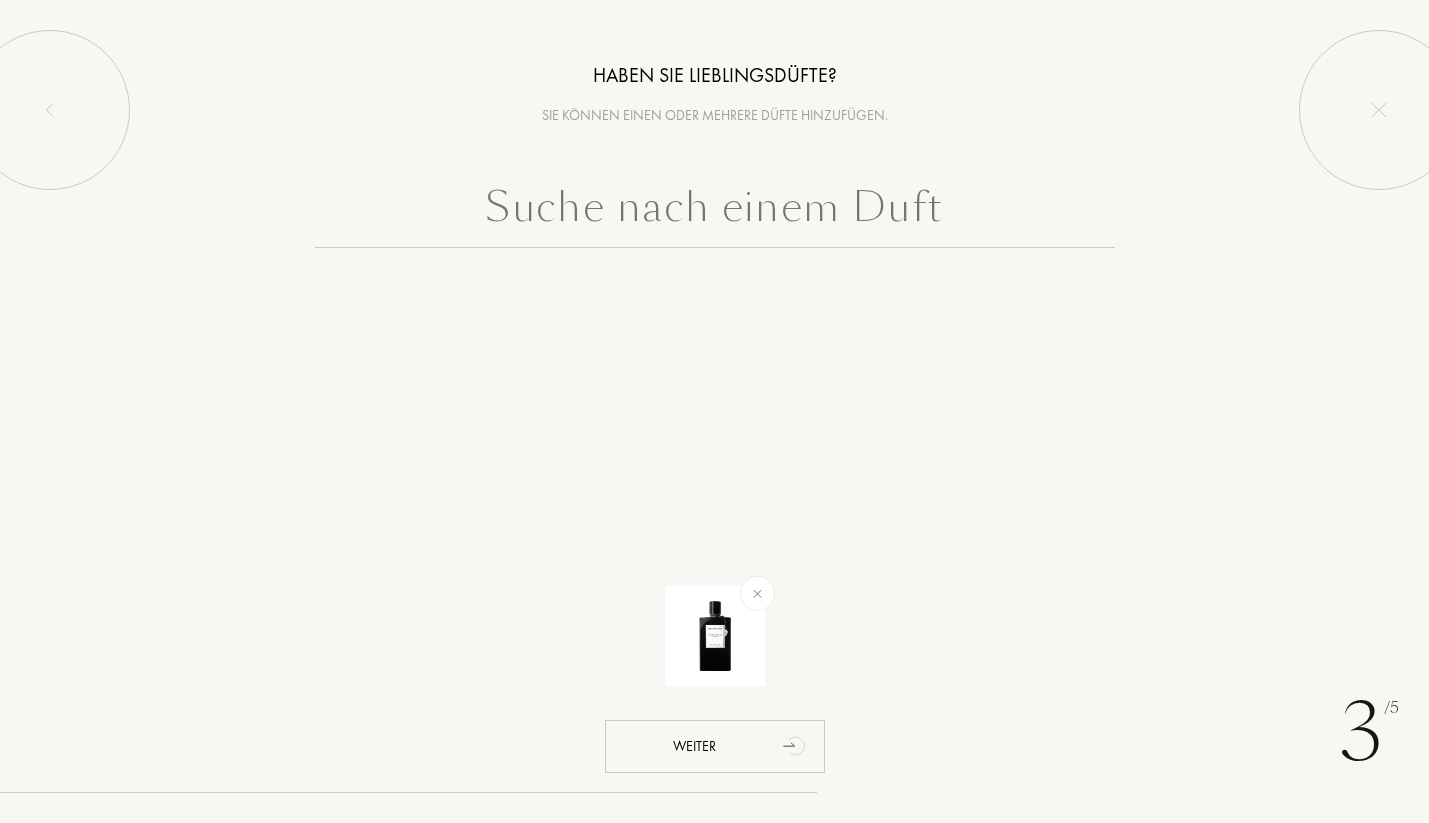 click at bounding box center (715, 212) 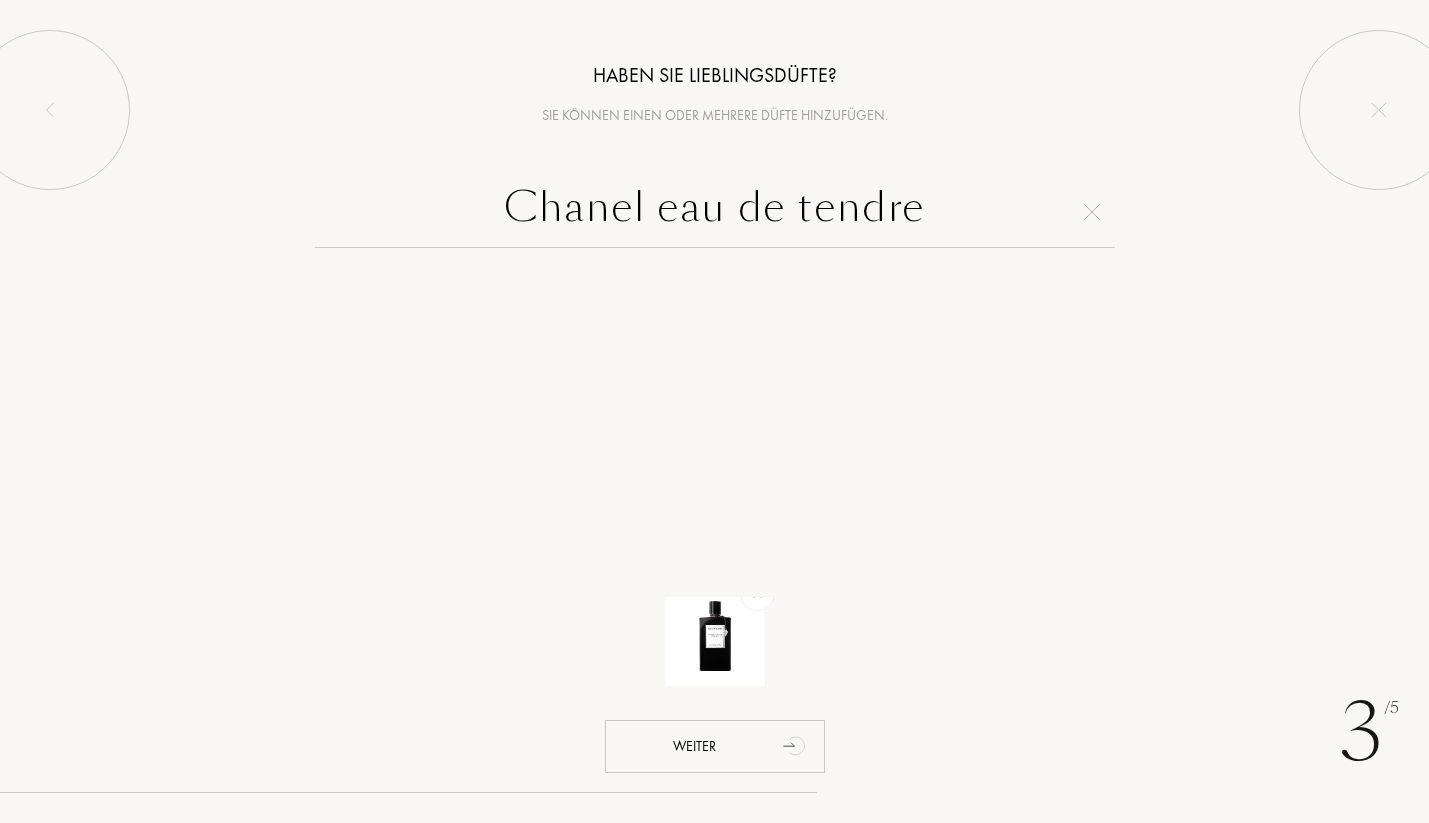 click on "Chanel eau de tendre" at bounding box center (715, 212) 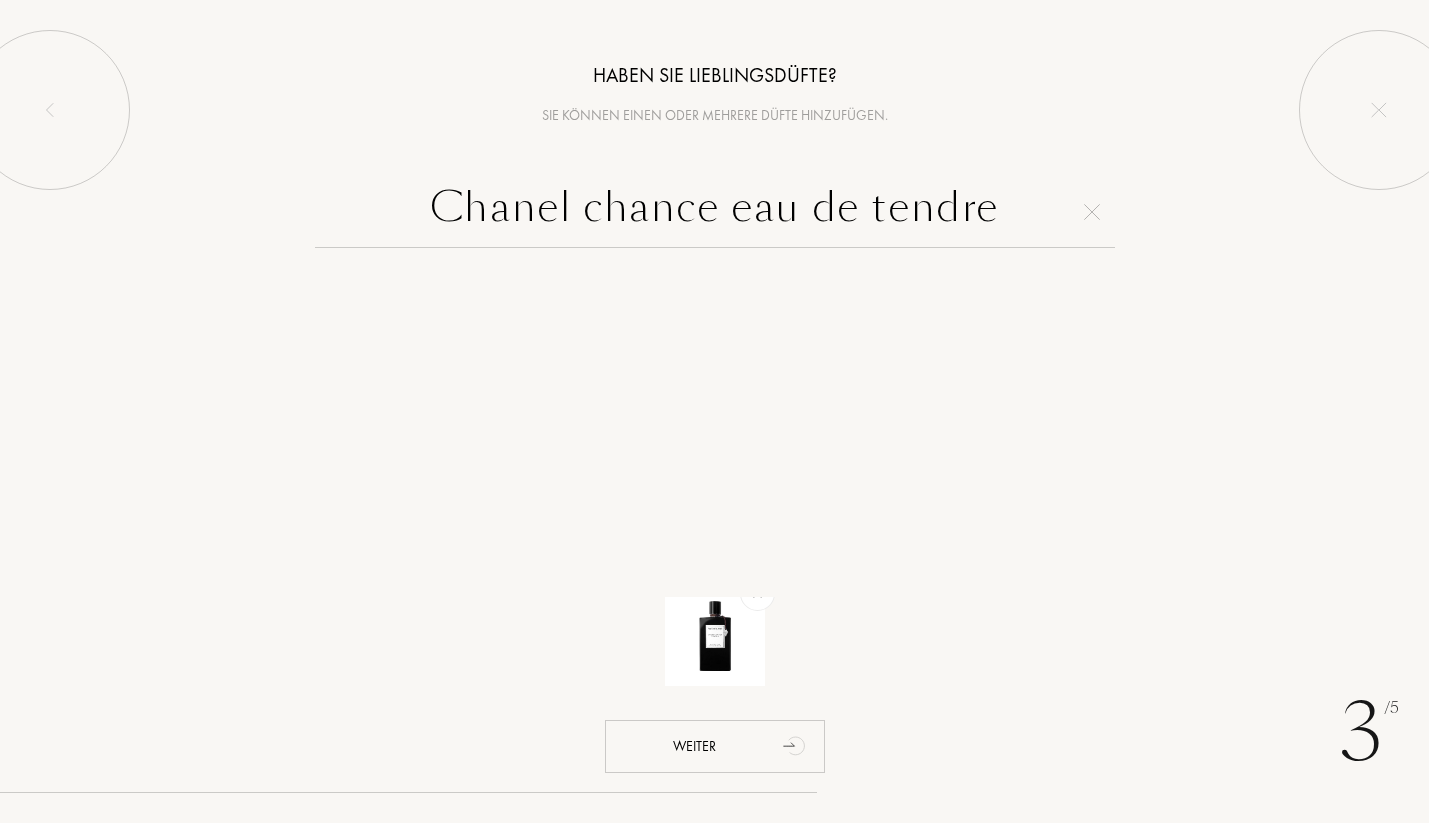 drag, startPoint x: 862, startPoint y: 208, endPoint x: 814, endPoint y: 210, distance: 48.04165 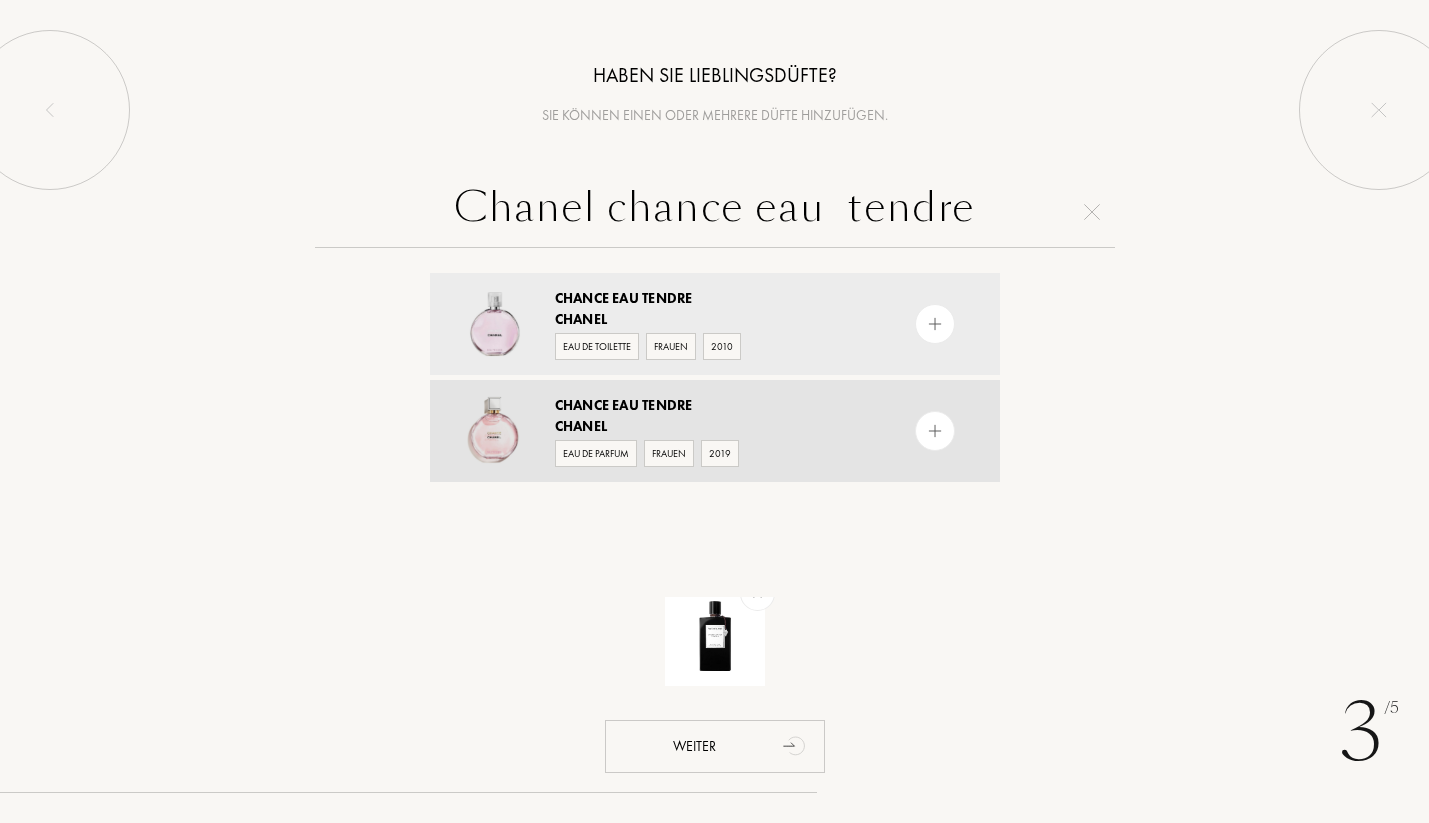 type on "Chanel chance eau  tendre" 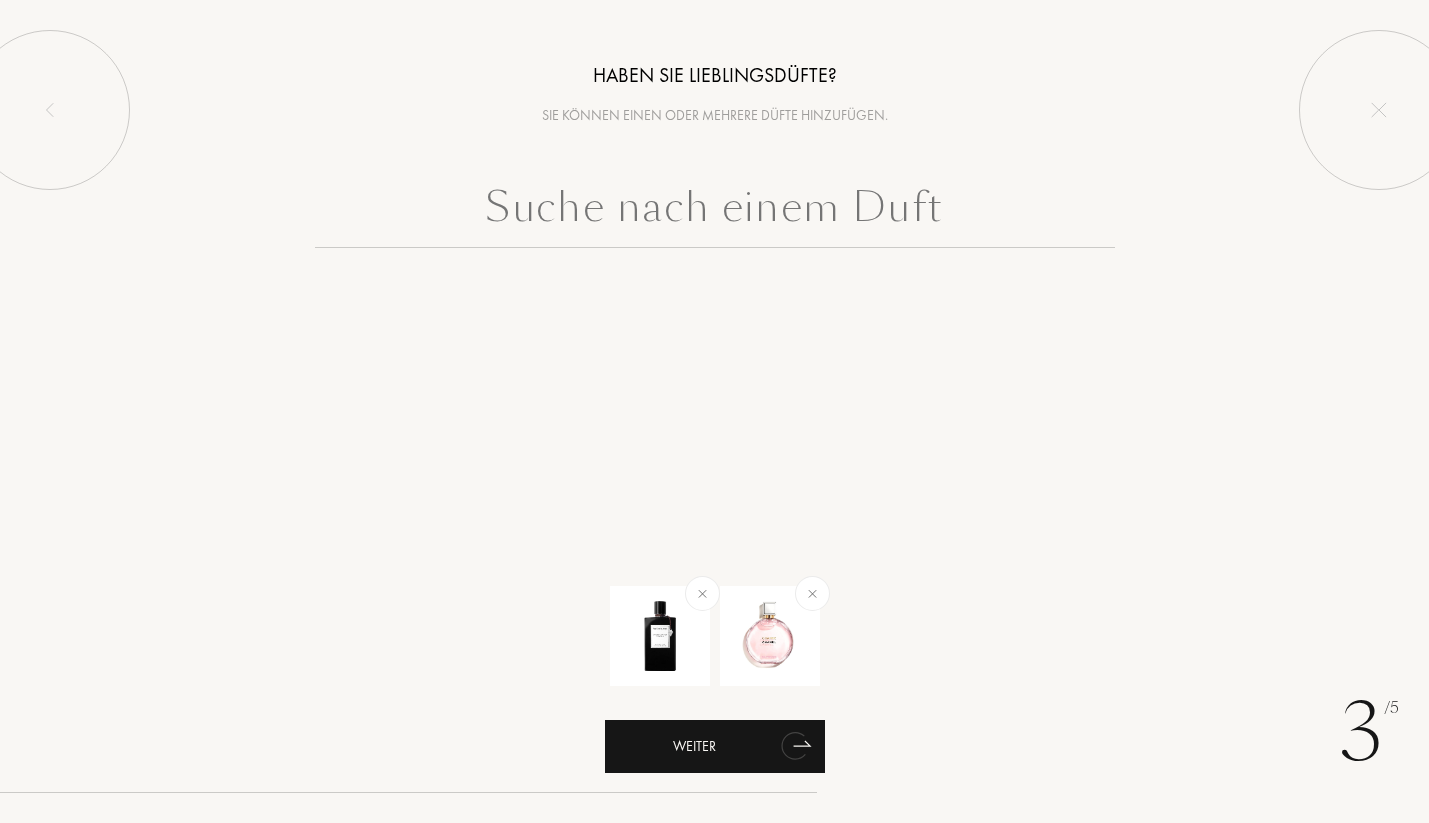 click on "Weiter" at bounding box center (715, 746) 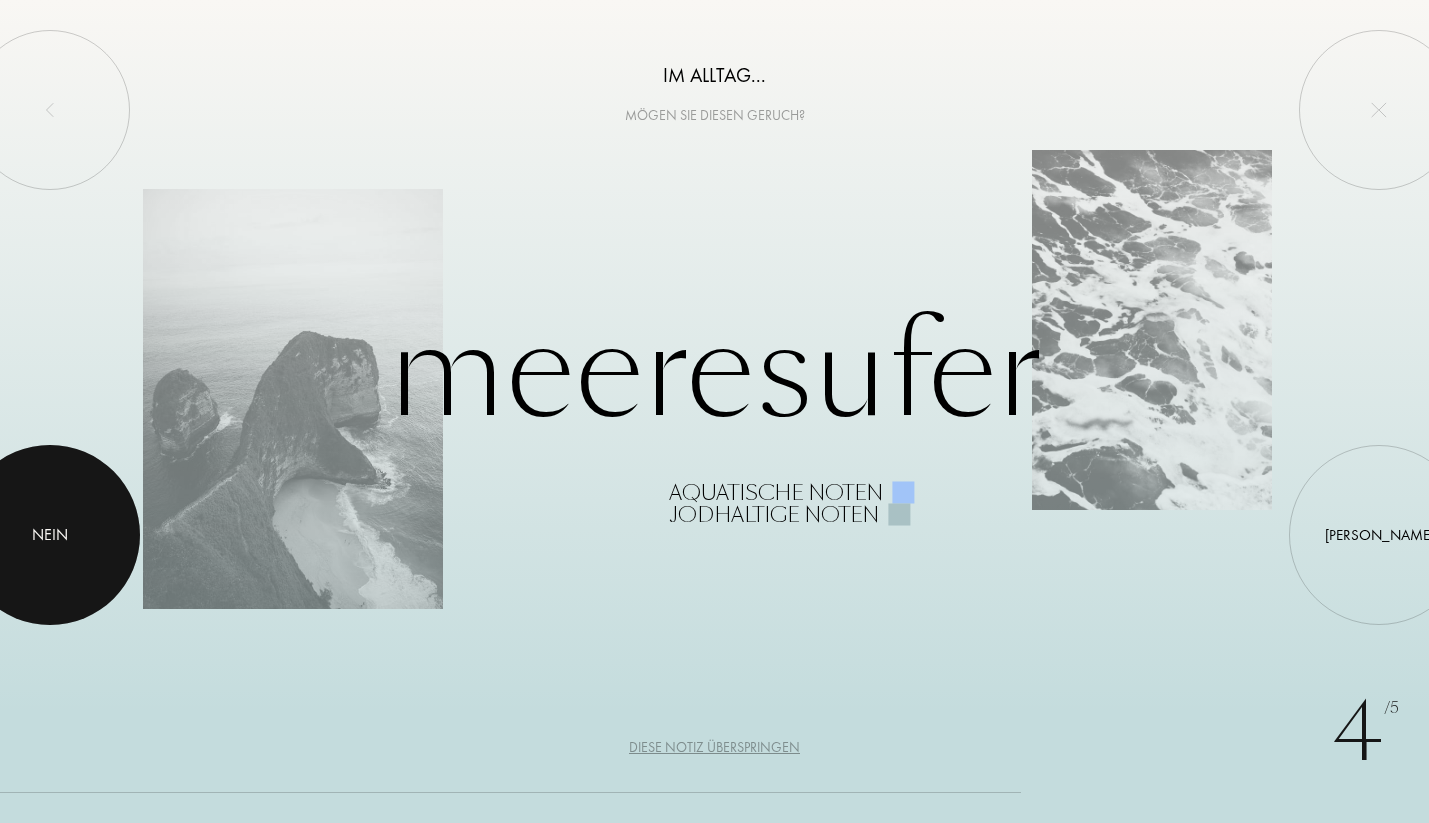 click at bounding box center [50, 535] 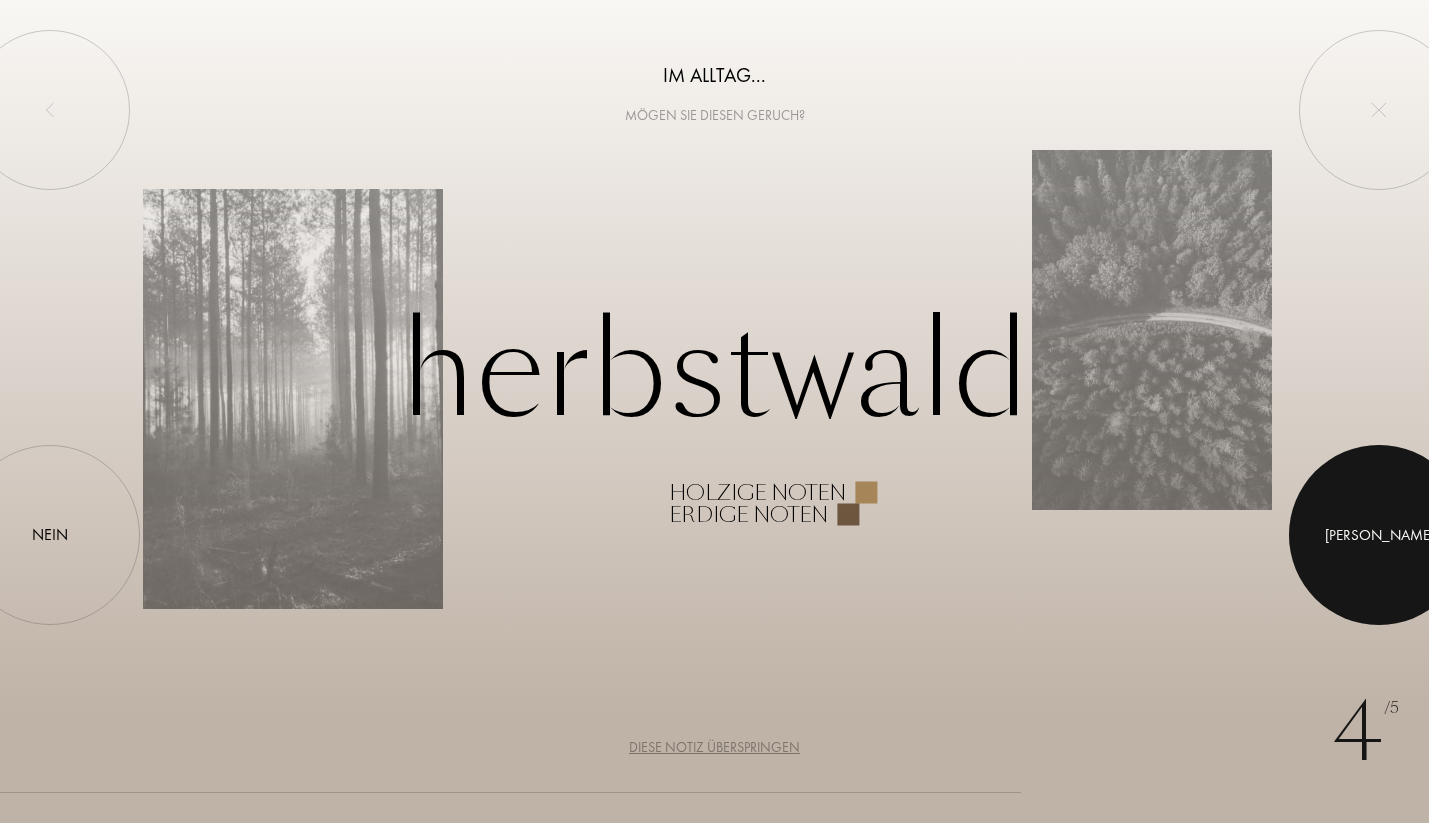 click at bounding box center [1379, 535] 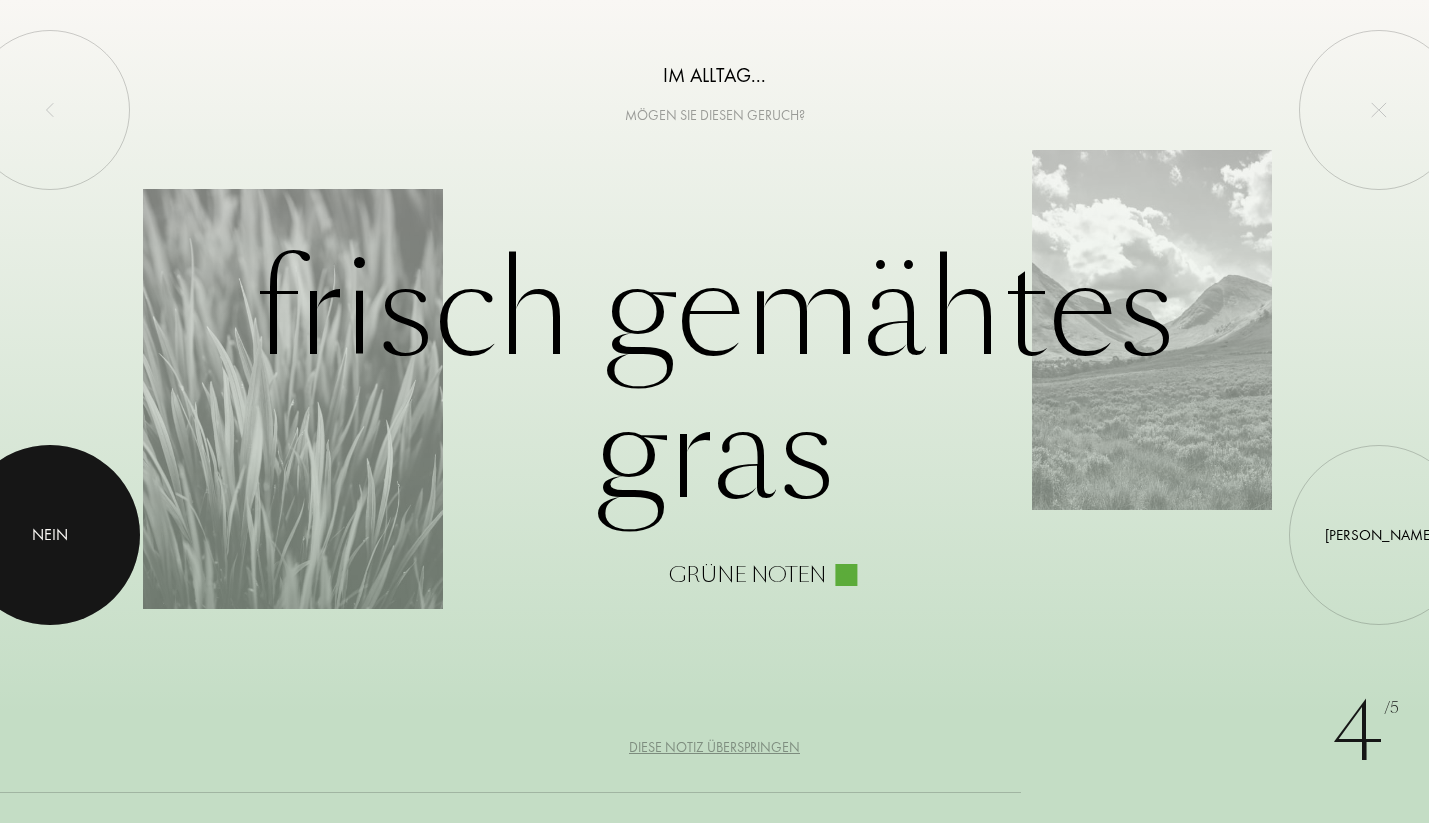 click at bounding box center (50, 535) 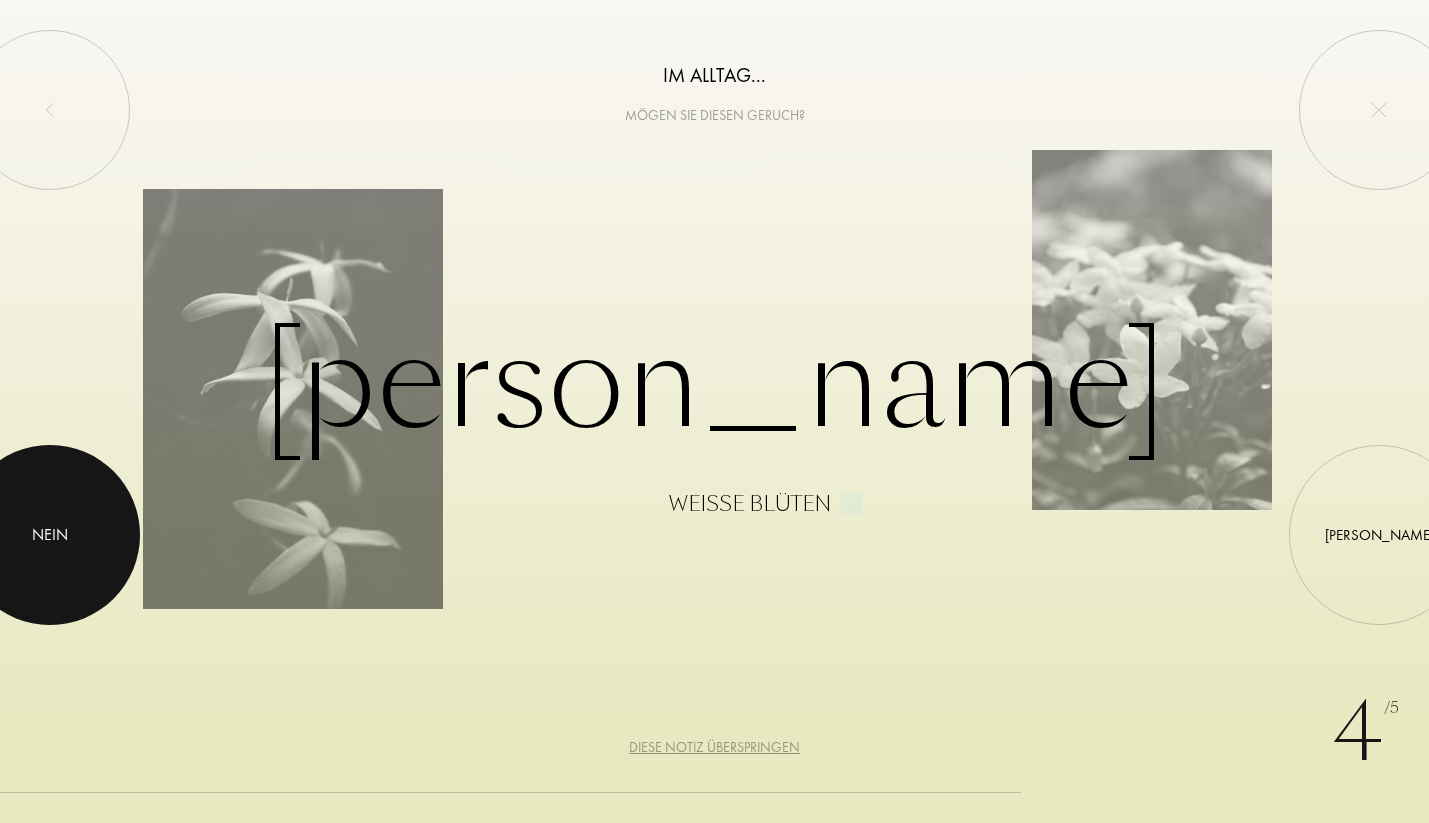 click at bounding box center [50, 535] 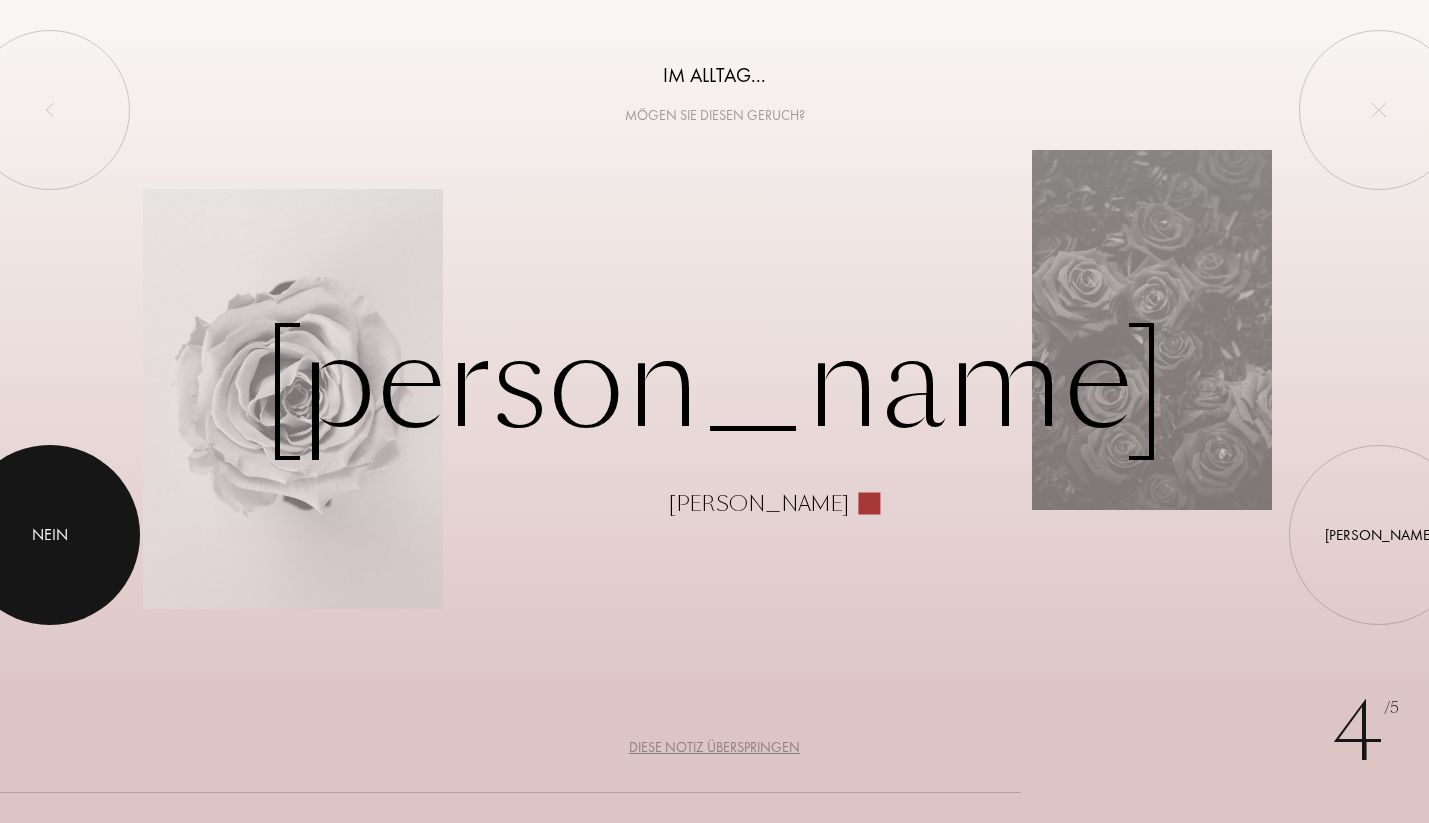 click at bounding box center [50, 535] 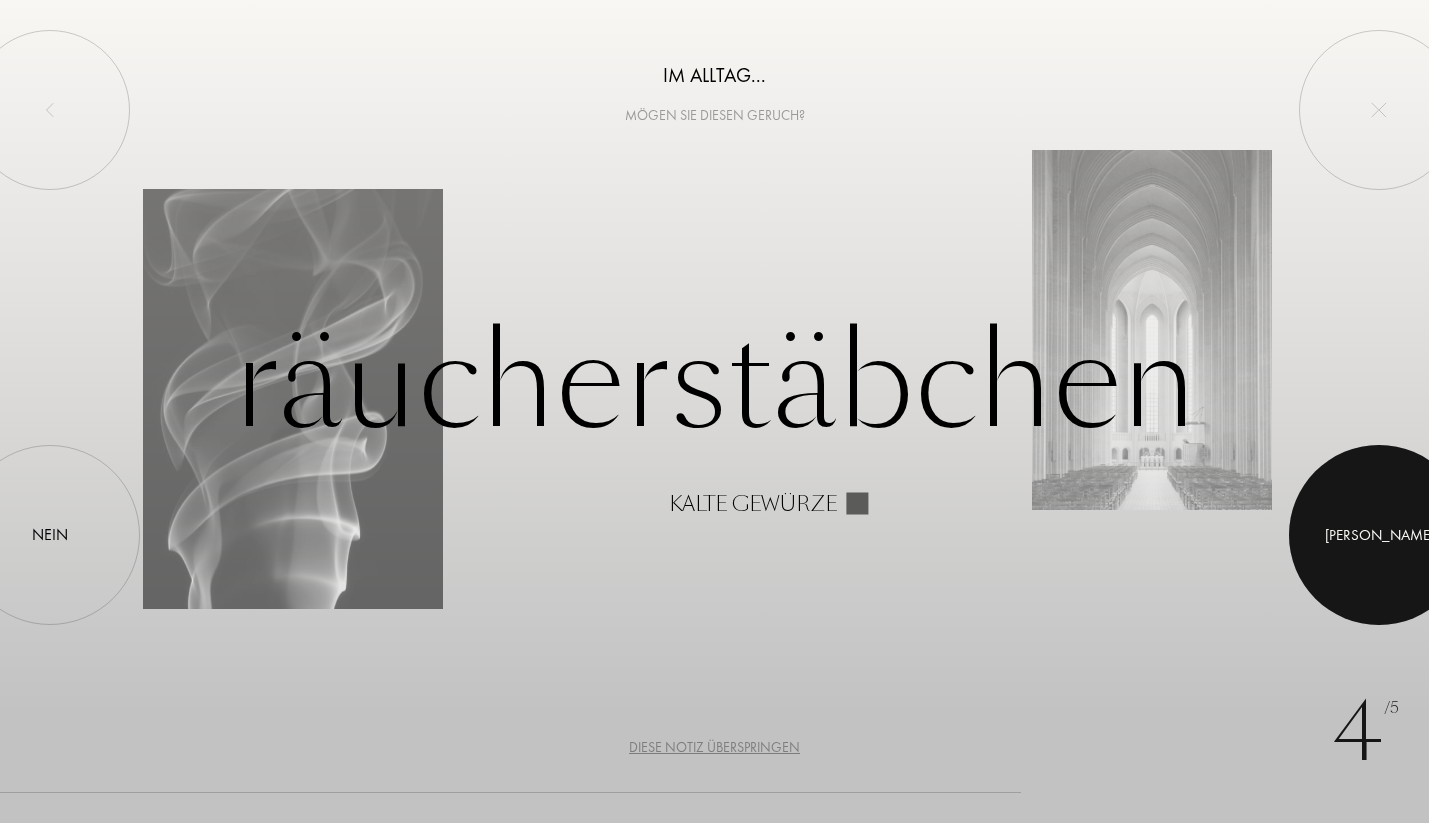 click at bounding box center [1379, 535] 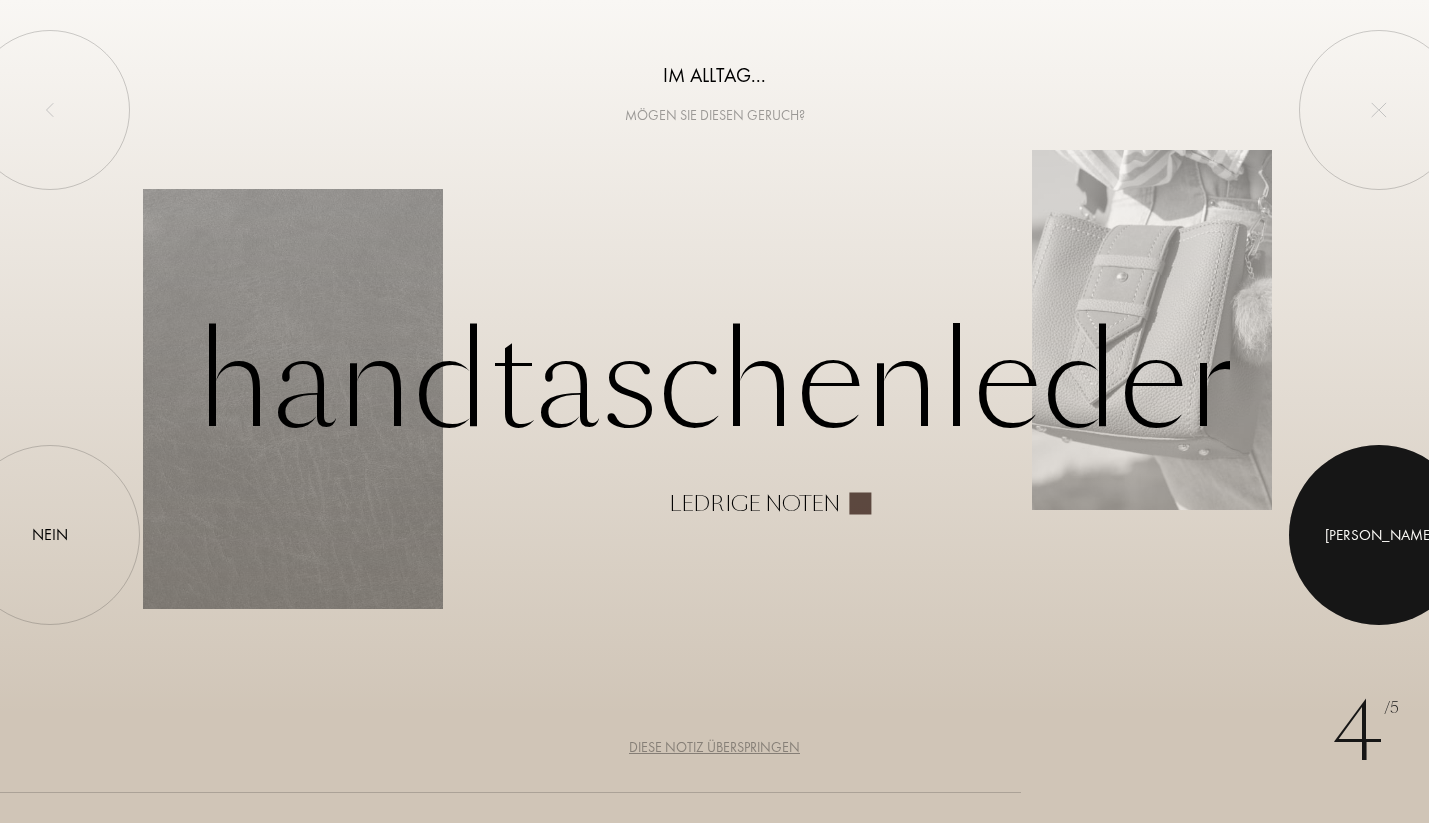 click at bounding box center [1379, 535] 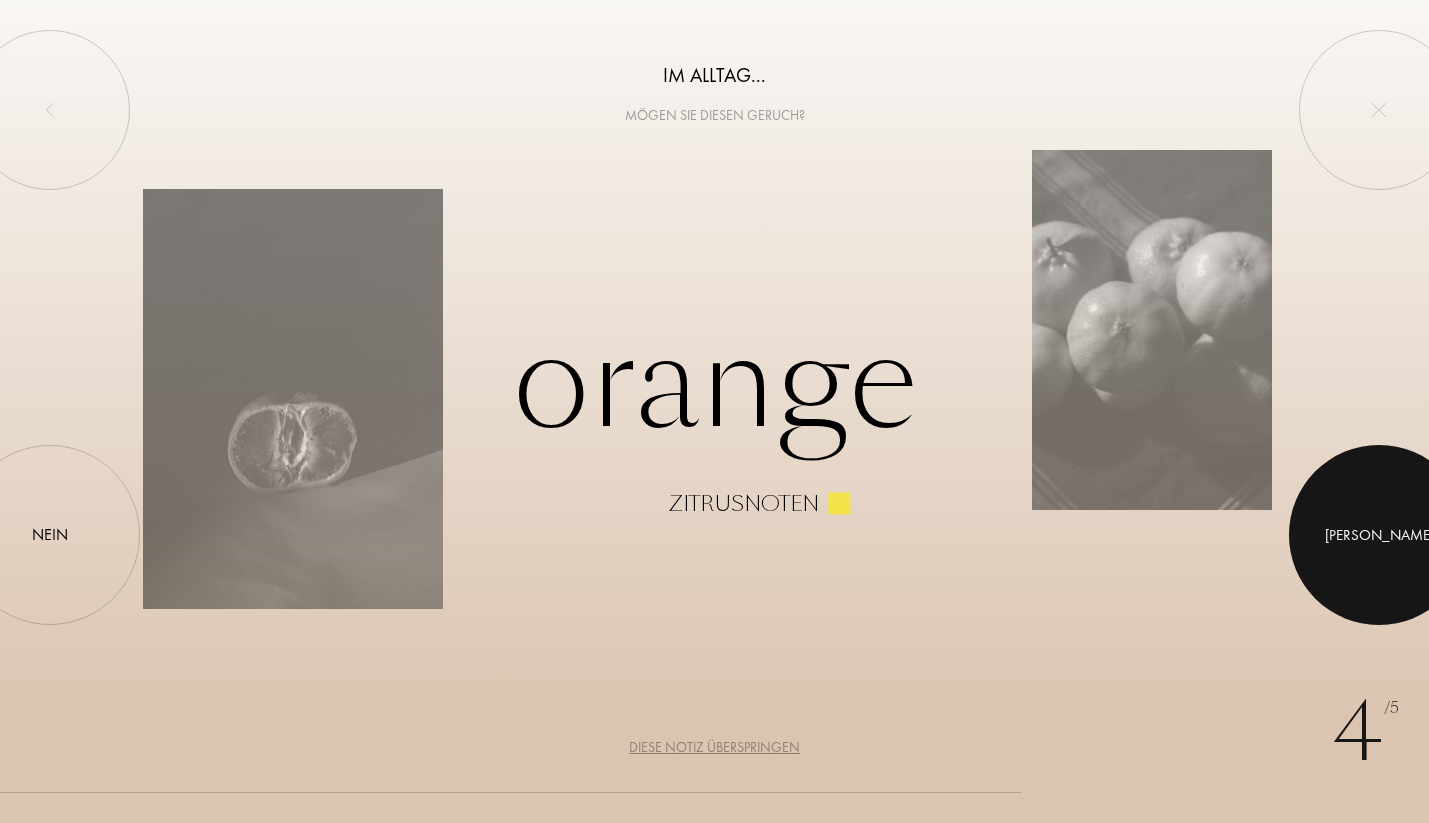 click at bounding box center (1379, 535) 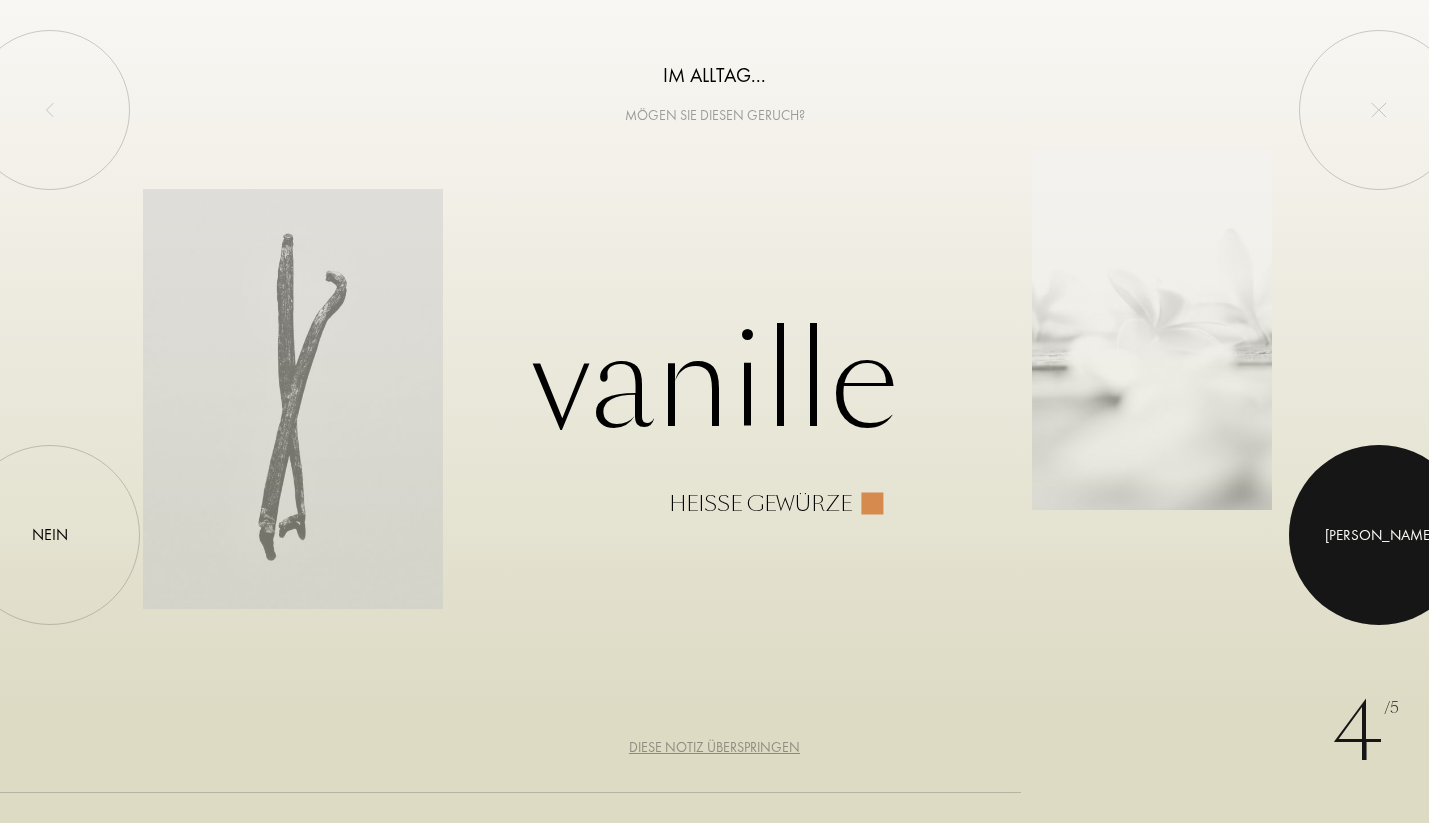 click at bounding box center [1379, 535] 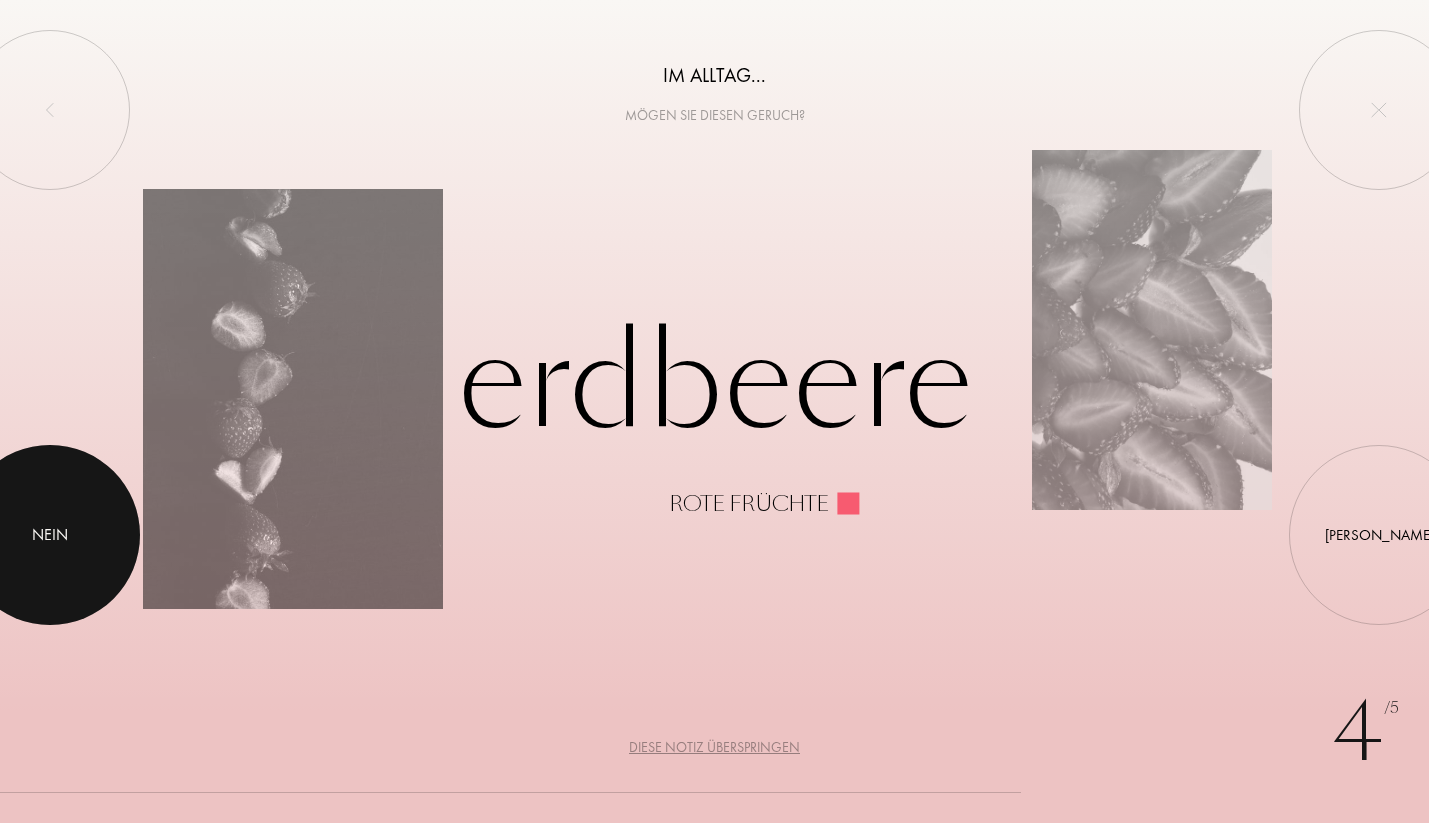 click on "Nein" at bounding box center (50, 535) 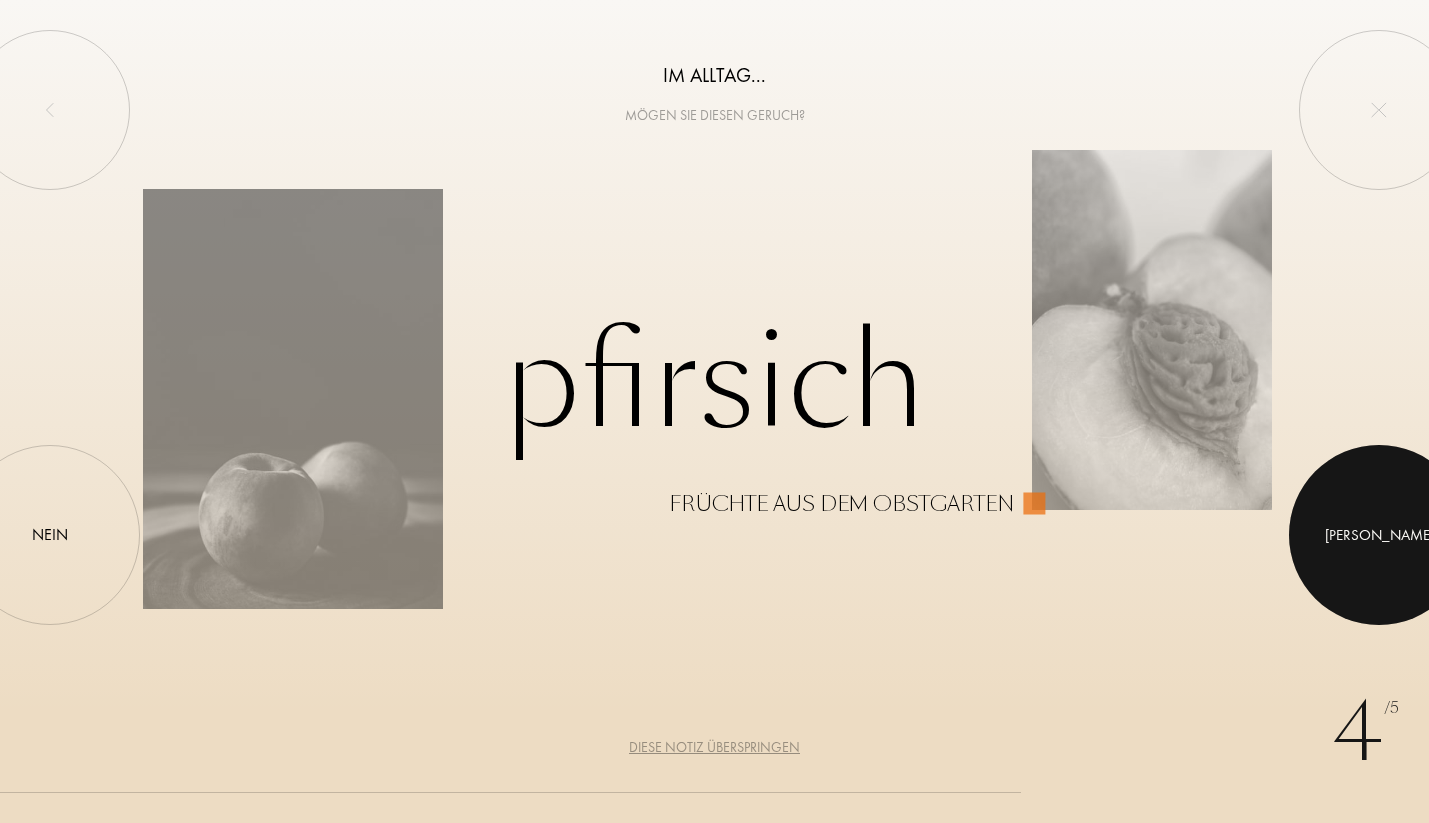 click on "Ja" at bounding box center [1379, 535] 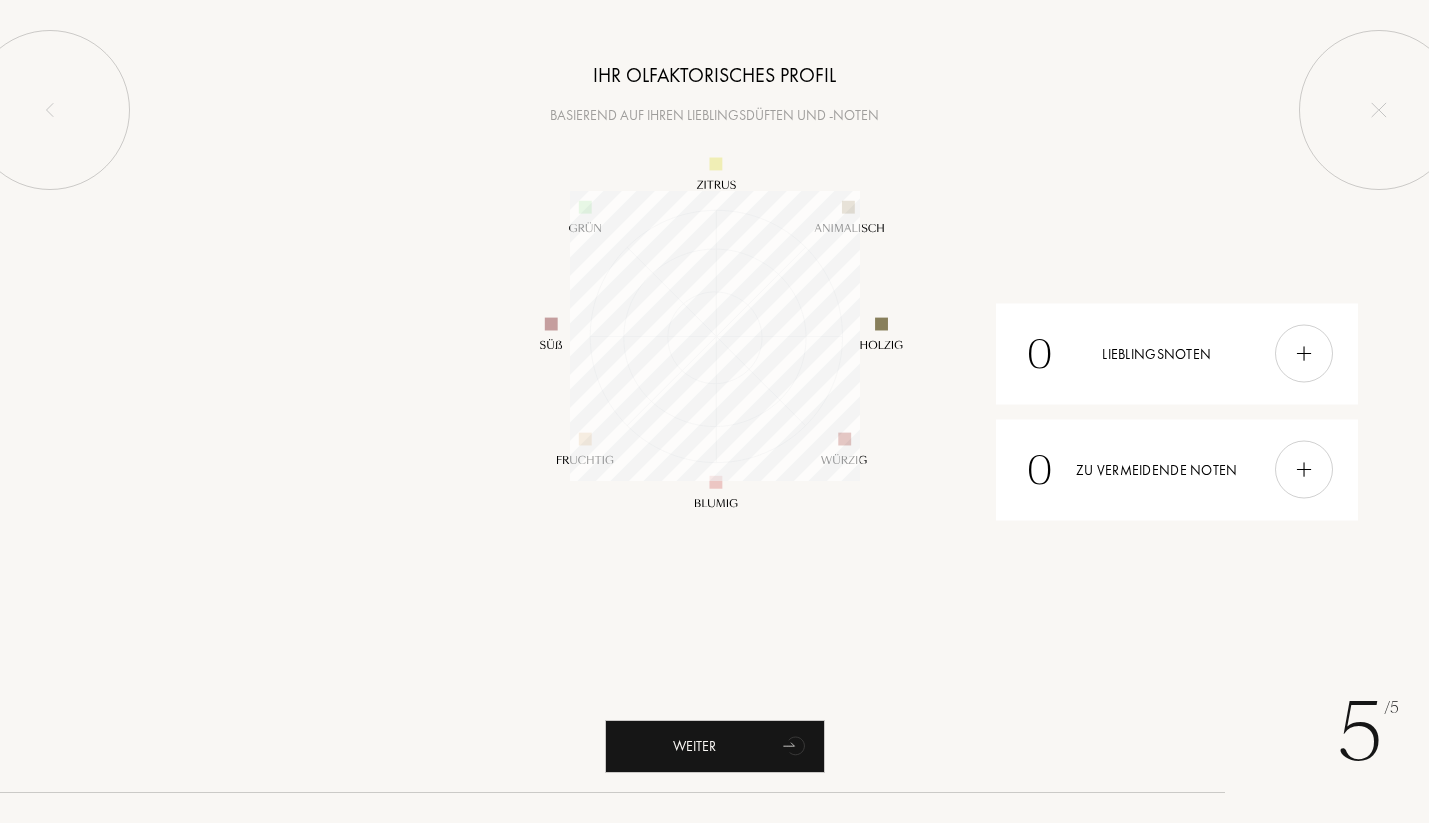 scroll, scrollTop: 999710, scrollLeft: 999710, axis: both 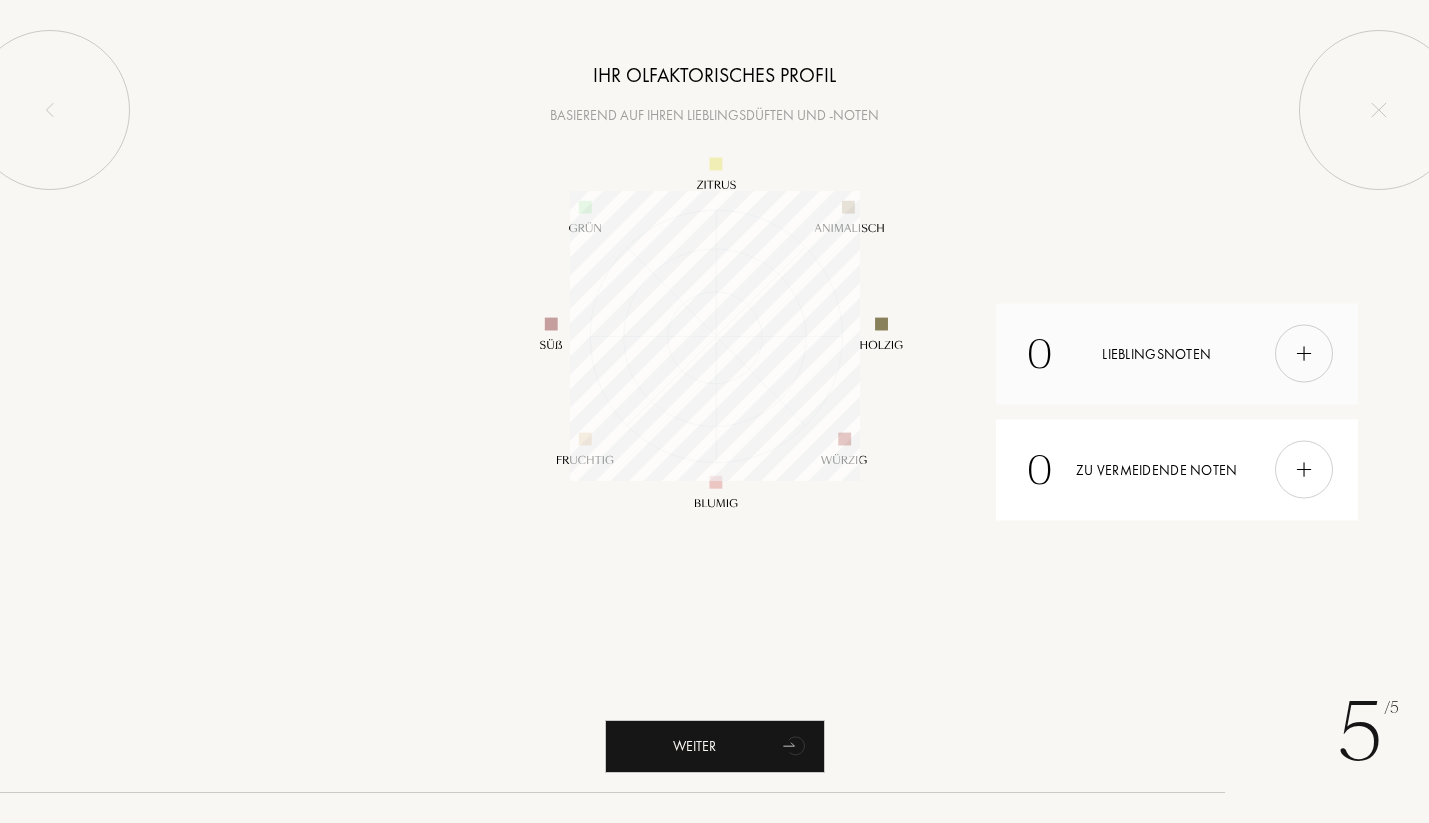 click at bounding box center [1304, 354] 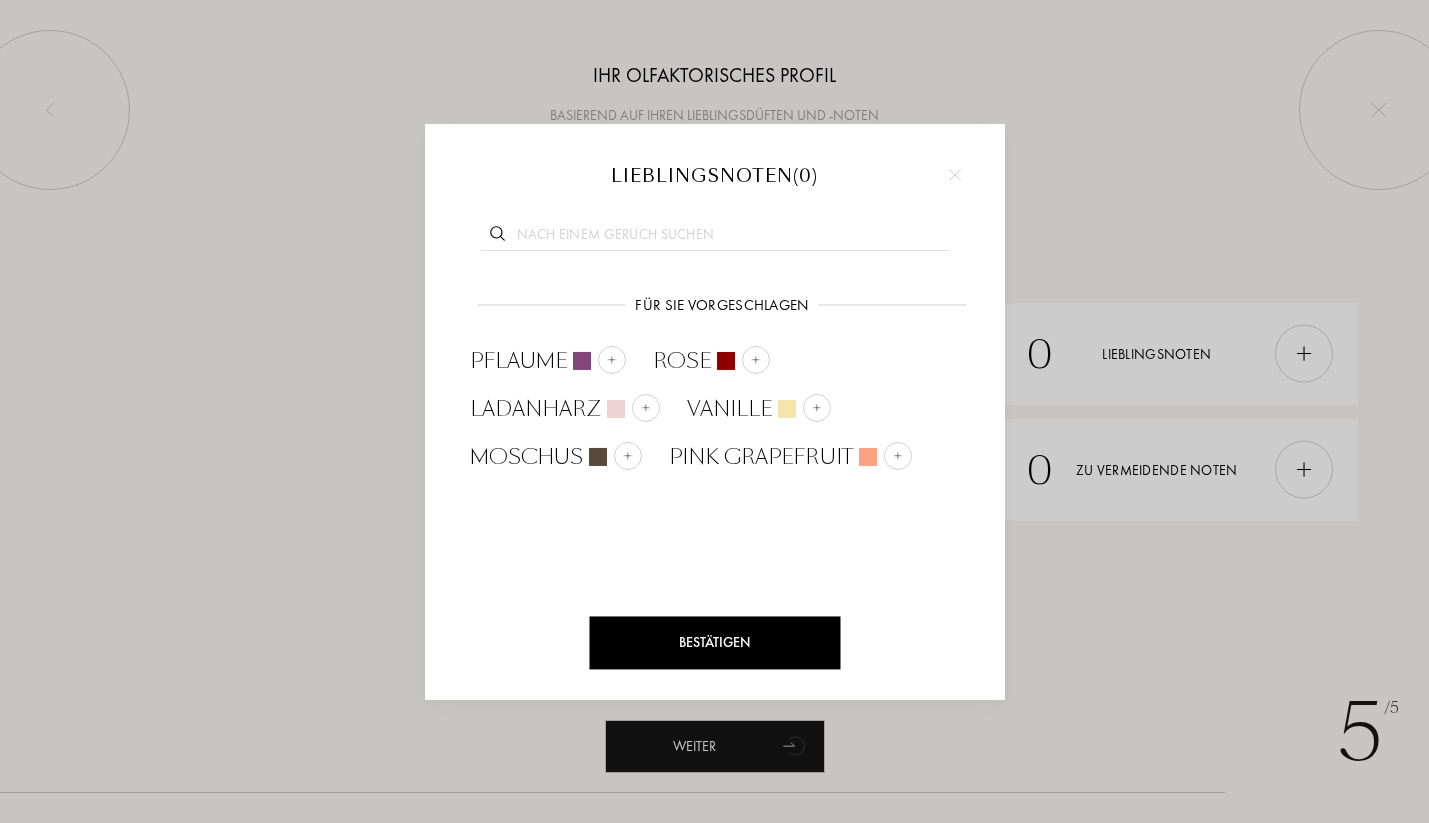 click at bounding box center [714, 411] 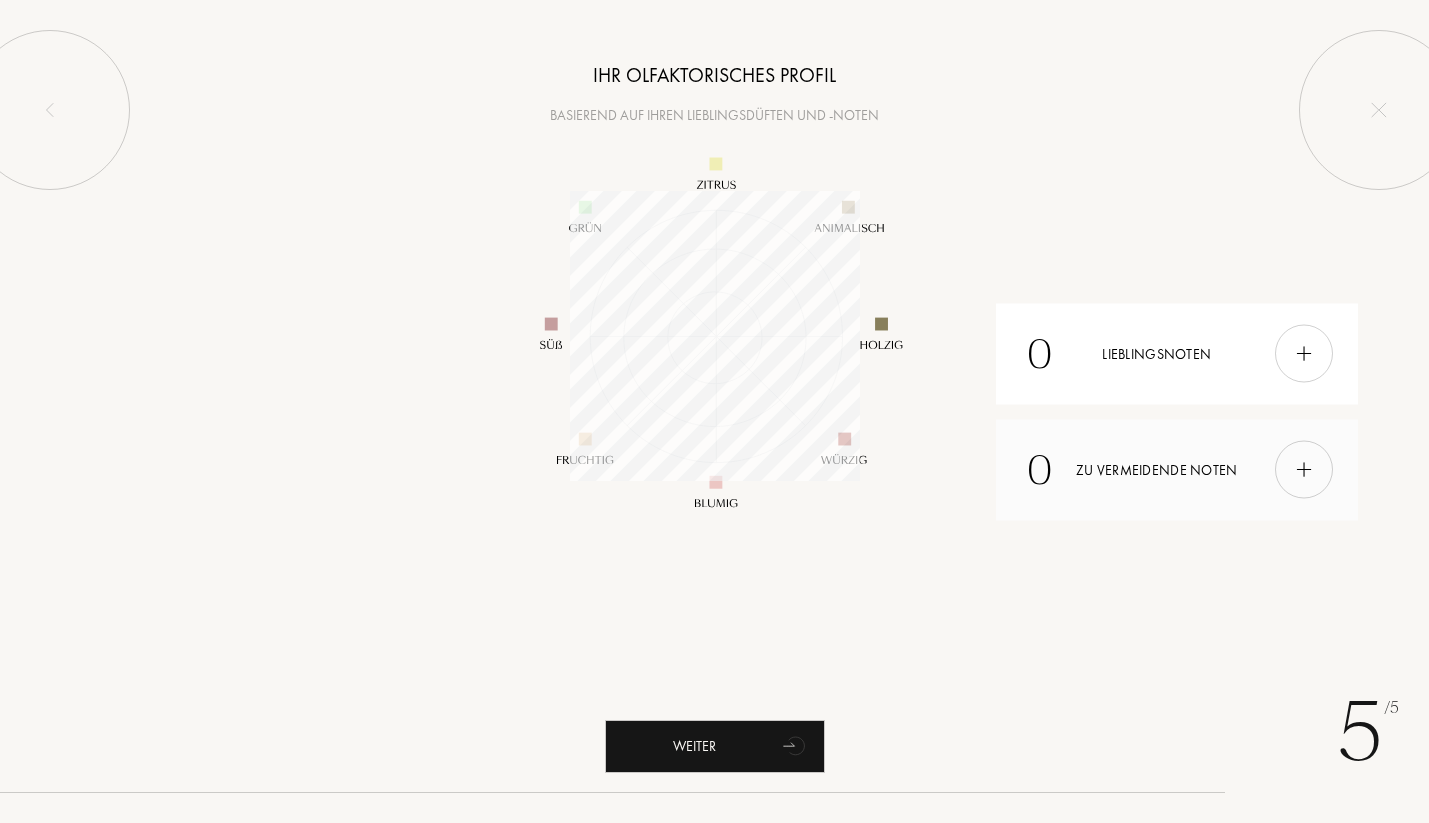 click at bounding box center [1304, 470] 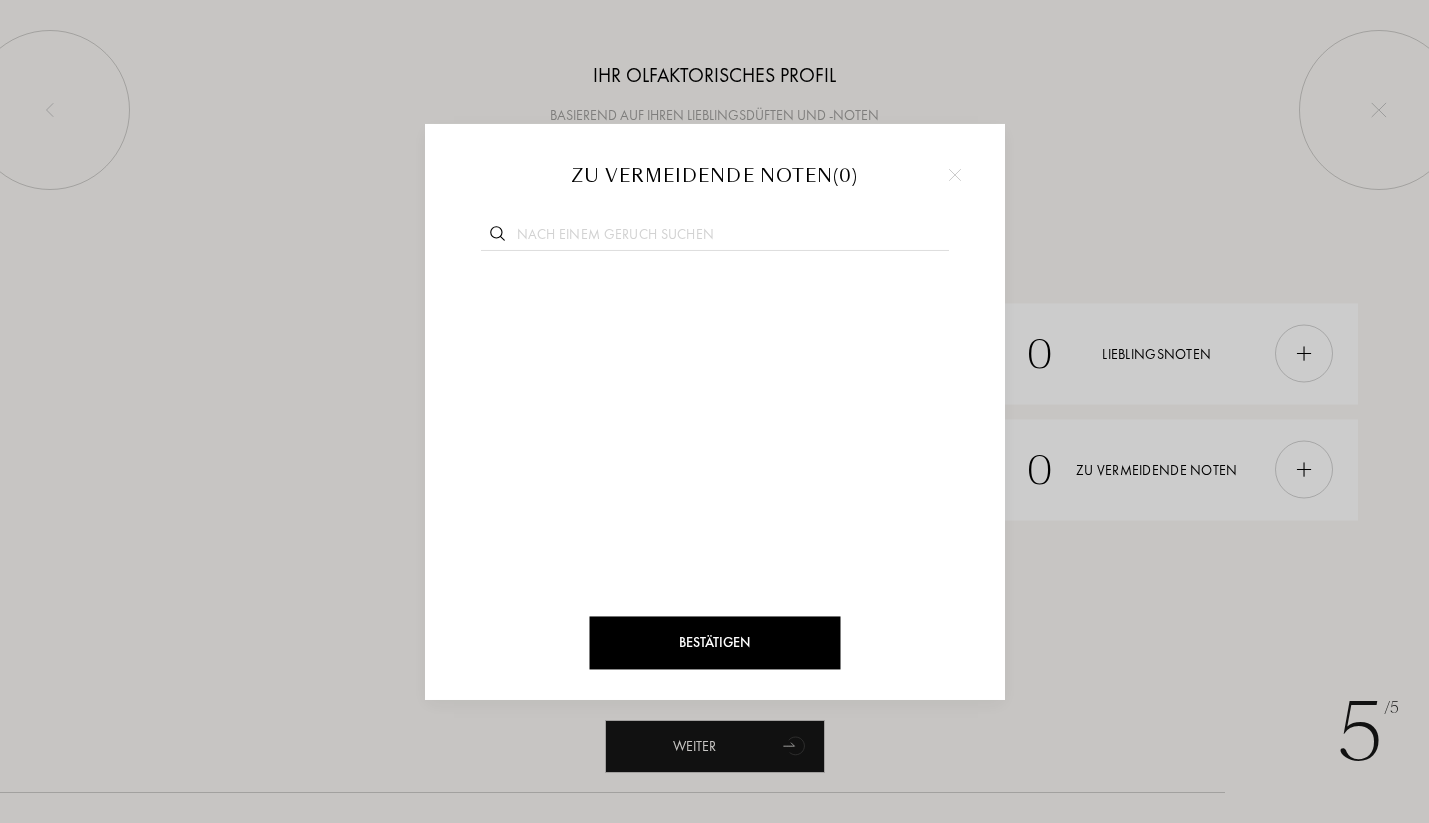 click at bounding box center [714, 411] 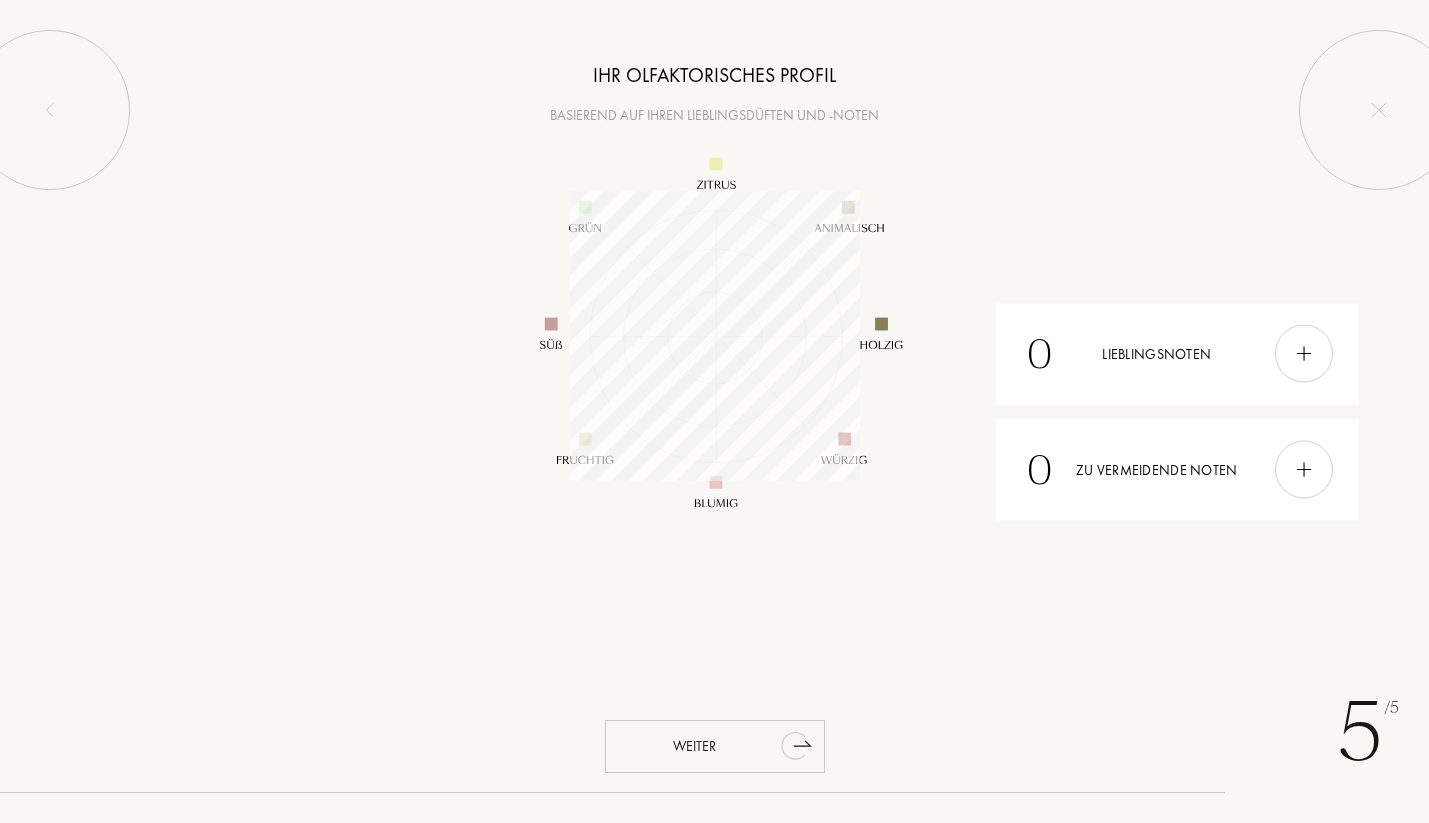 click on "Weiter" at bounding box center (715, 746) 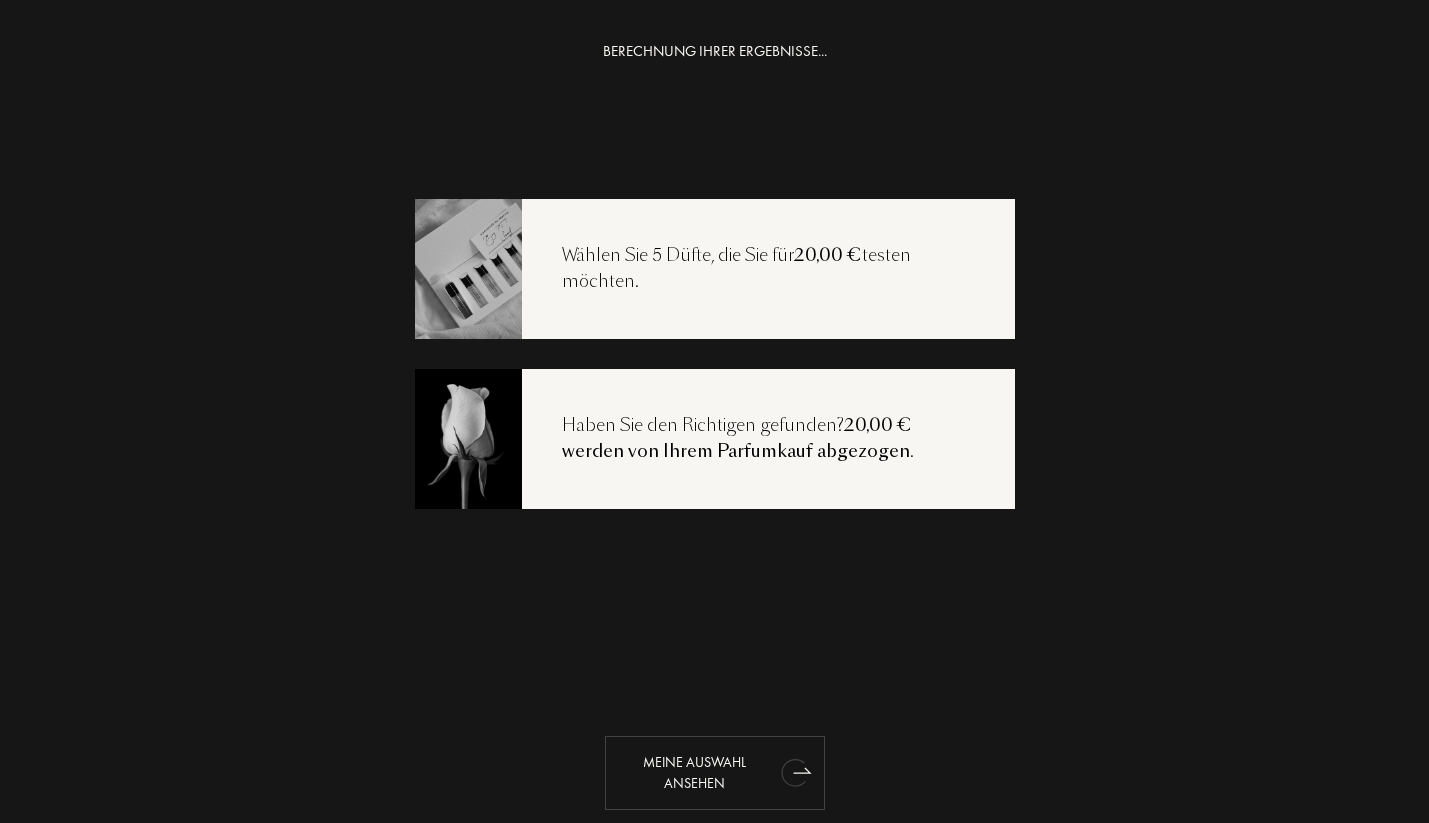 click on "Meine Auswahl ansehen" at bounding box center [715, 773] 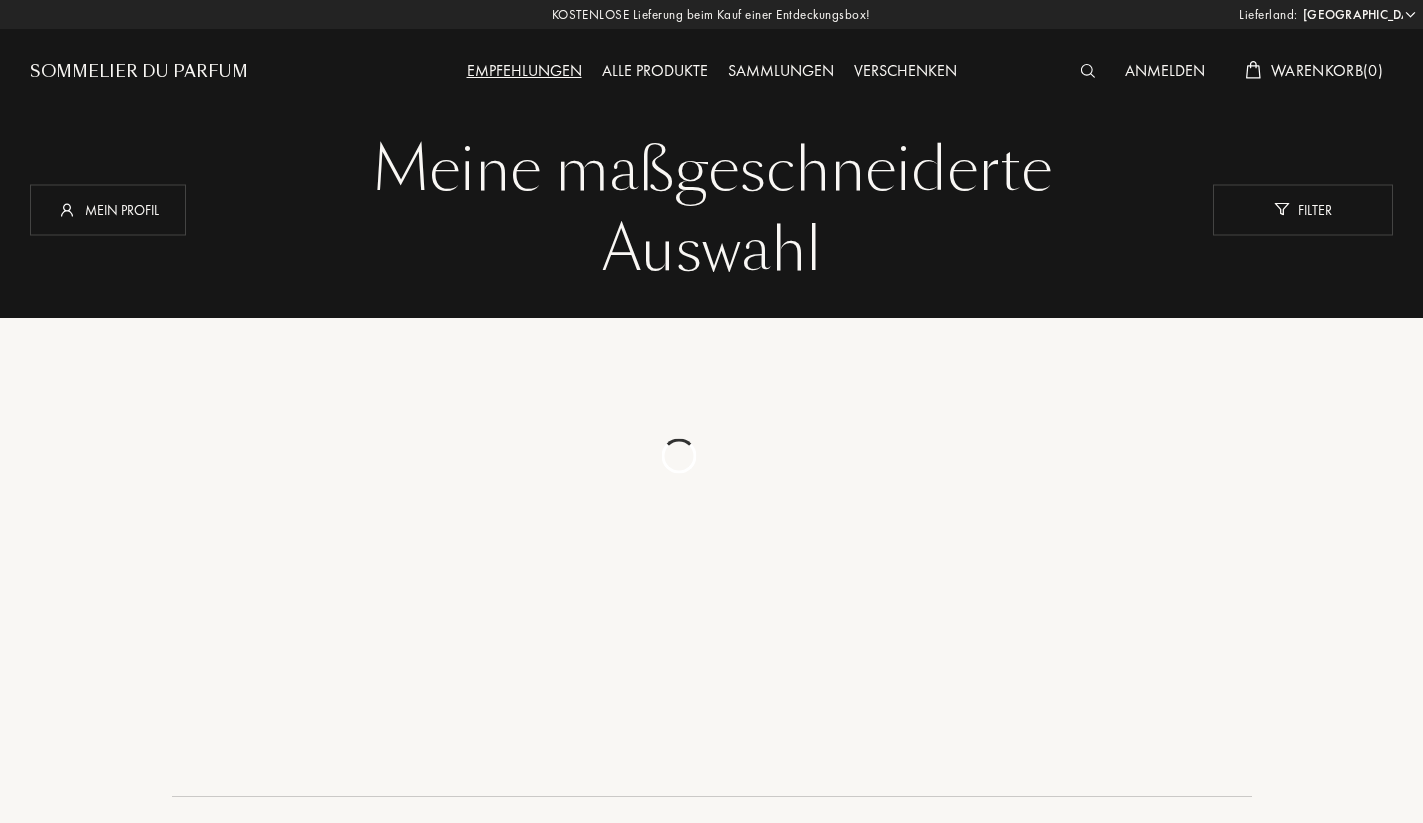 select on "DE" 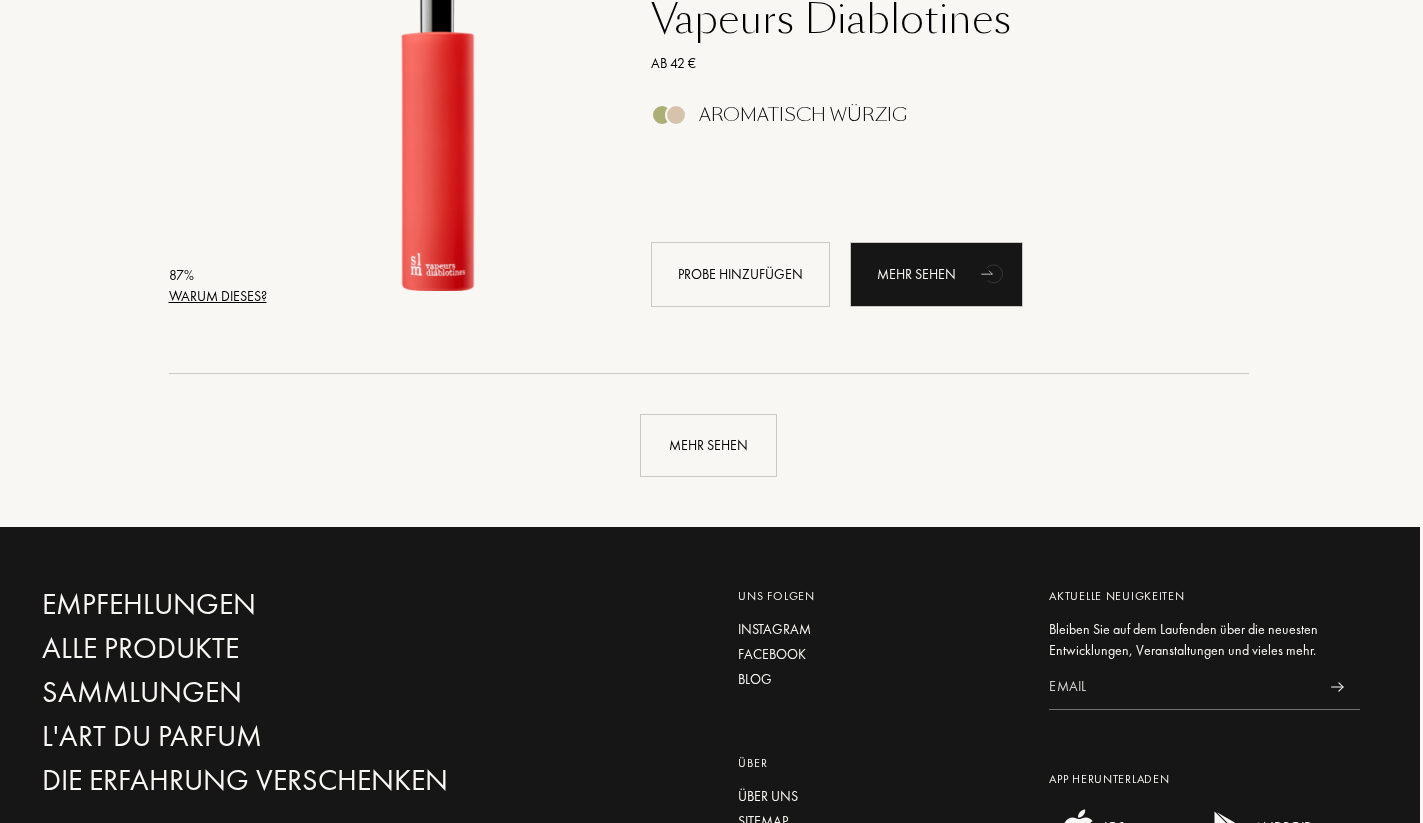 scroll, scrollTop: 4727, scrollLeft: 3, axis: both 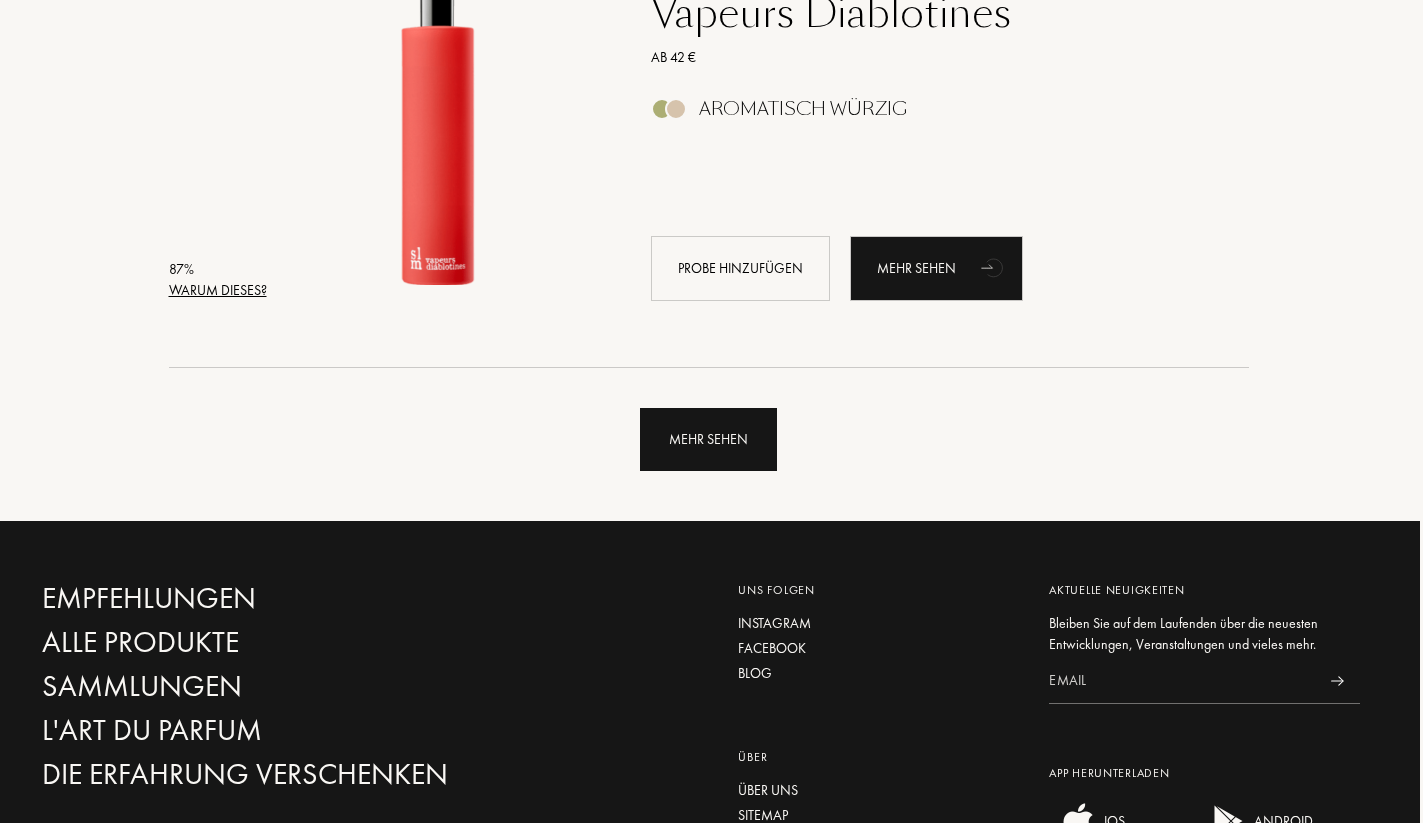 click on "Mehr sehen" at bounding box center (708, 439) 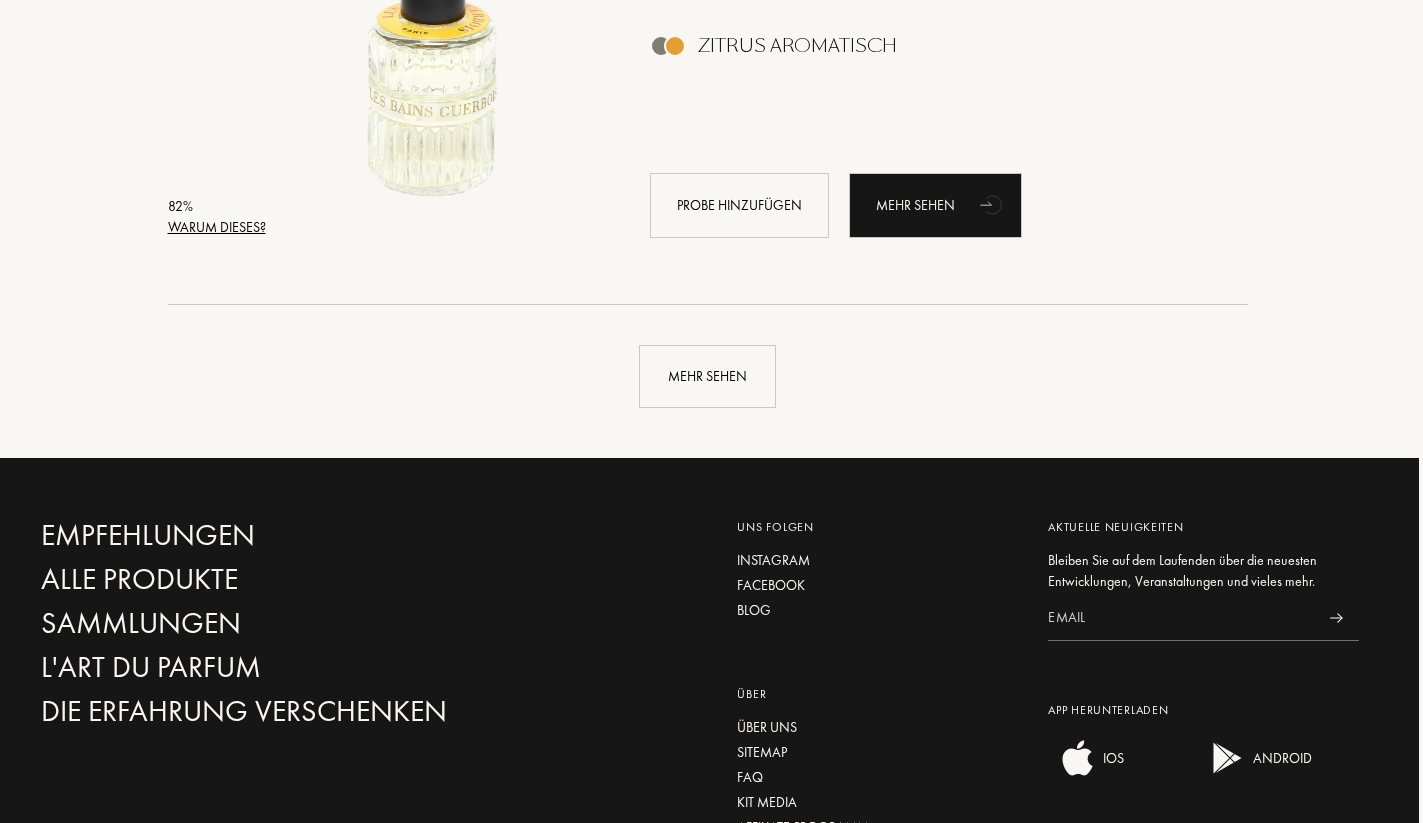 scroll, scrollTop: 9586, scrollLeft: 4, axis: both 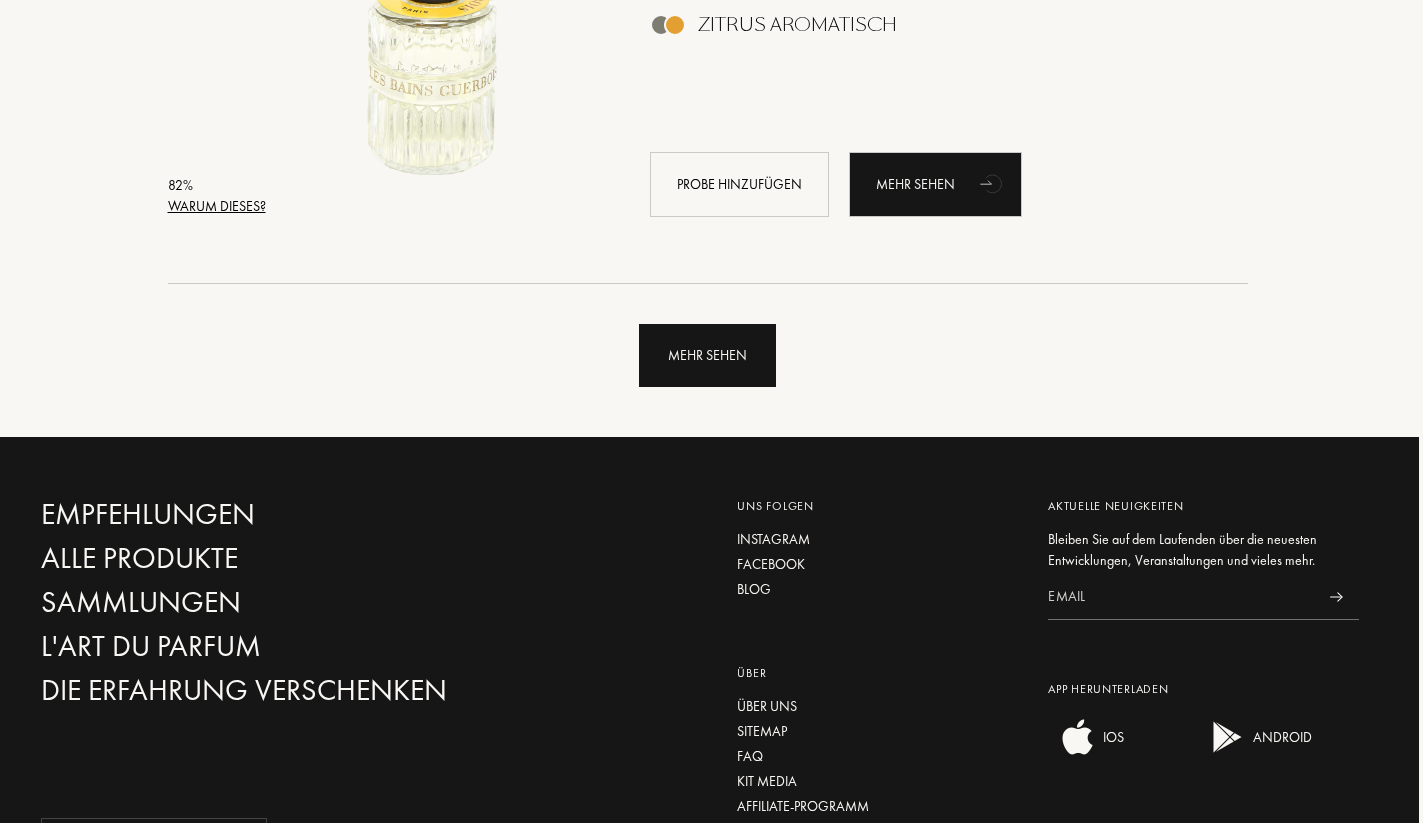click on "Mehr sehen" at bounding box center (707, 355) 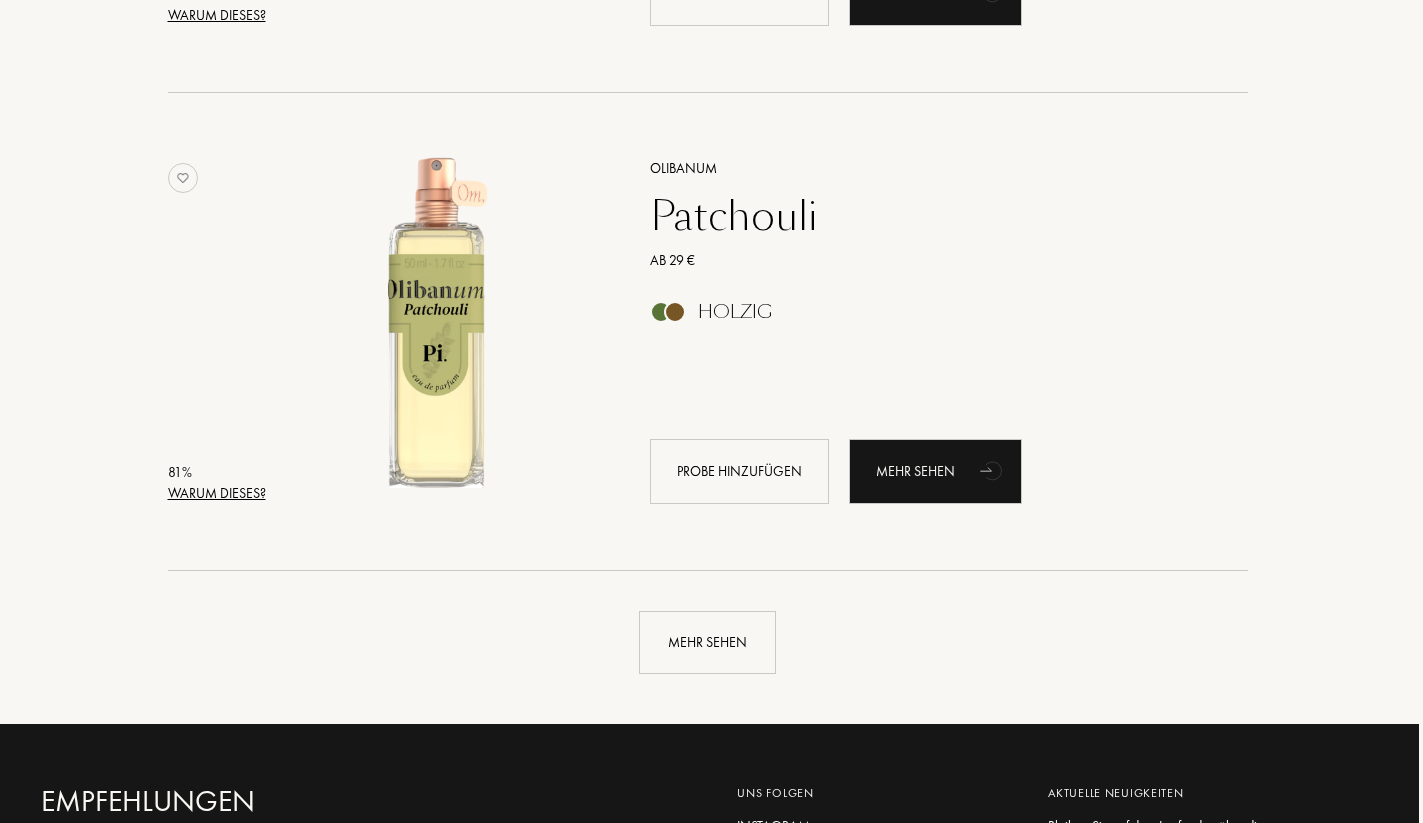 scroll, scrollTop: 14102, scrollLeft: 4, axis: both 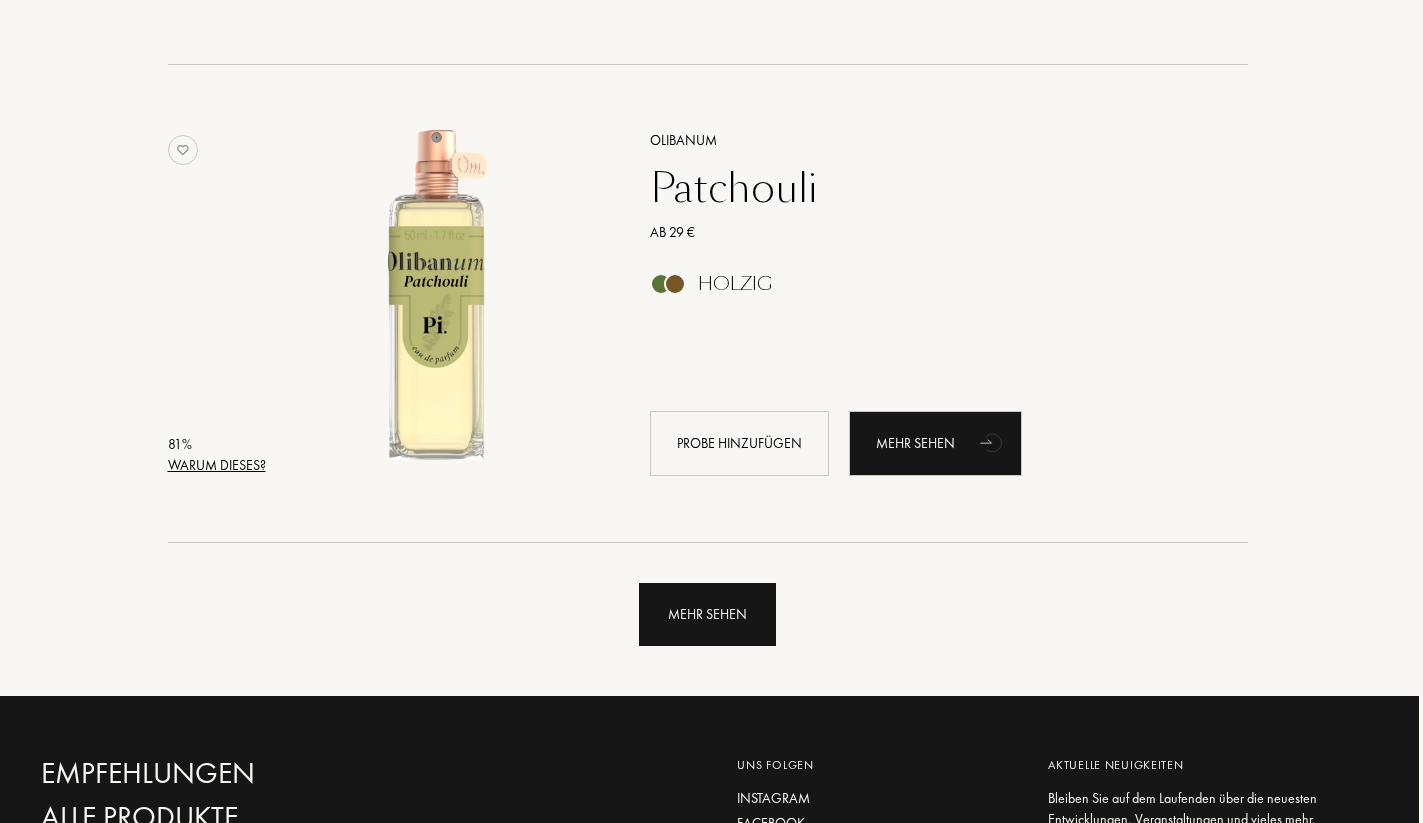 click on "Mehr sehen" at bounding box center (707, 614) 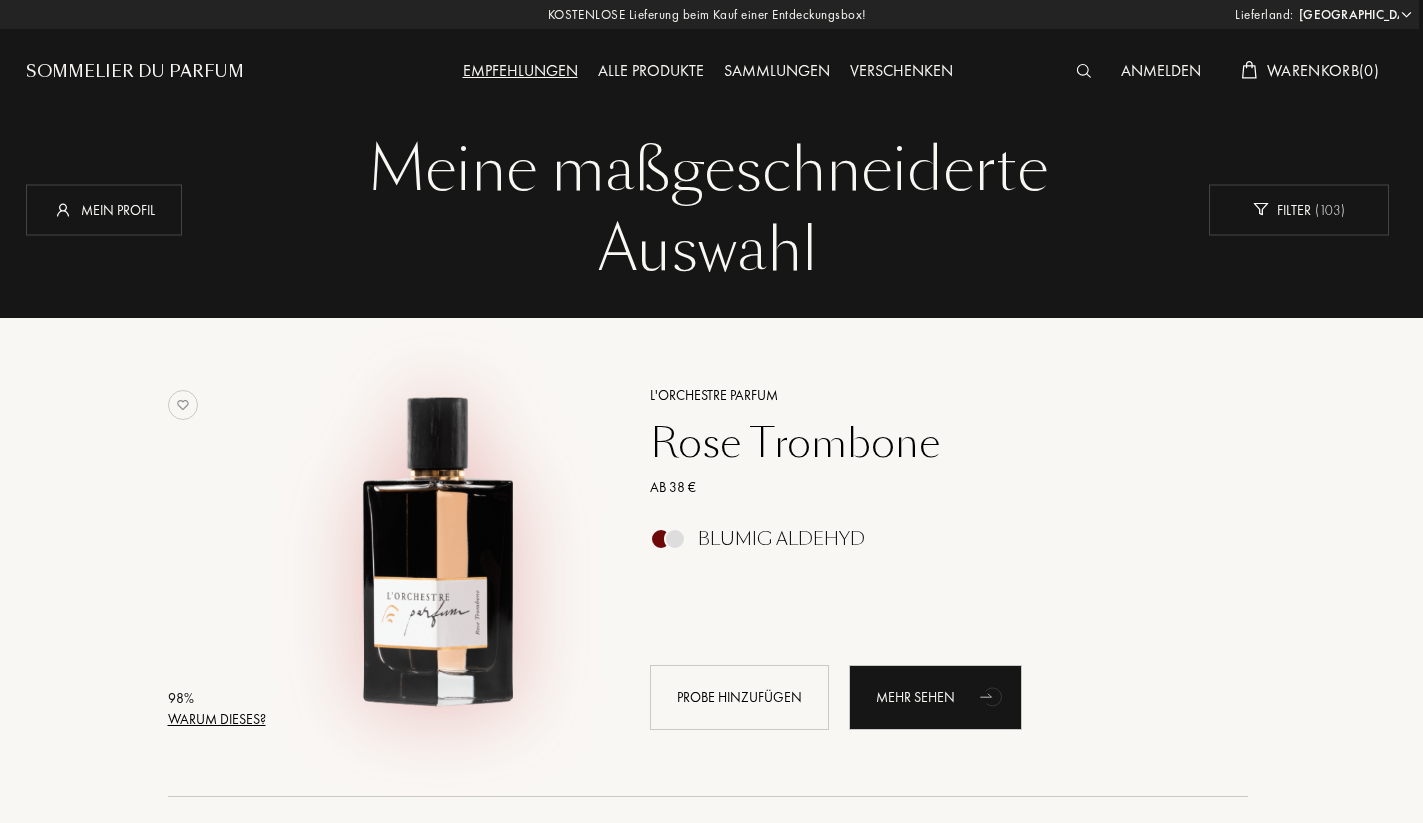 scroll, scrollTop: 0, scrollLeft: 4, axis: horizontal 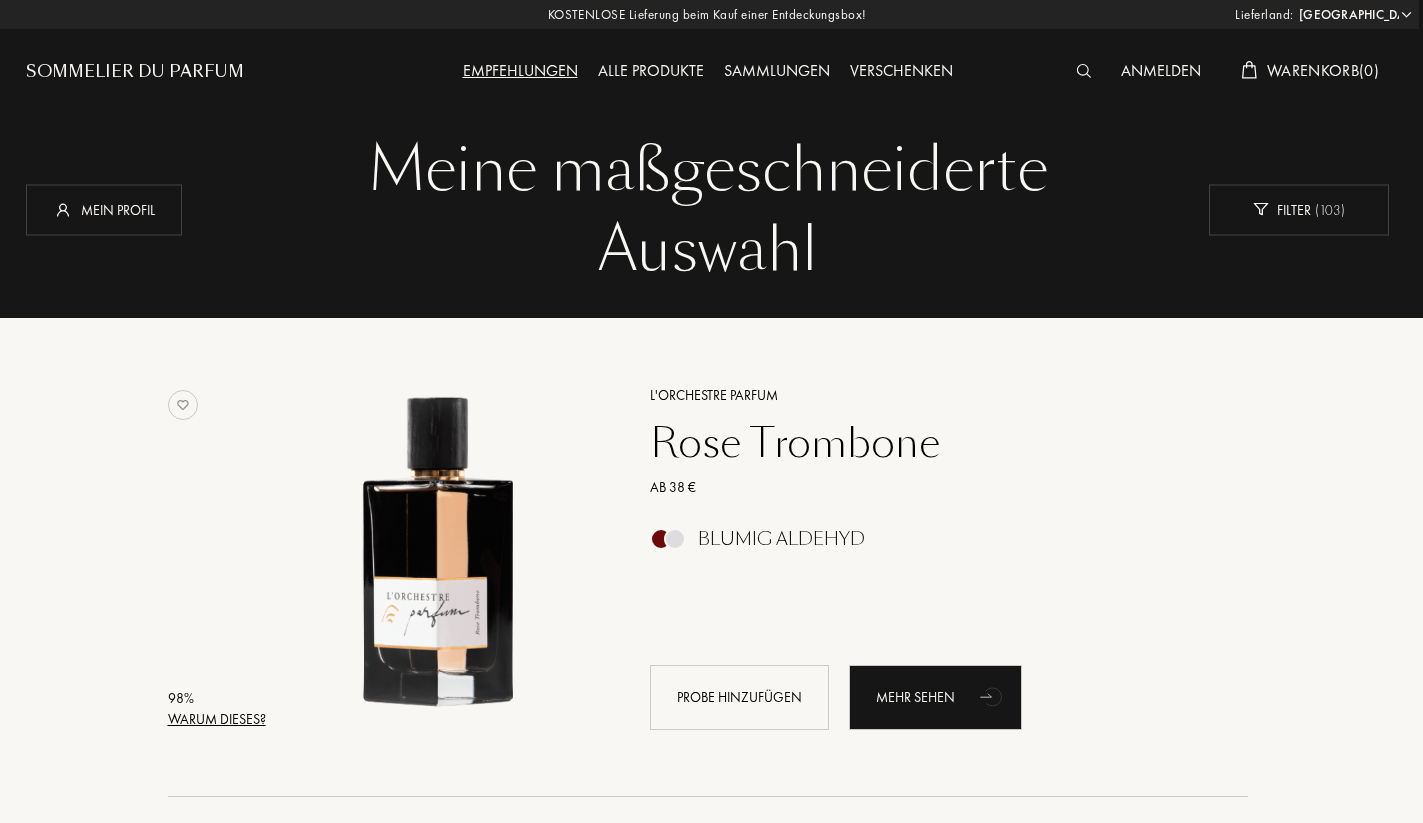 click on "Warum dieses?" at bounding box center [217, 719] 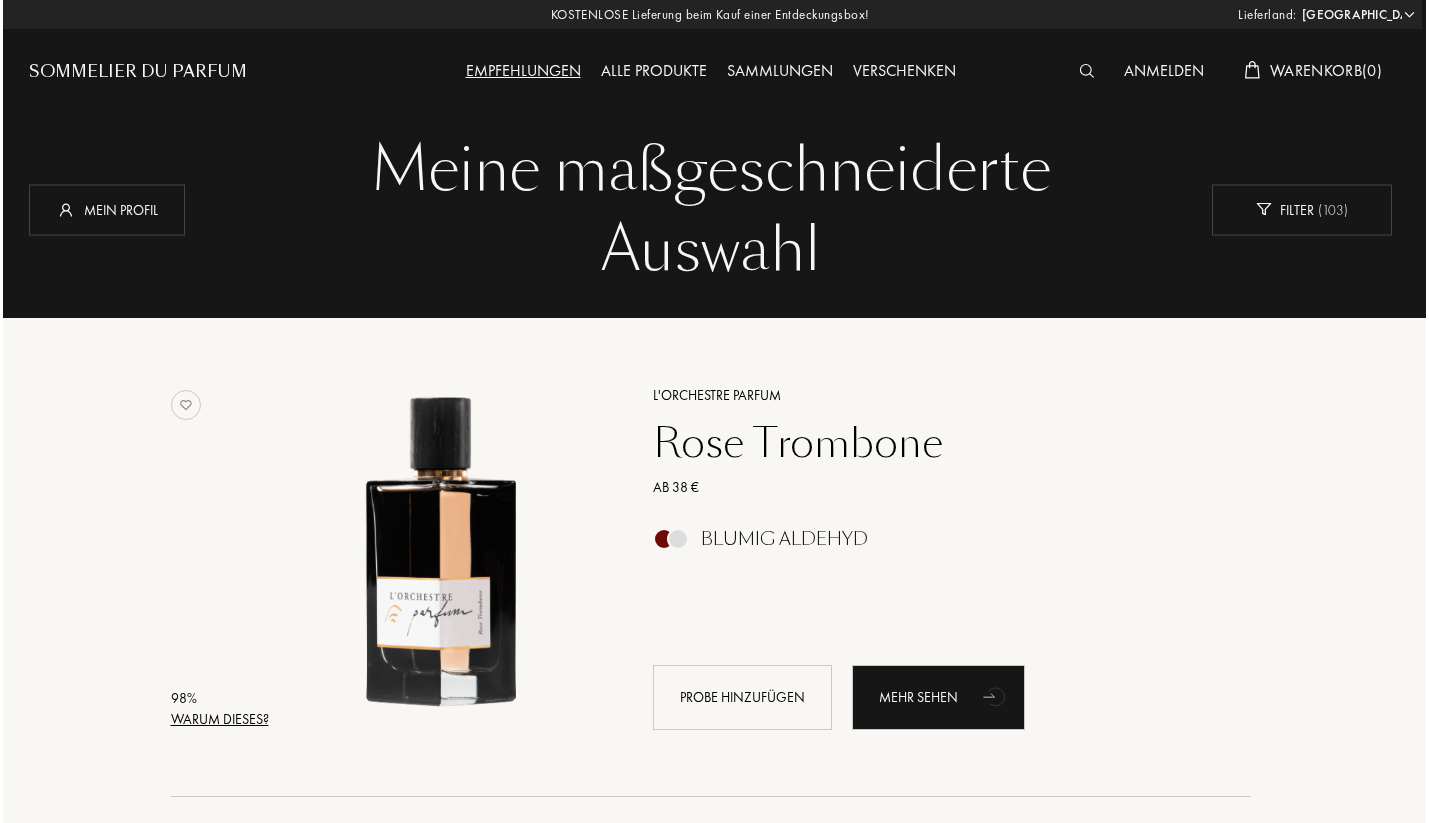scroll, scrollTop: 0, scrollLeft: 0, axis: both 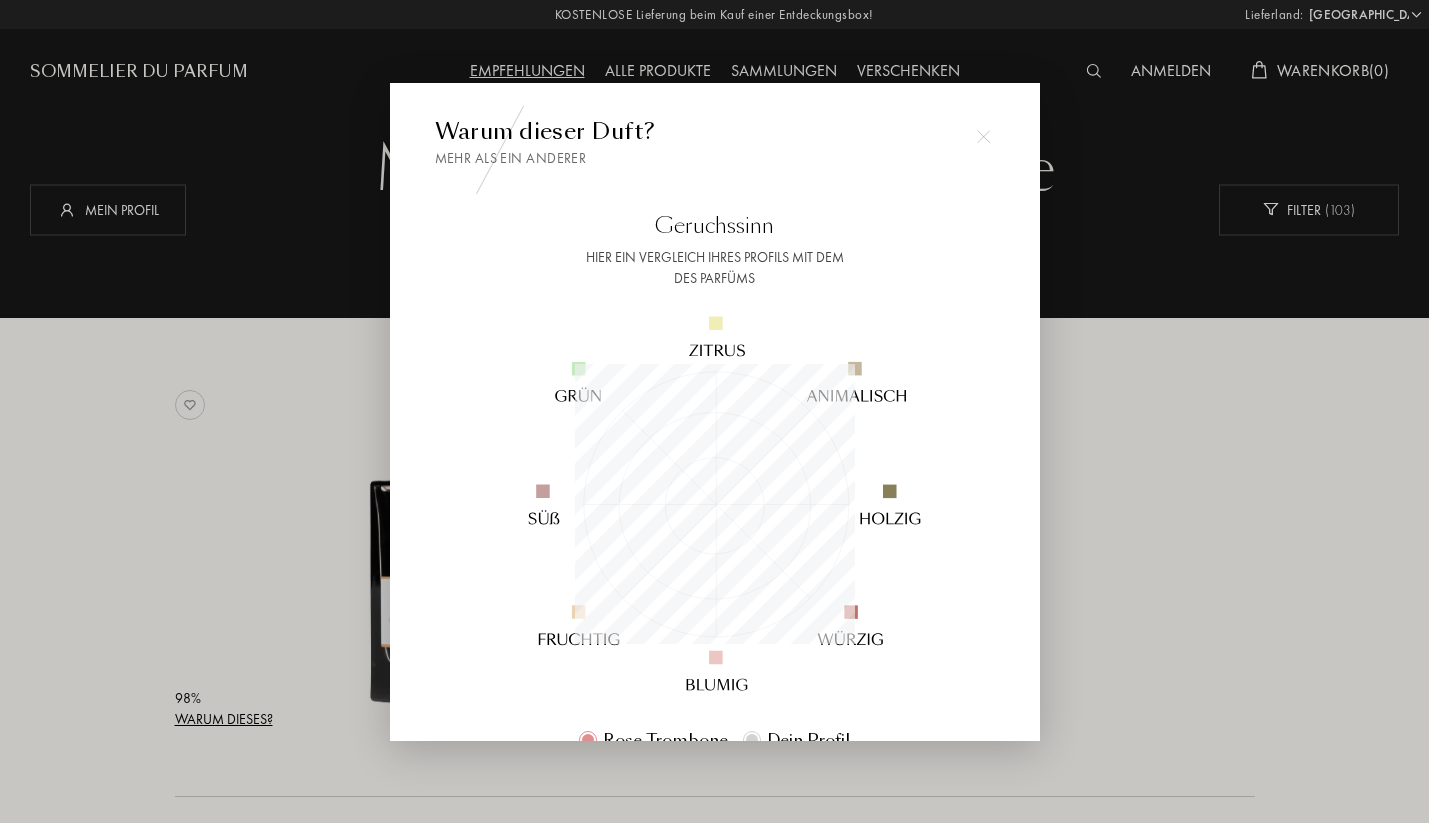 click at bounding box center (714, 411) 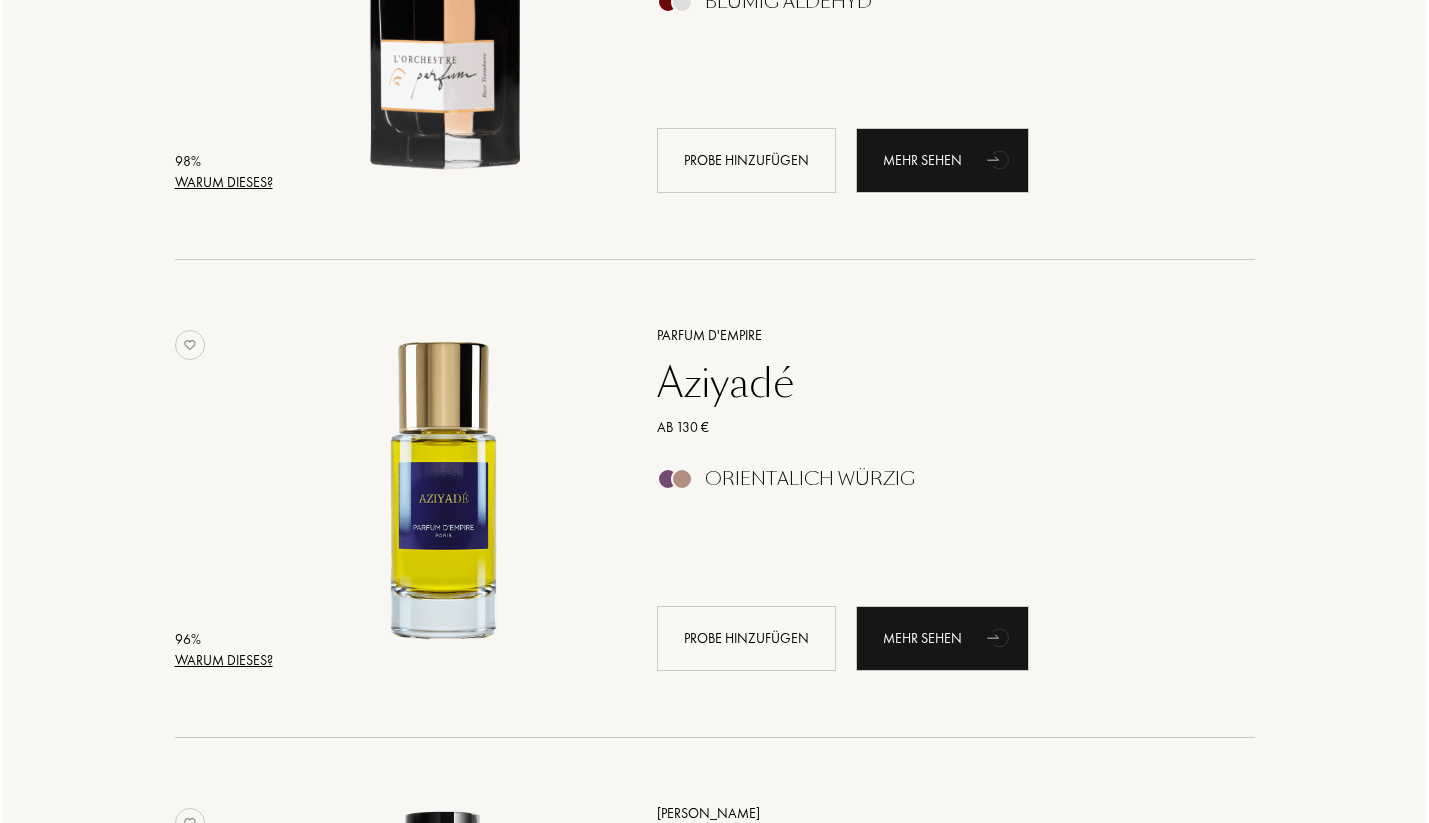scroll, scrollTop: 661, scrollLeft: 0, axis: vertical 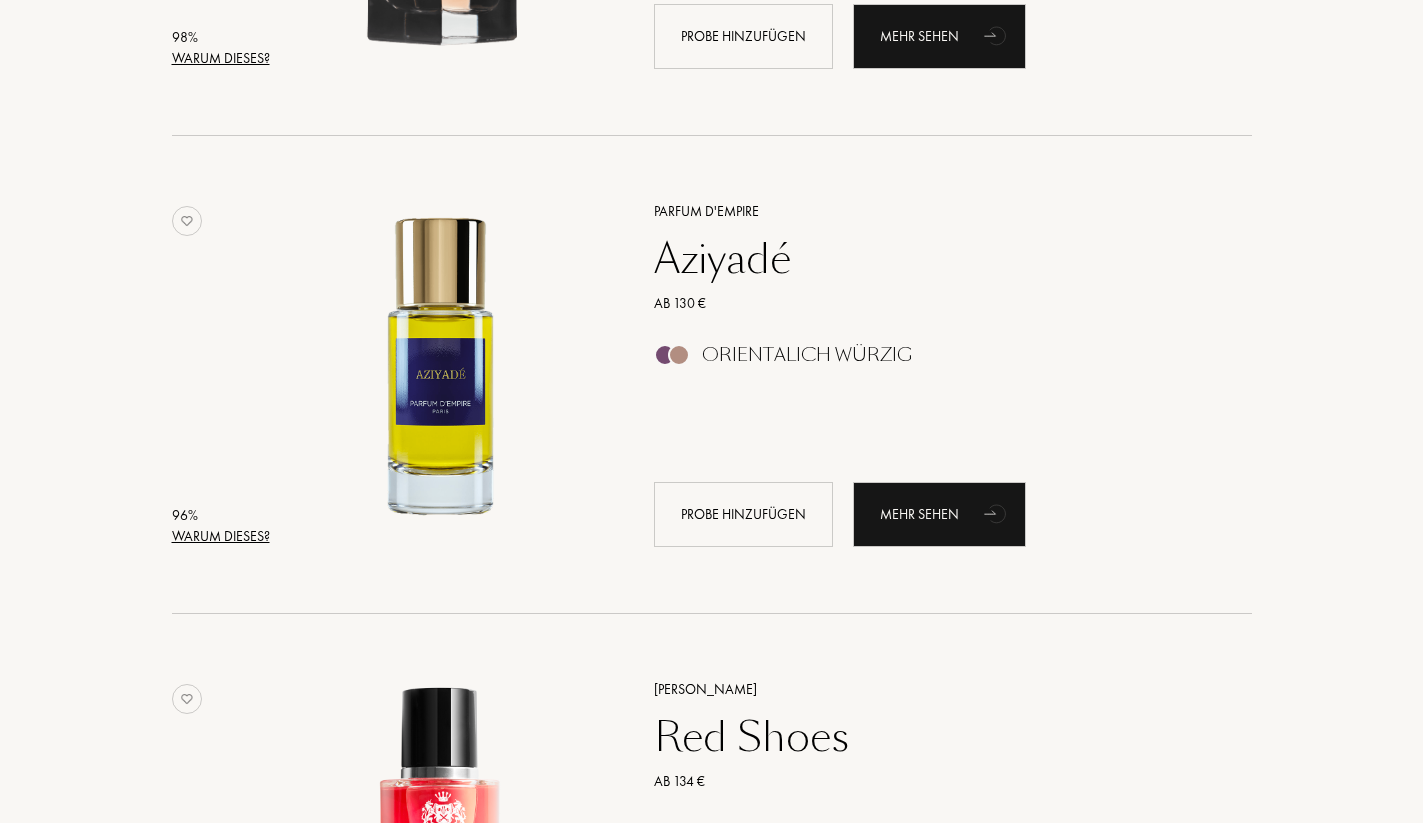 click on "Warum dieses?" at bounding box center [221, 536] 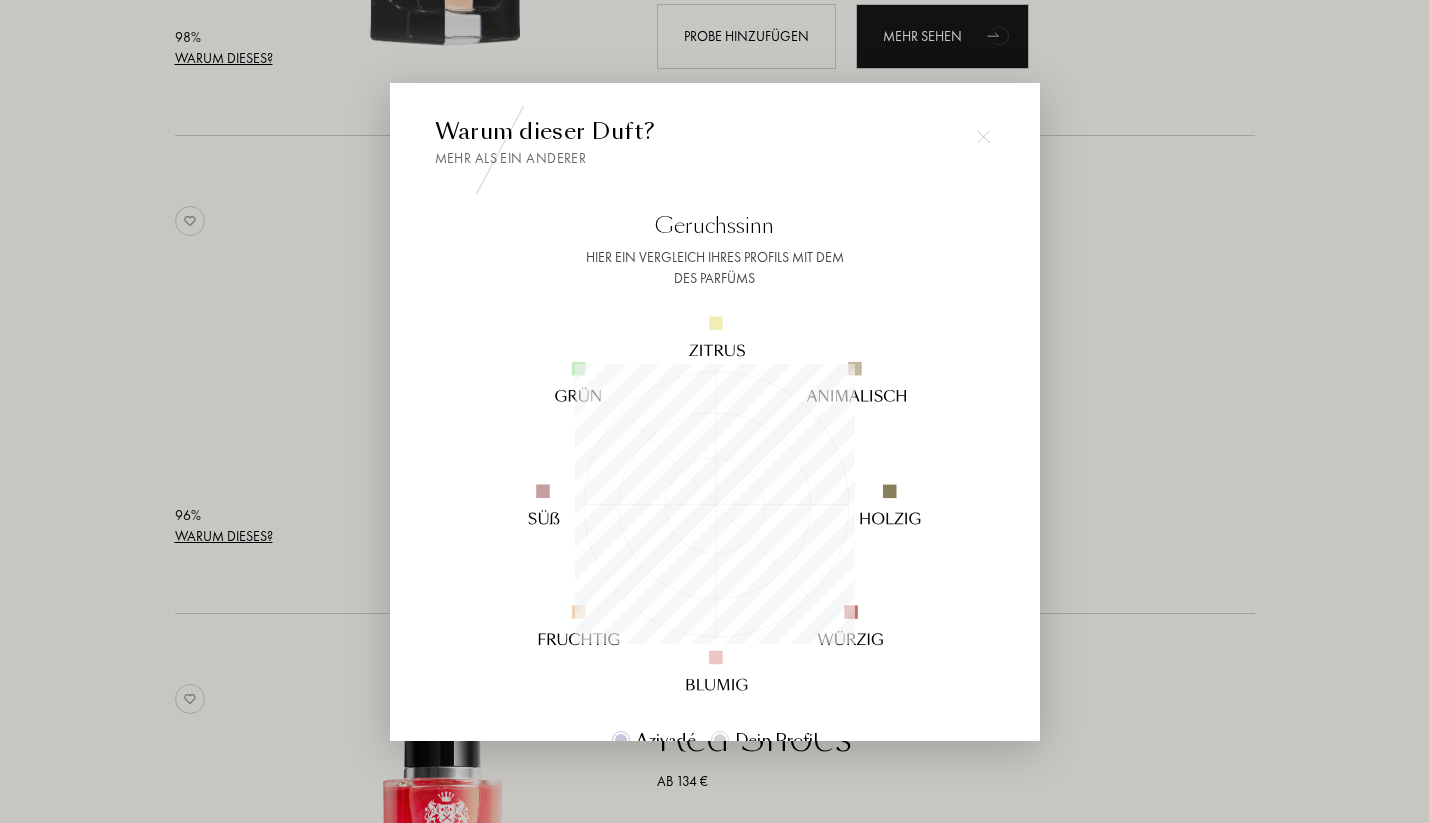 scroll, scrollTop: 999720, scrollLeft: 999720, axis: both 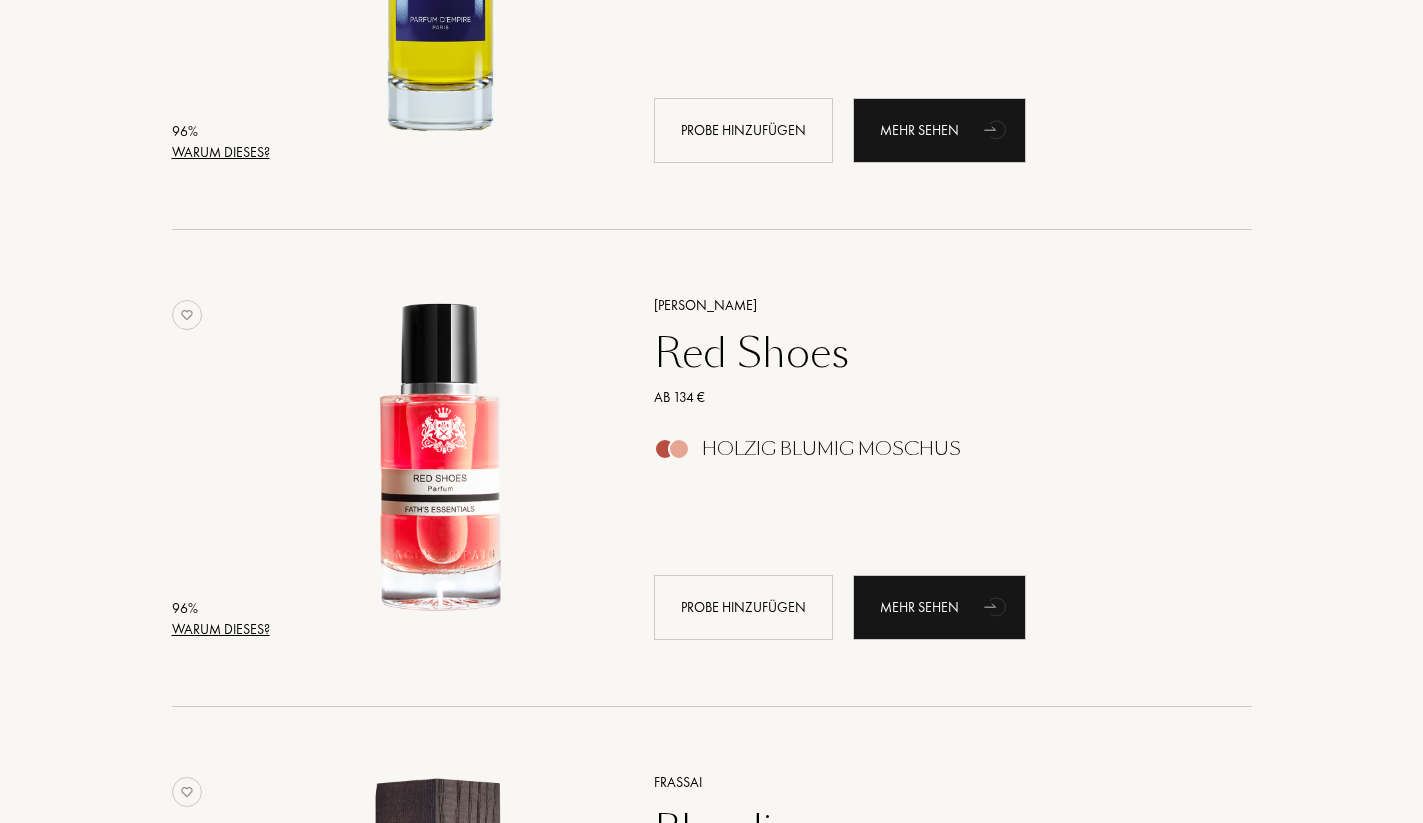 click on "Warum dieses?" at bounding box center (221, 629) 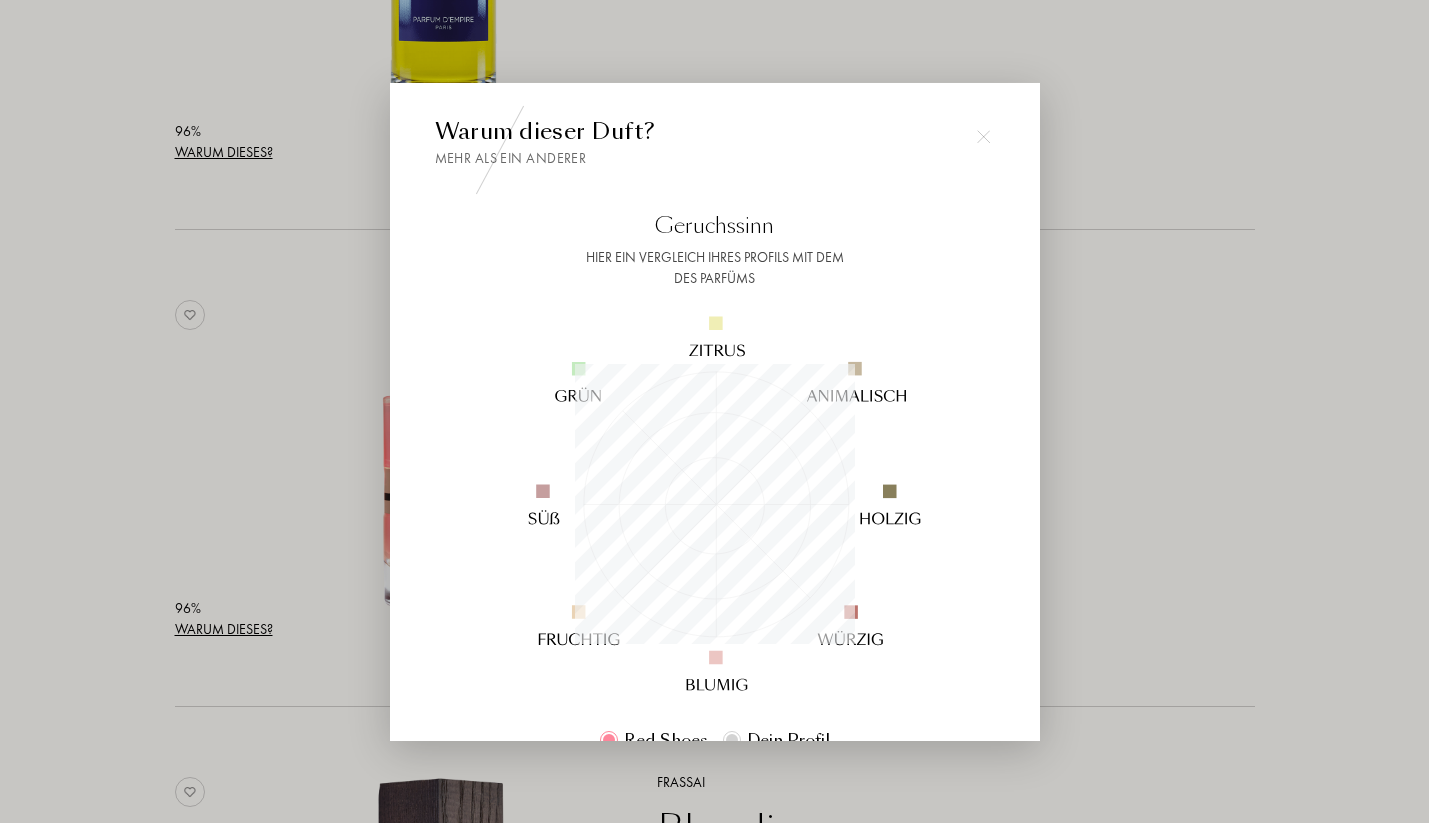 scroll, scrollTop: 999720, scrollLeft: 999720, axis: both 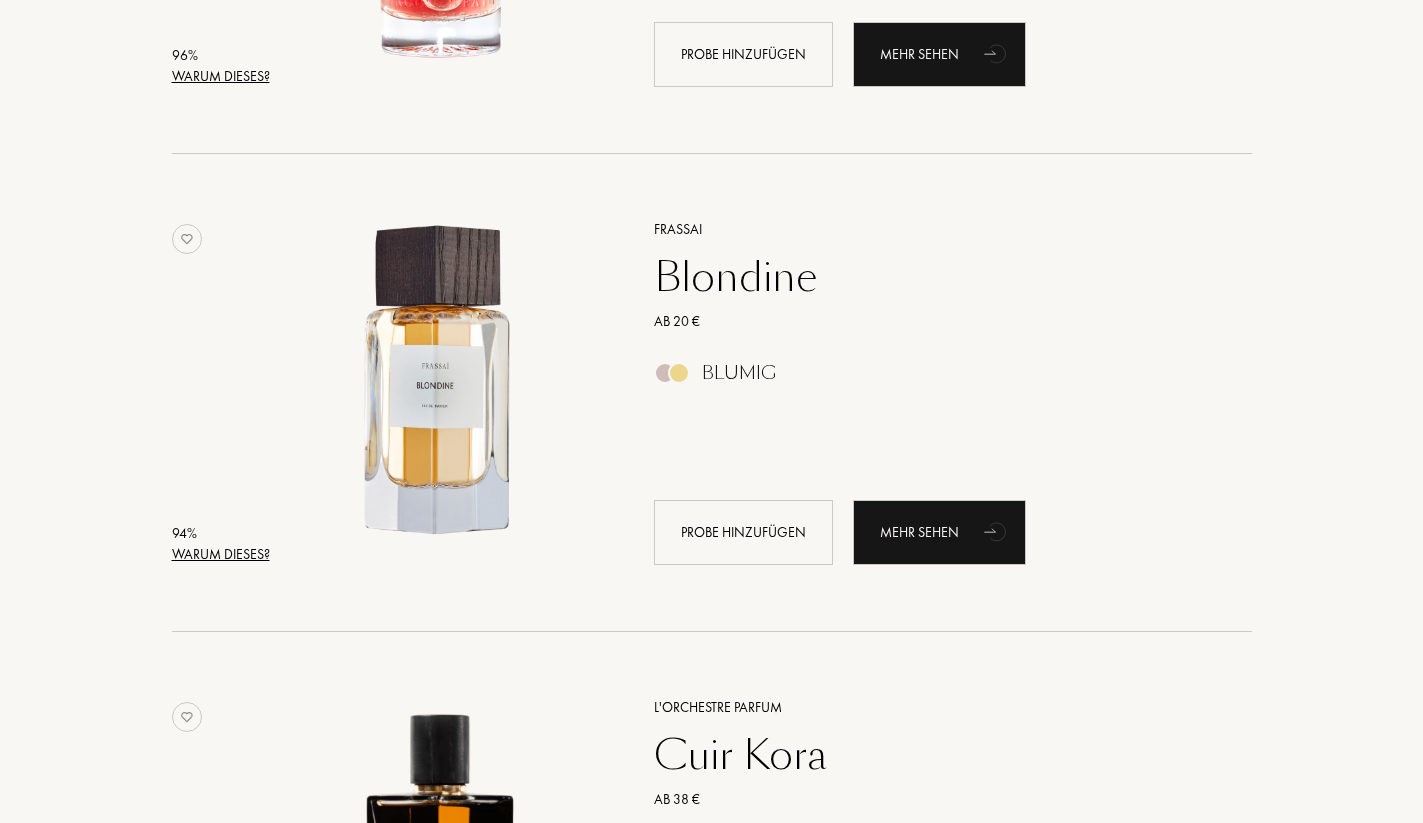click on "Warum dieses?" at bounding box center (221, 554) 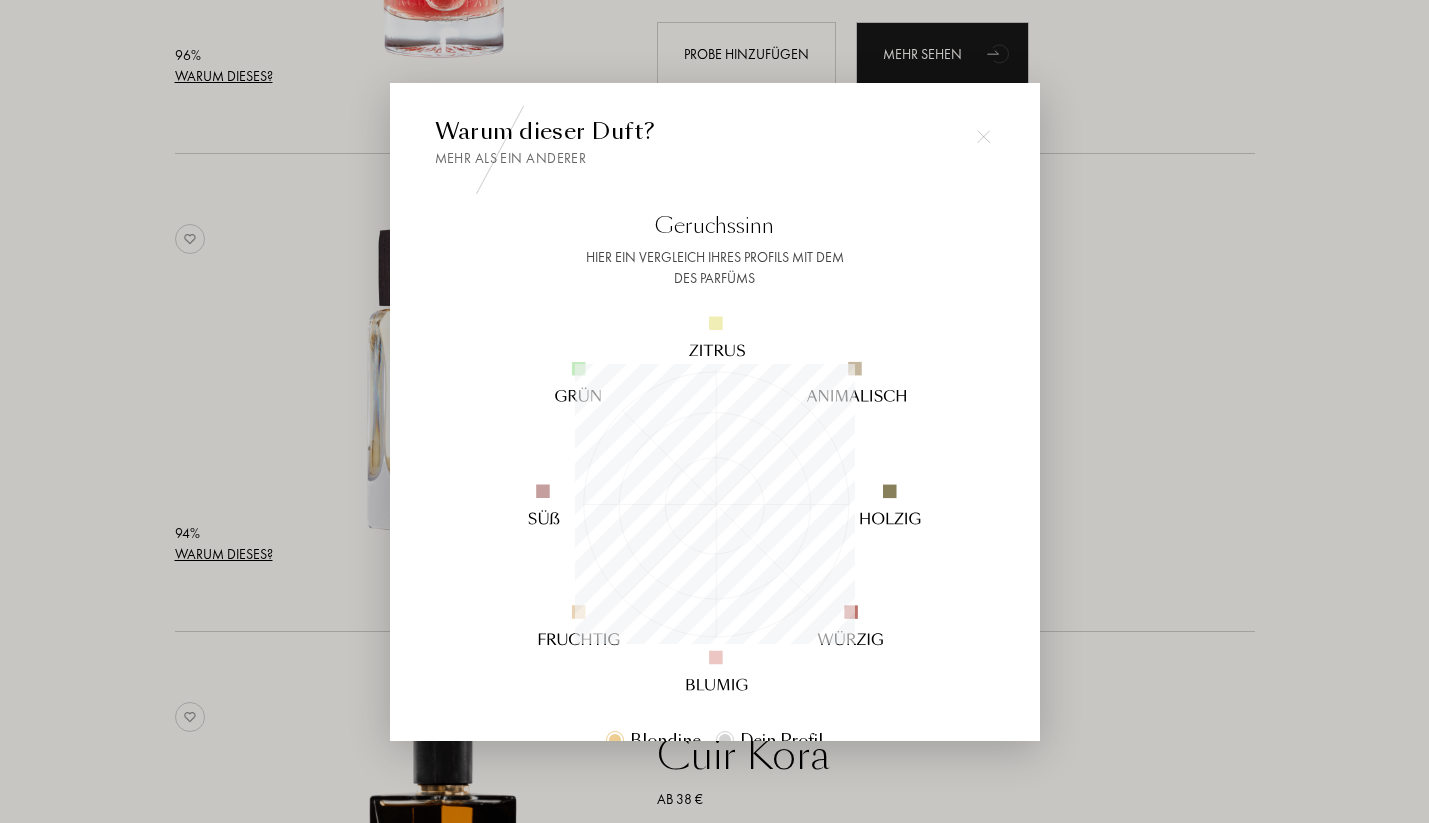 scroll, scrollTop: 999720, scrollLeft: 999720, axis: both 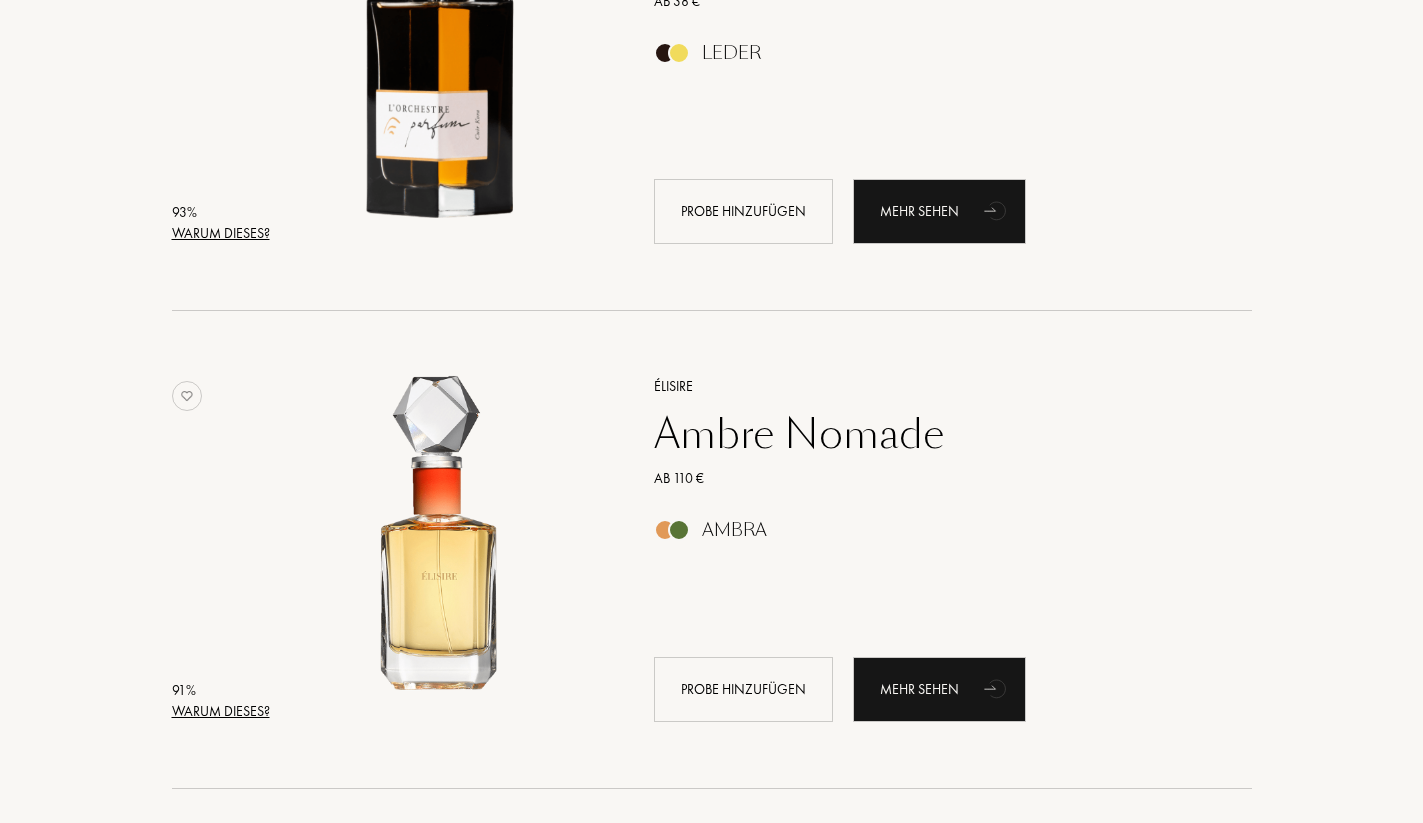click on "Warum dieses?" at bounding box center [221, 711] 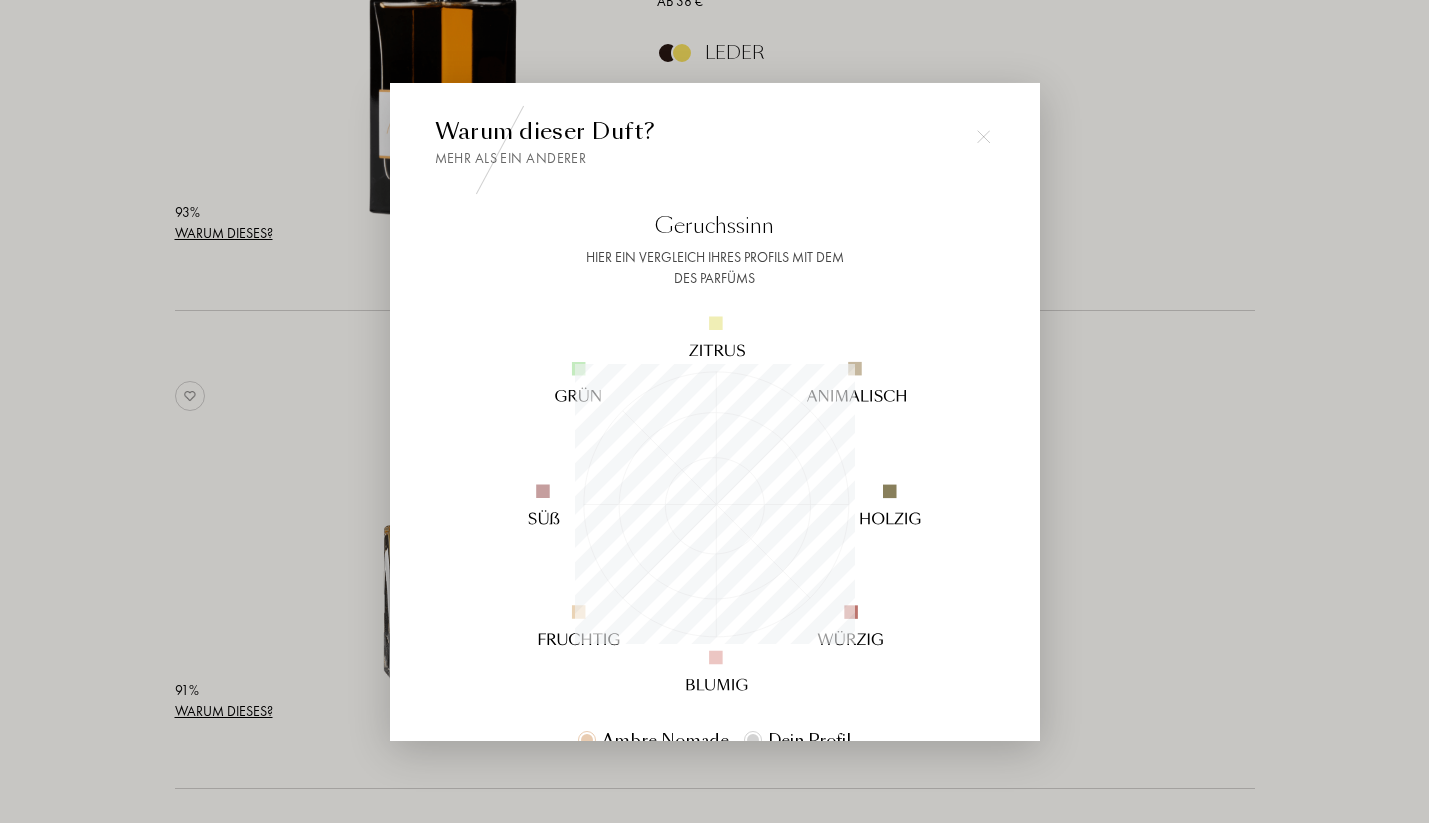 scroll, scrollTop: 999720, scrollLeft: 999720, axis: both 